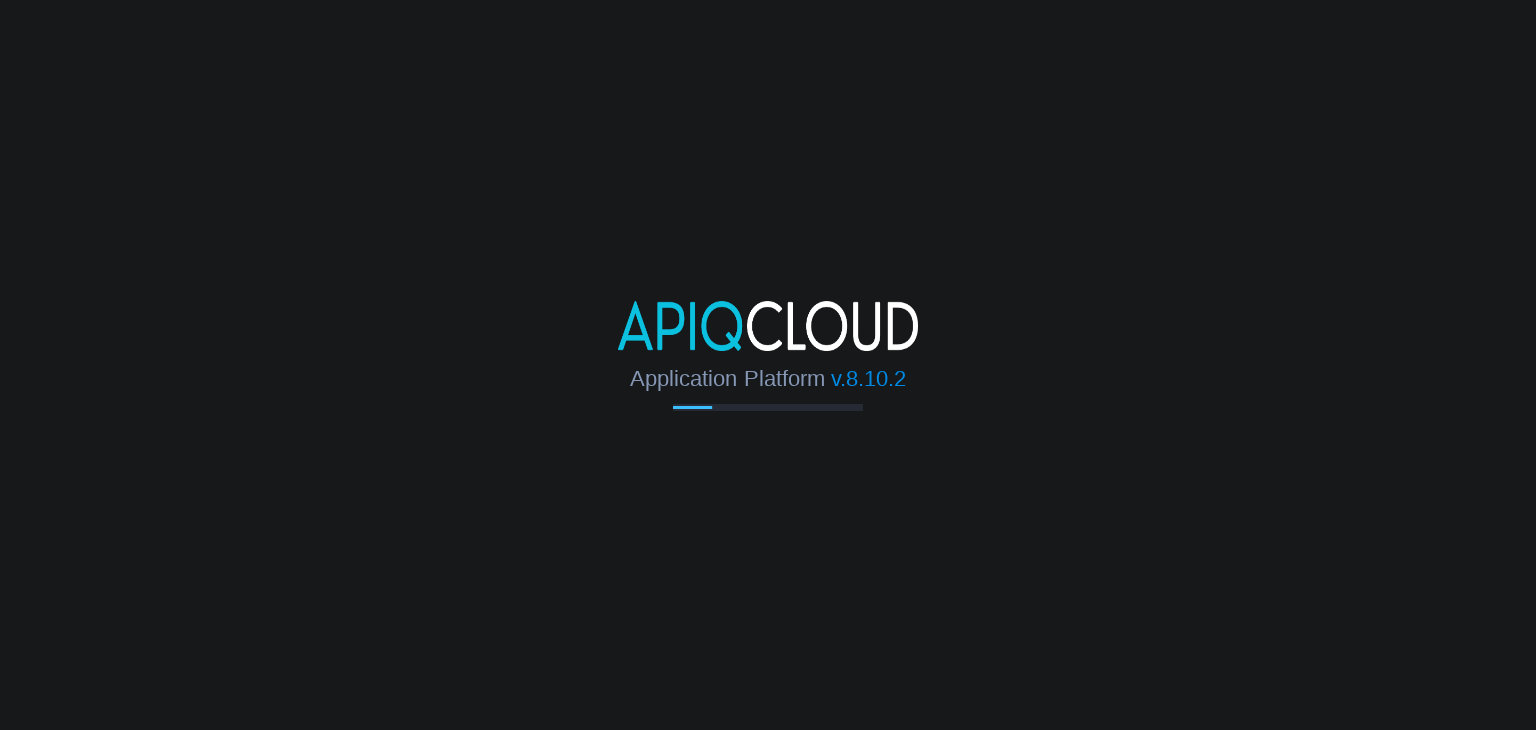 scroll, scrollTop: 0, scrollLeft: 0, axis: both 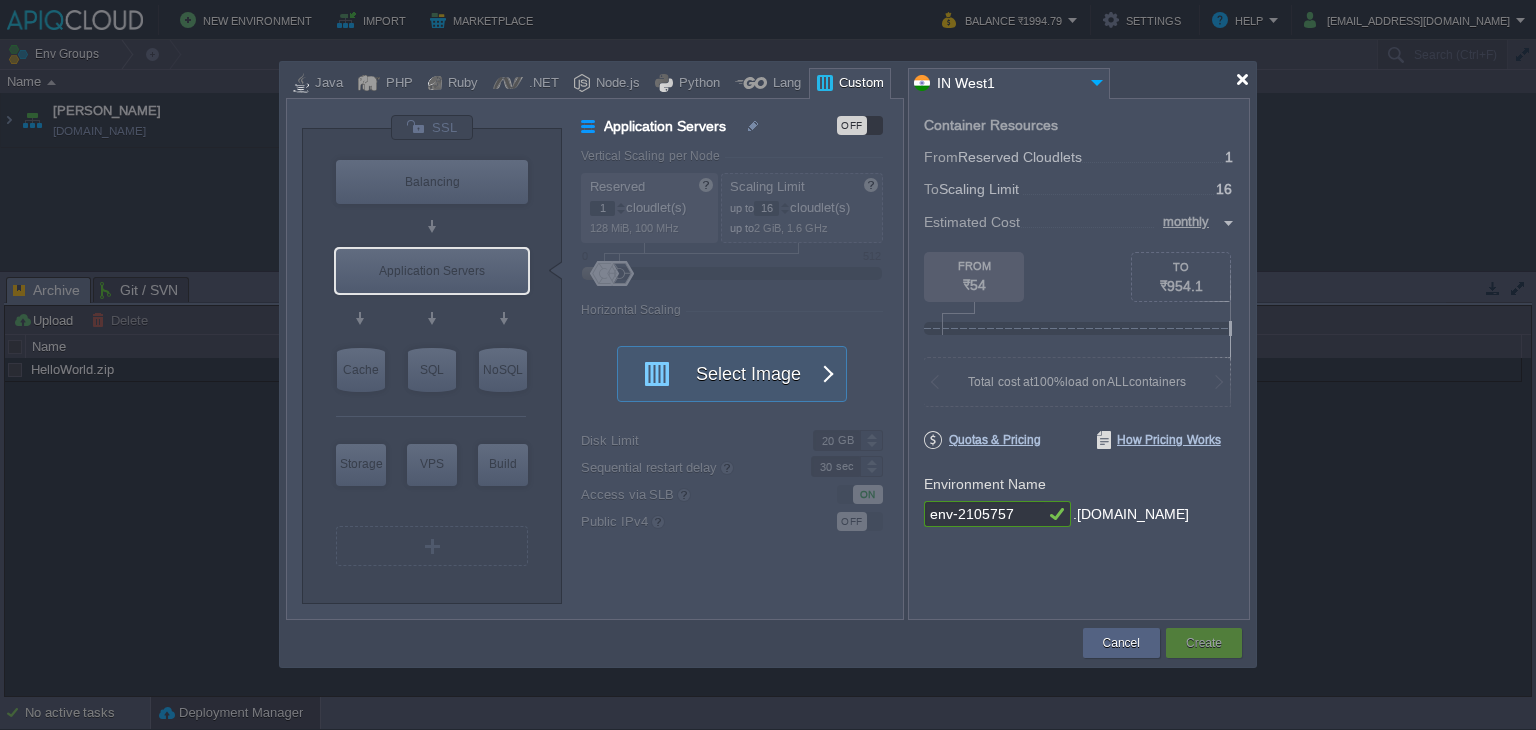 click at bounding box center [1242, 79] 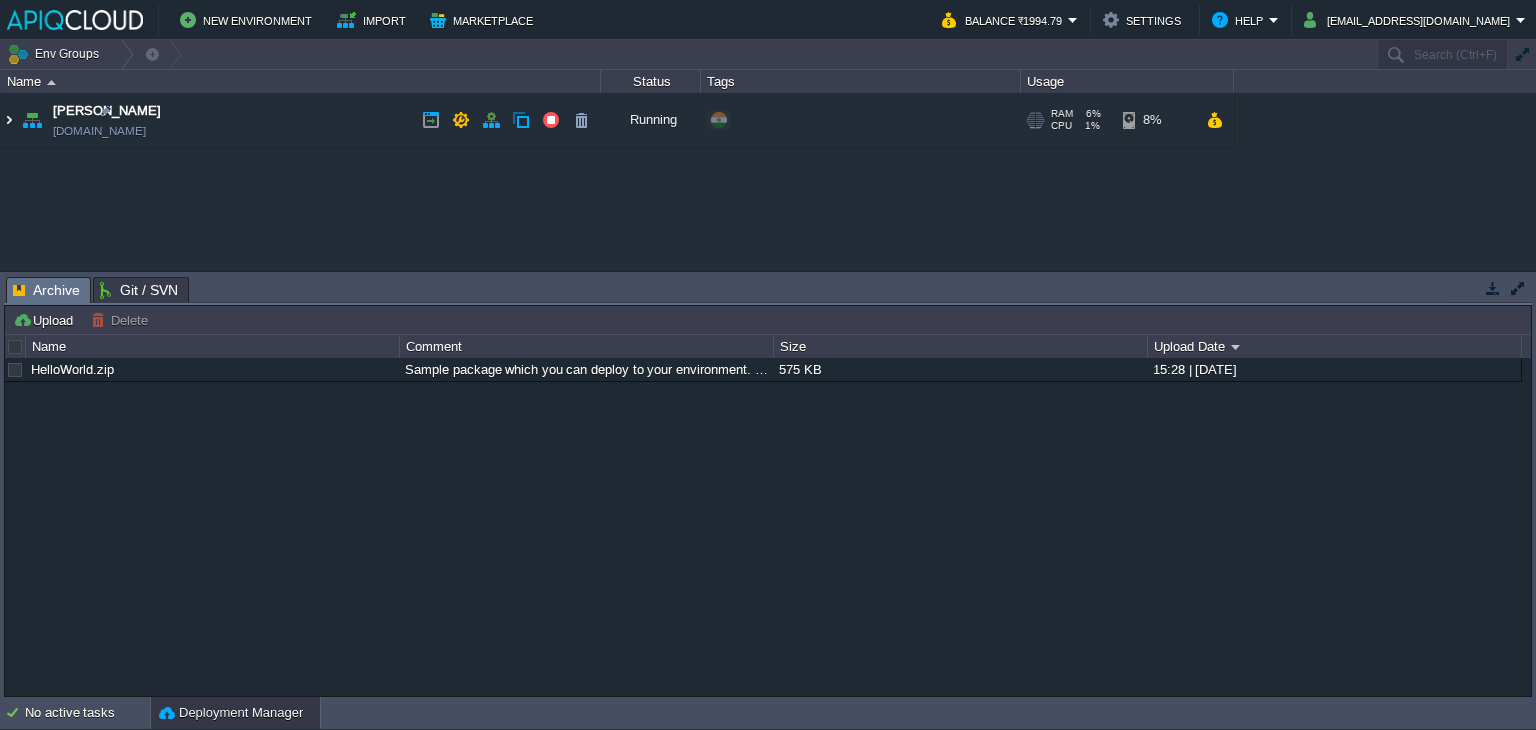 click at bounding box center [9, 120] 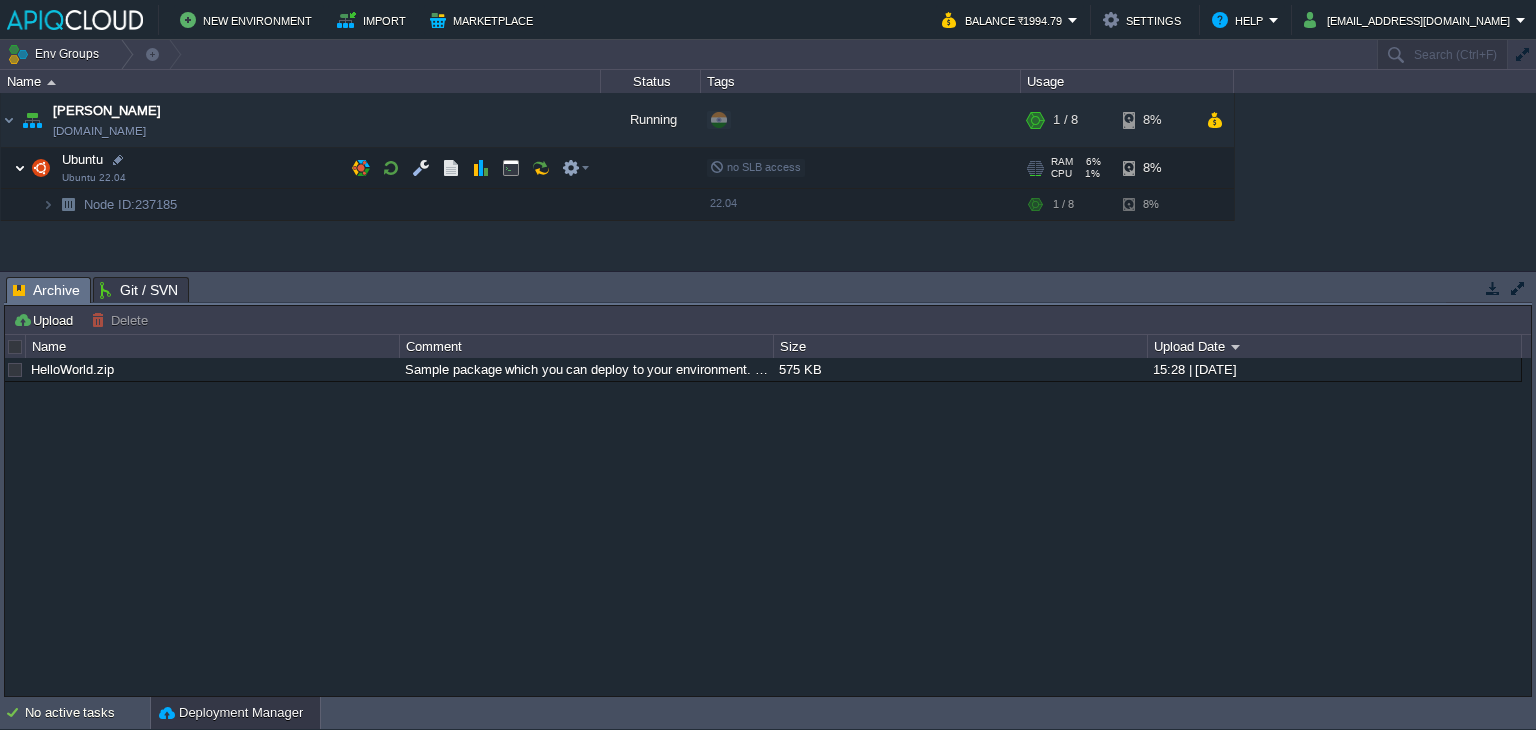 click at bounding box center [20, 168] 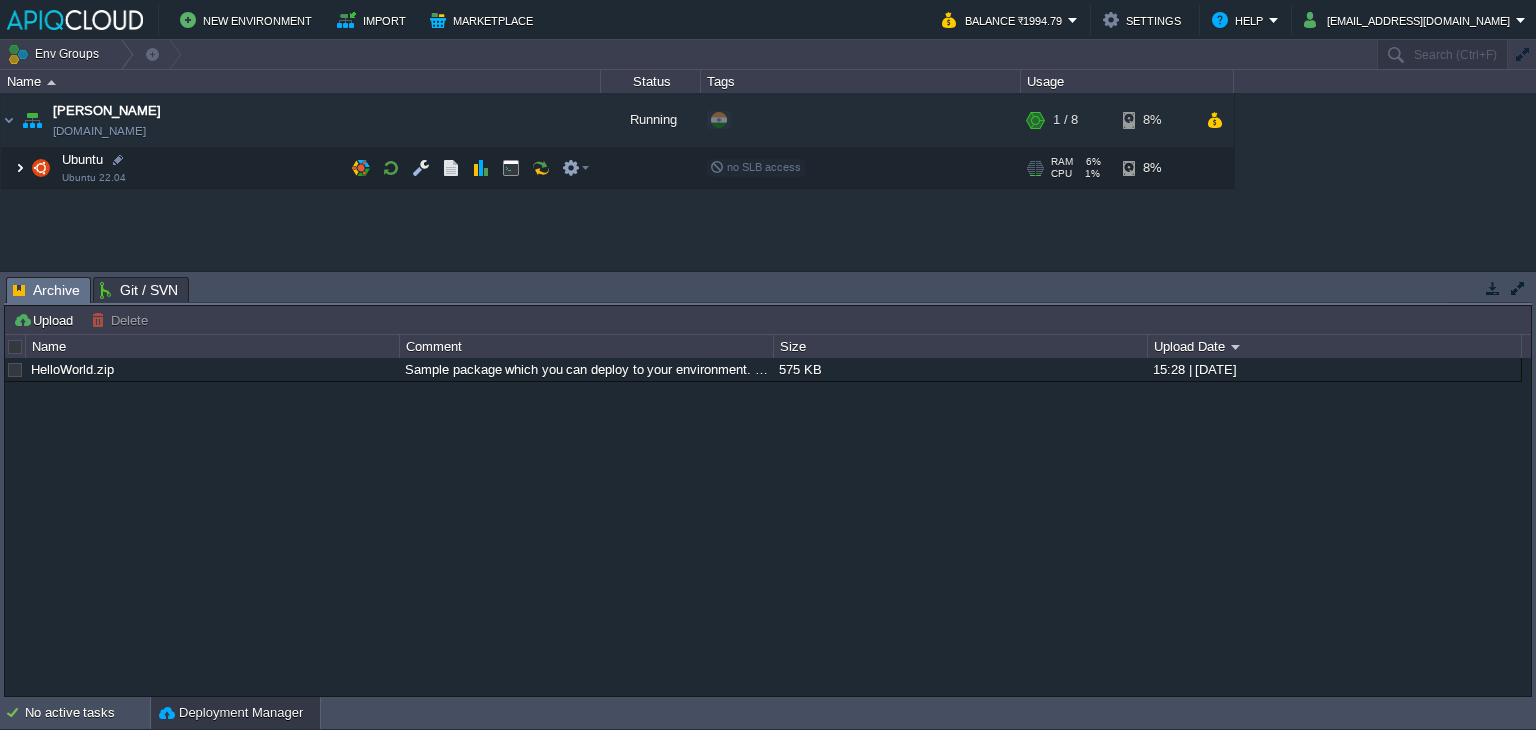 click at bounding box center (20, 168) 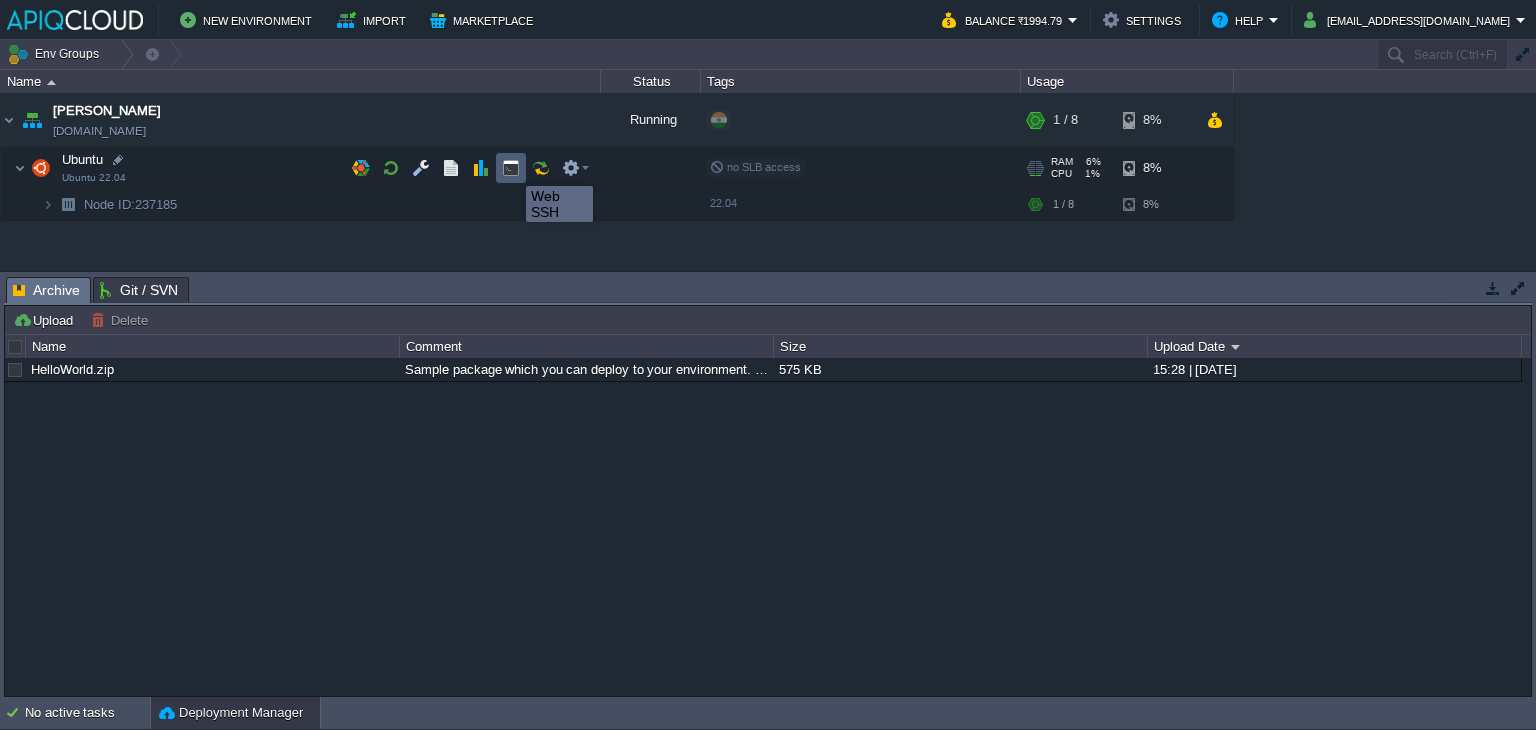 click at bounding box center (511, 168) 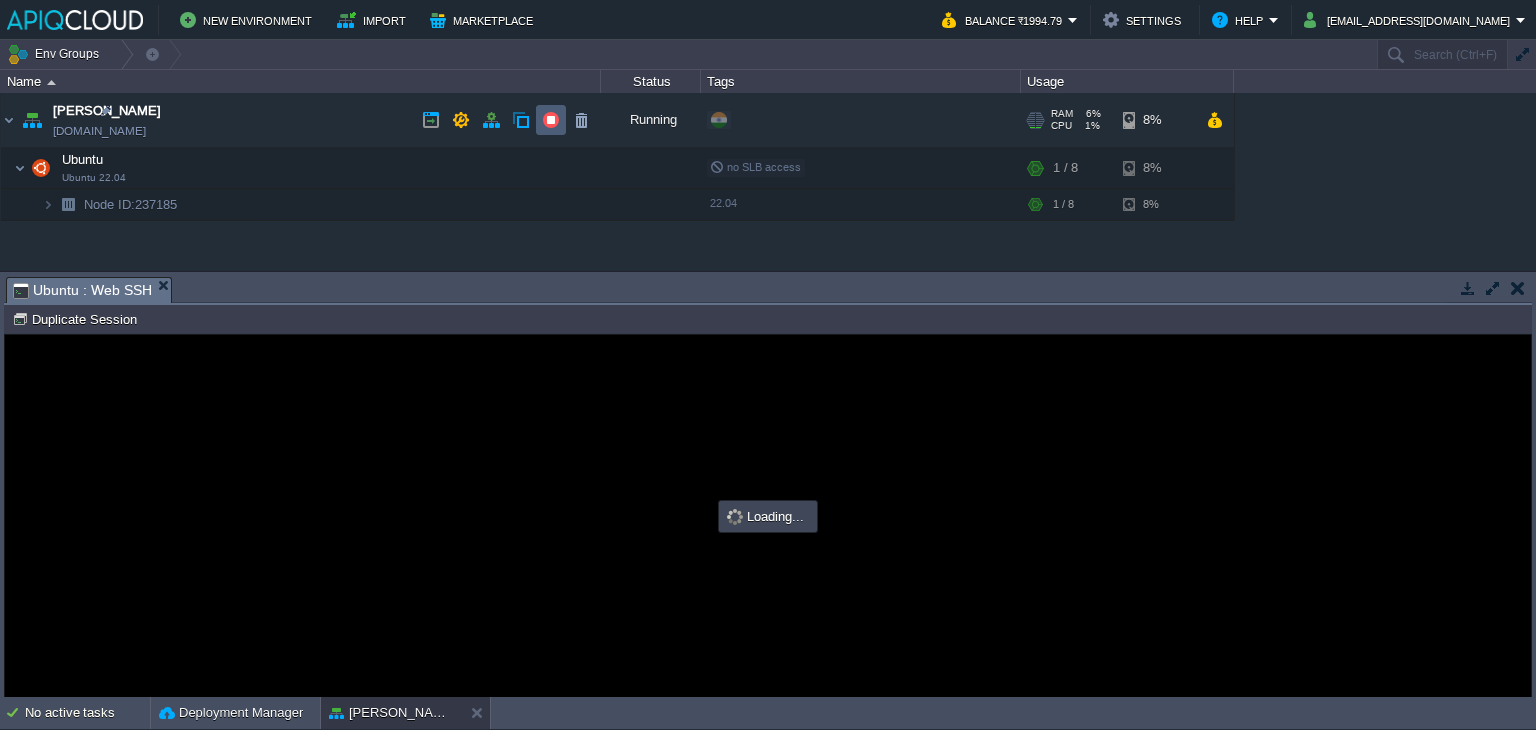 click at bounding box center (551, 120) 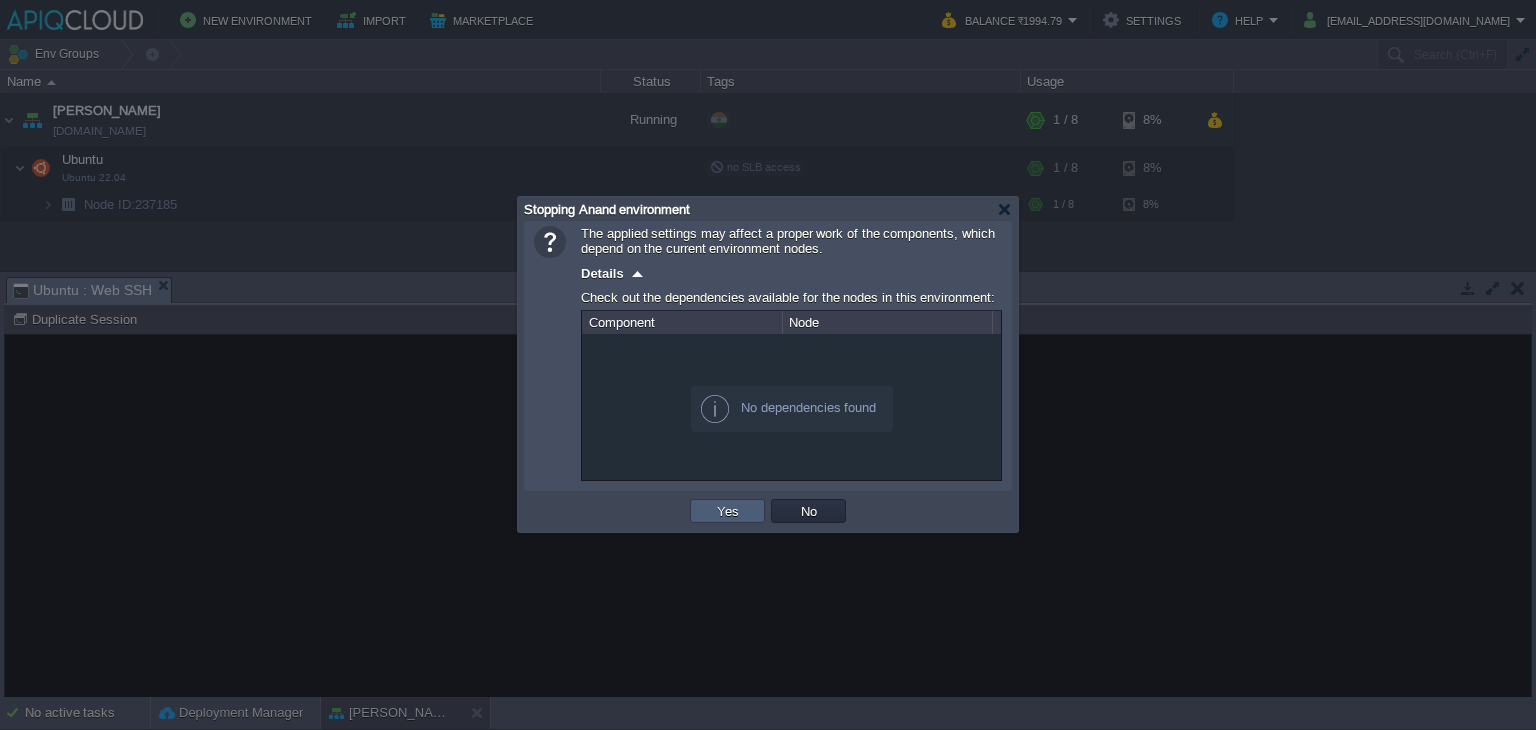scroll, scrollTop: 0, scrollLeft: 0, axis: both 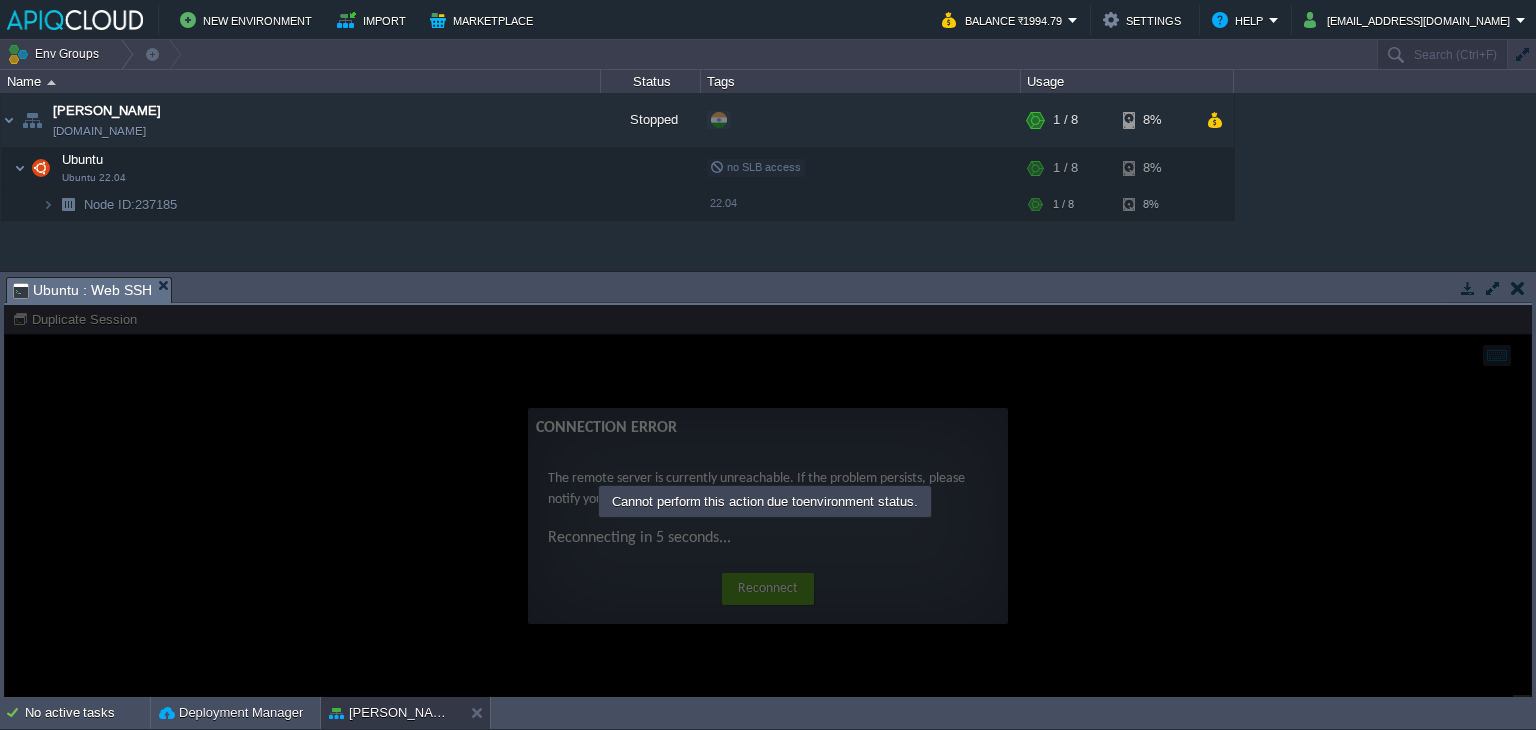 click at bounding box center (768, 501) 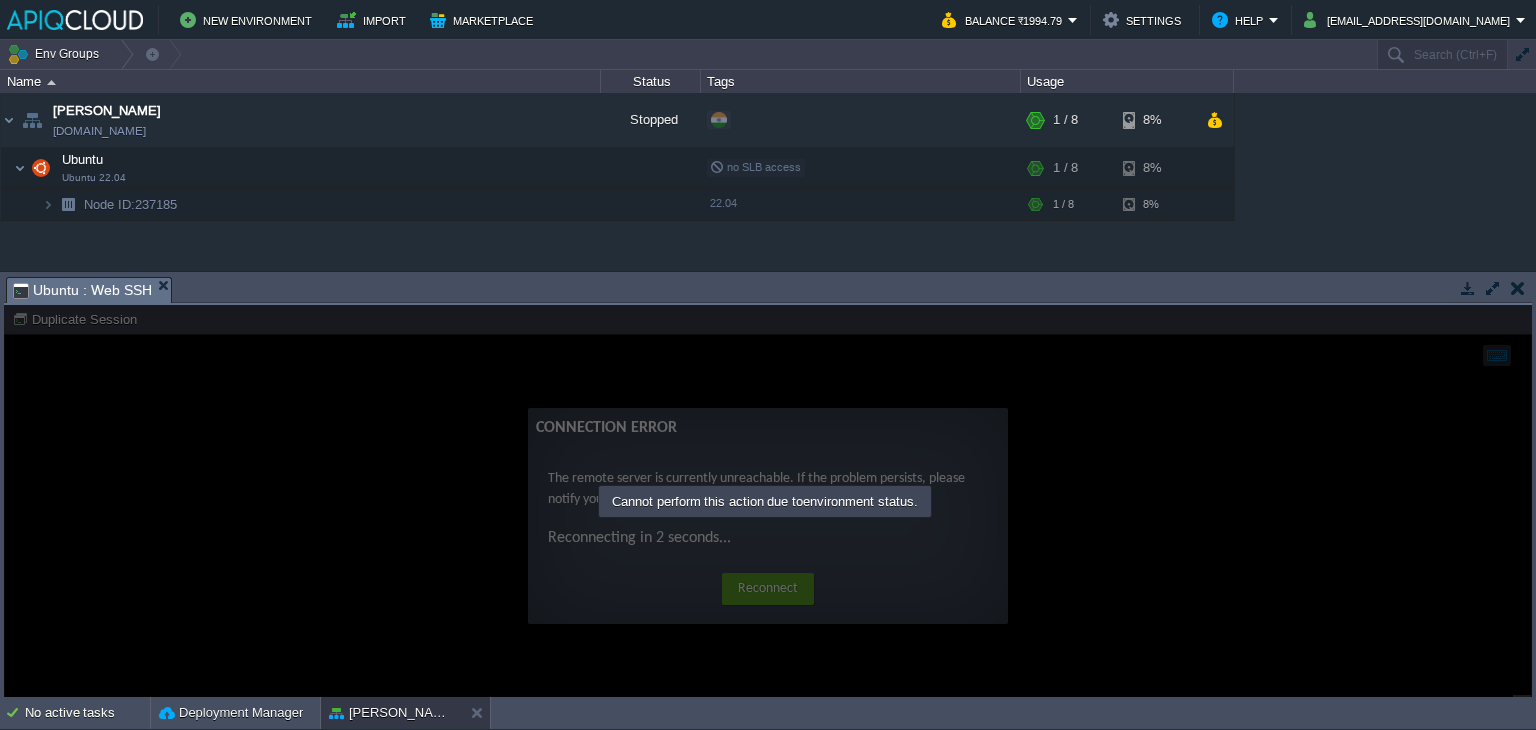 click at bounding box center [1518, 288] 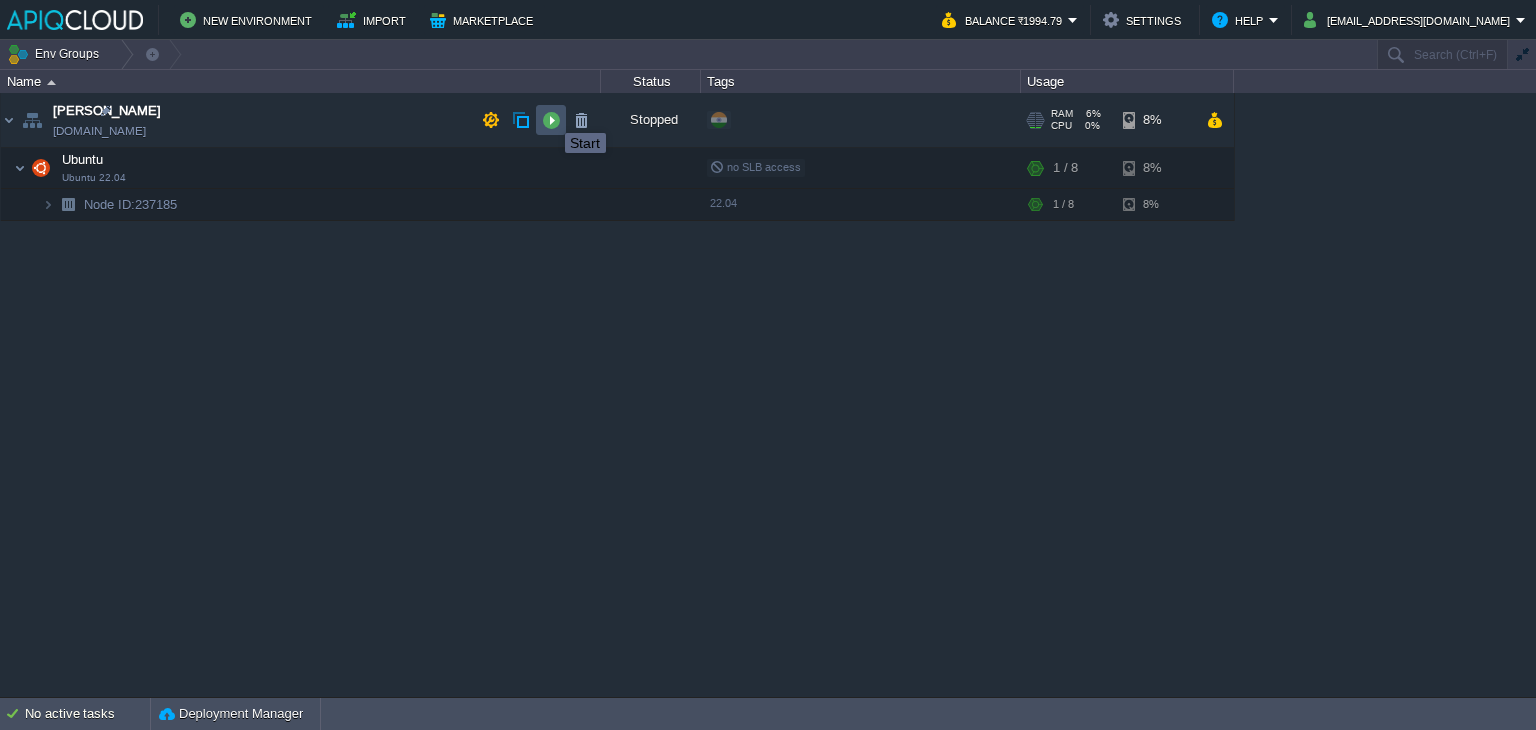 click at bounding box center (551, 120) 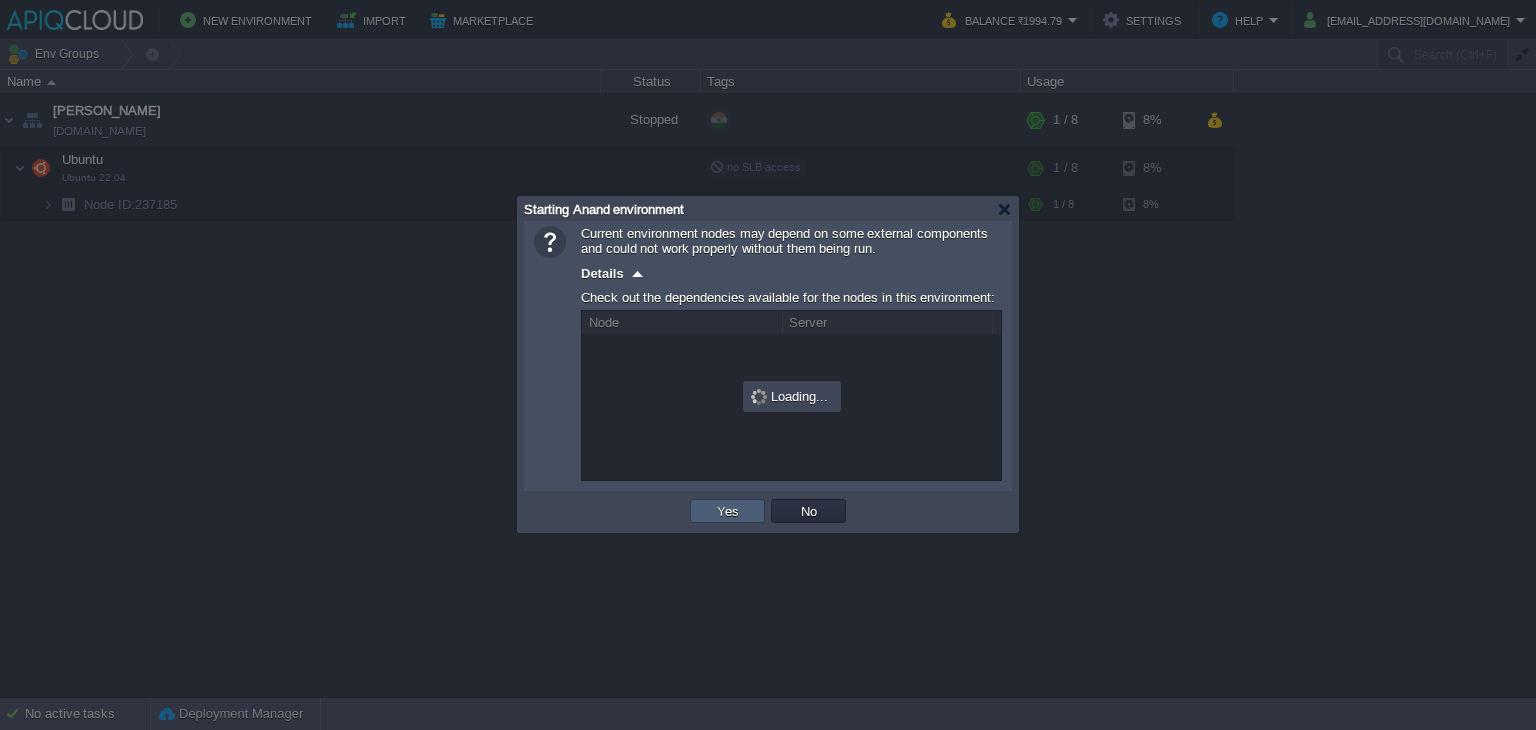 click on "Yes" at bounding box center (727, 511) 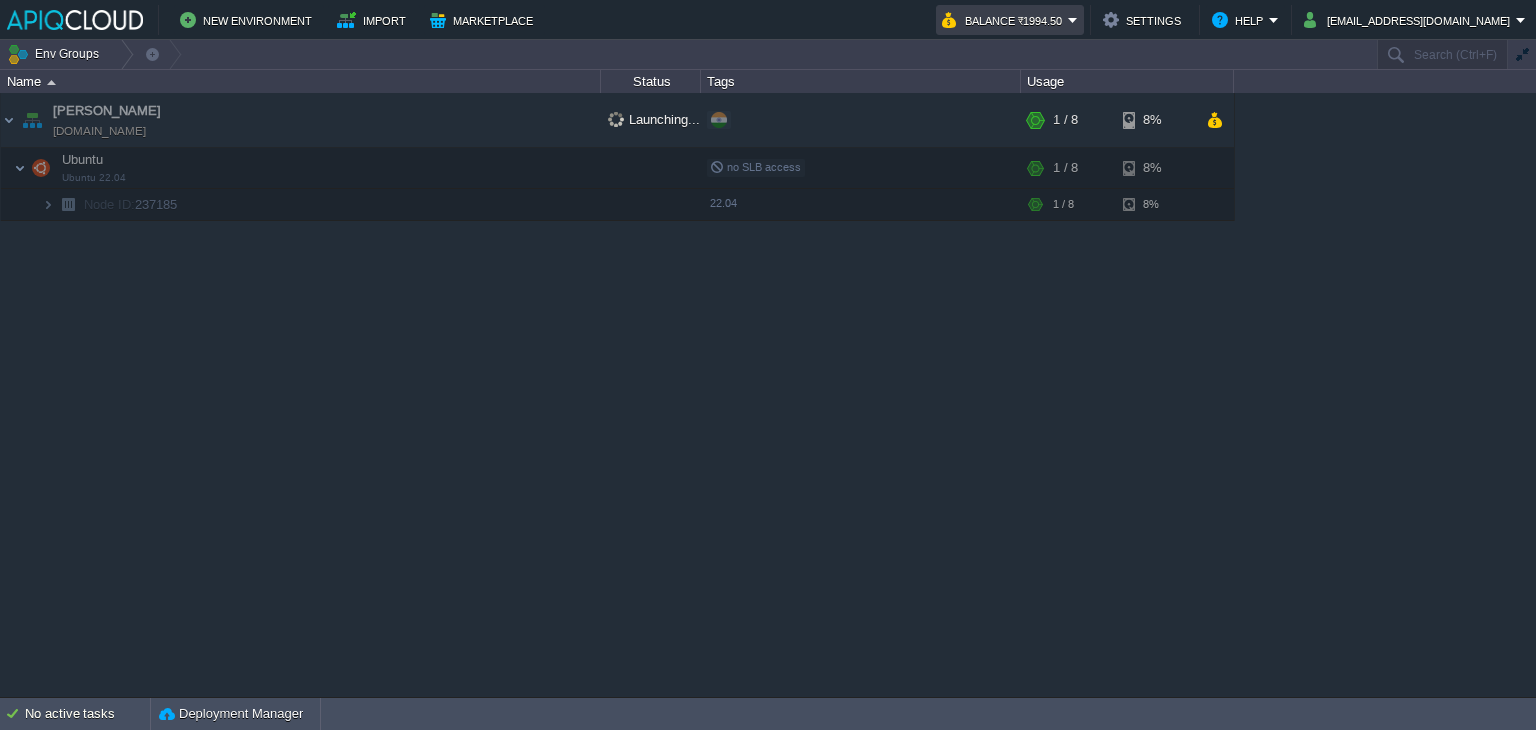 click on "Balance ₹1994.50" at bounding box center [1010, 20] 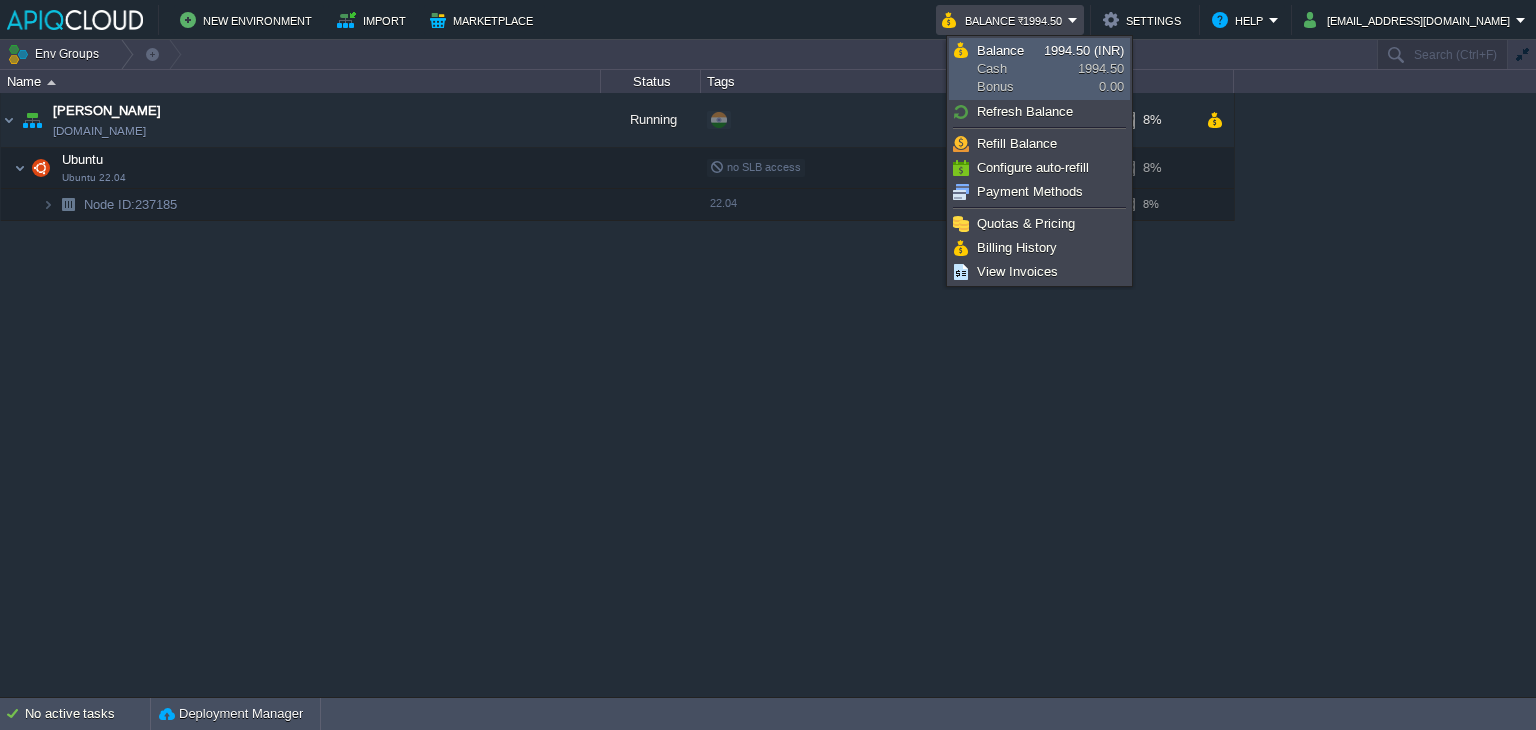 click on "Balance" at bounding box center [1000, 50] 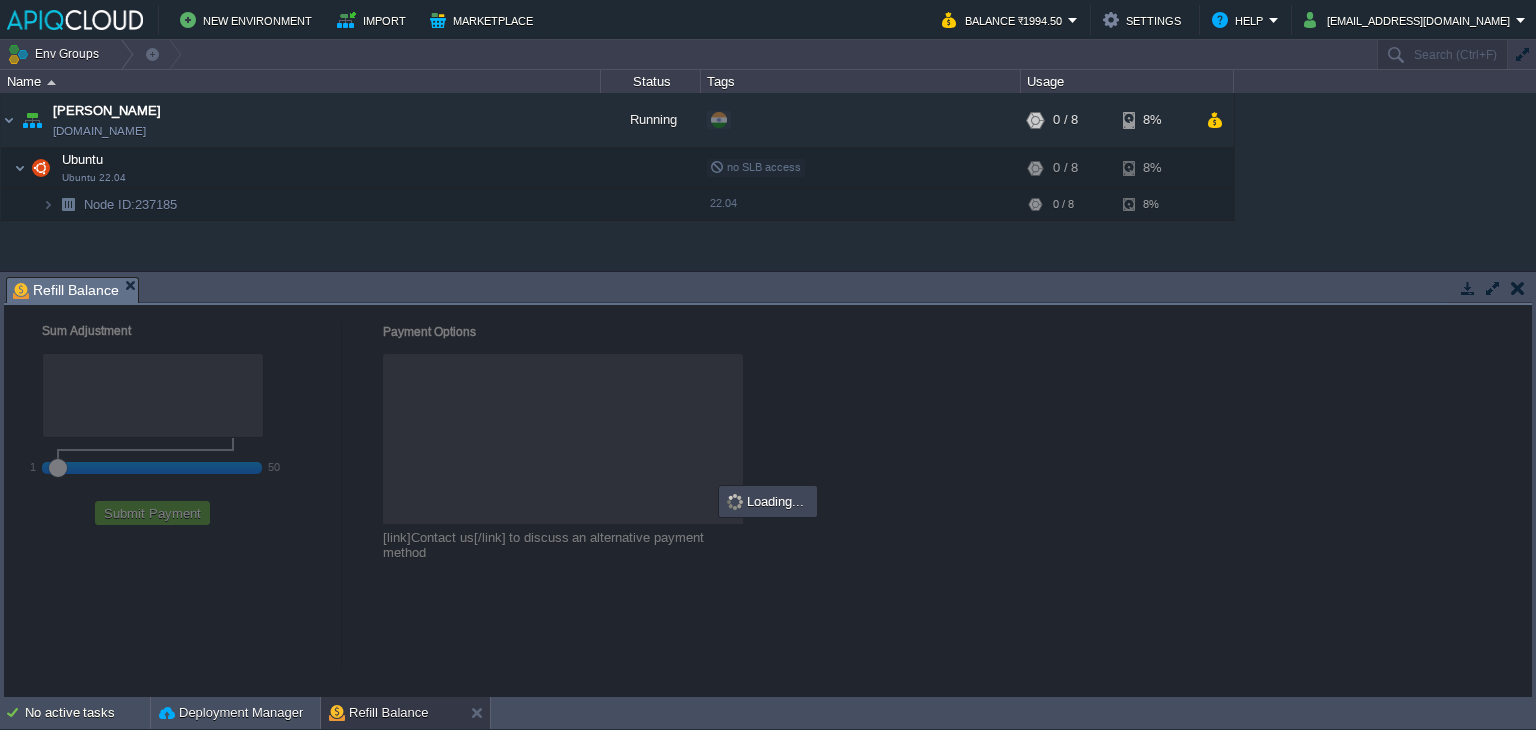 checkbox on "true" 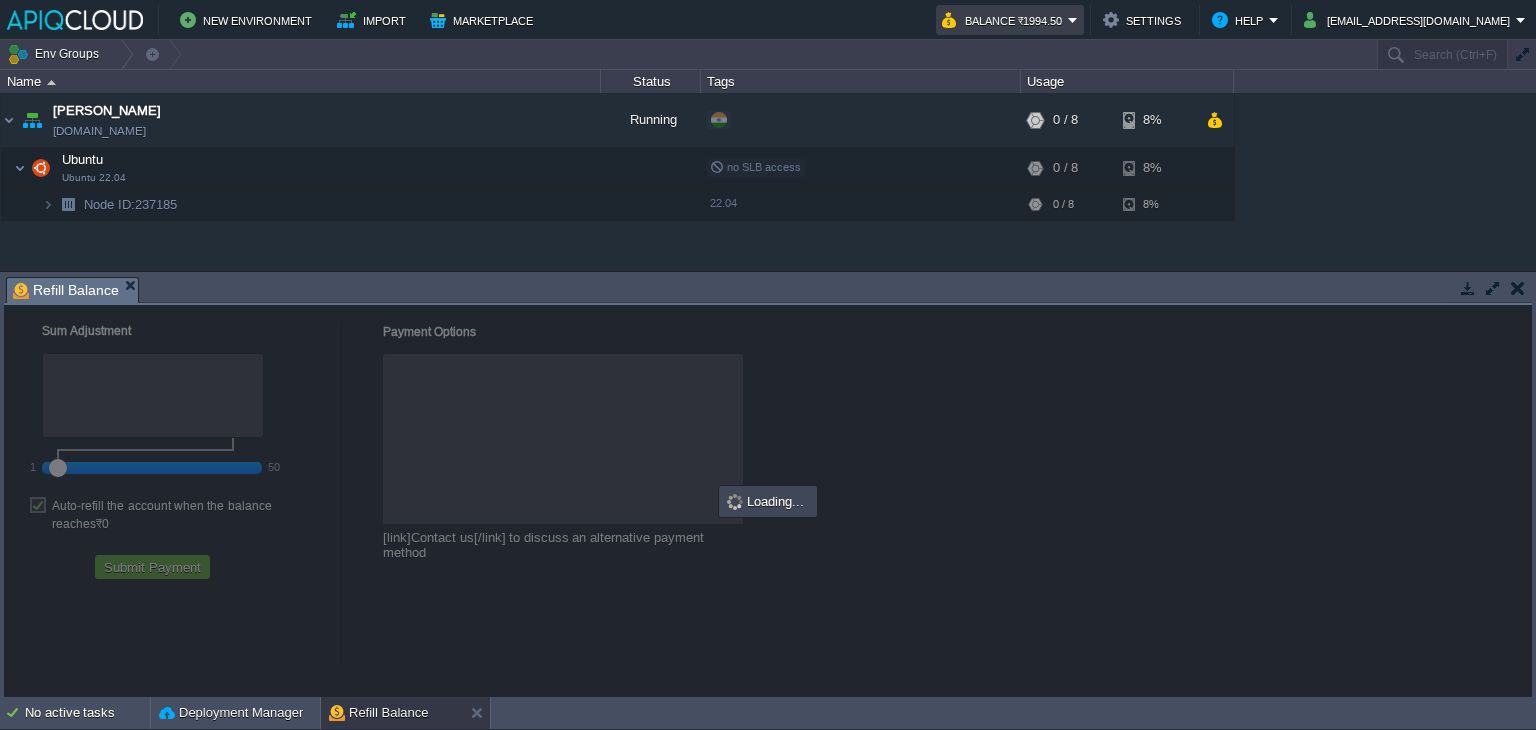click on "Balance ₹1994.50" at bounding box center (1005, 20) 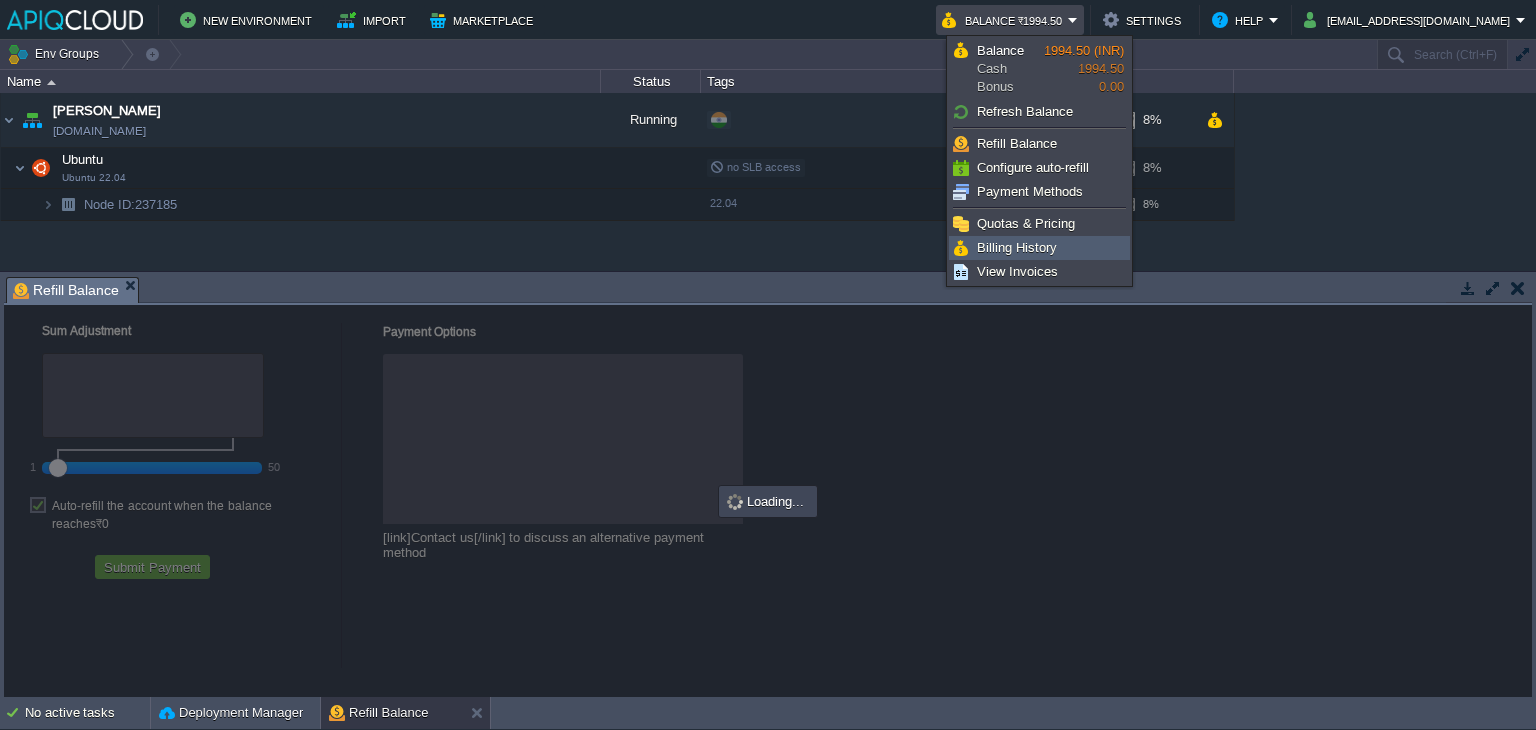 click on "Billing History" at bounding box center [1017, 247] 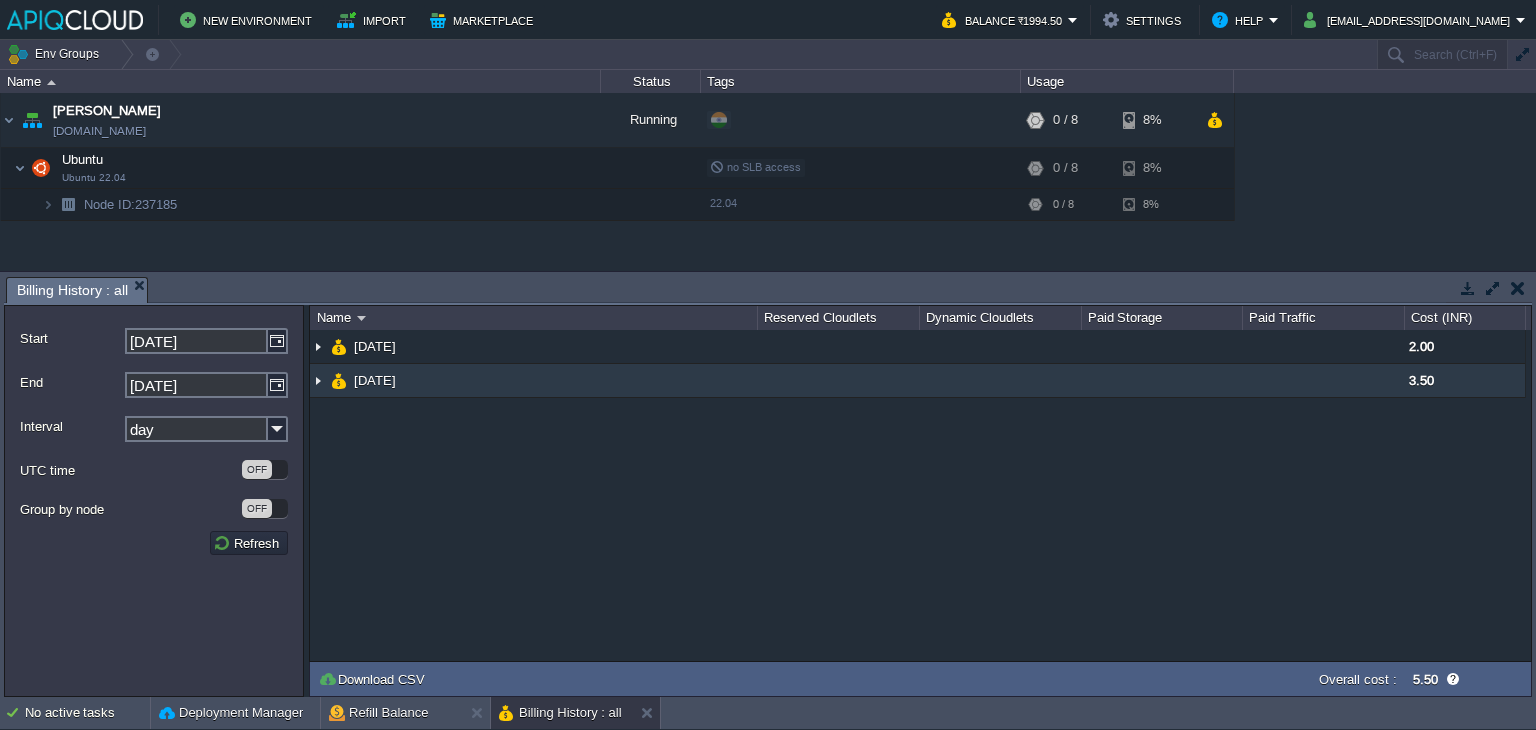 click at bounding box center [318, 380] 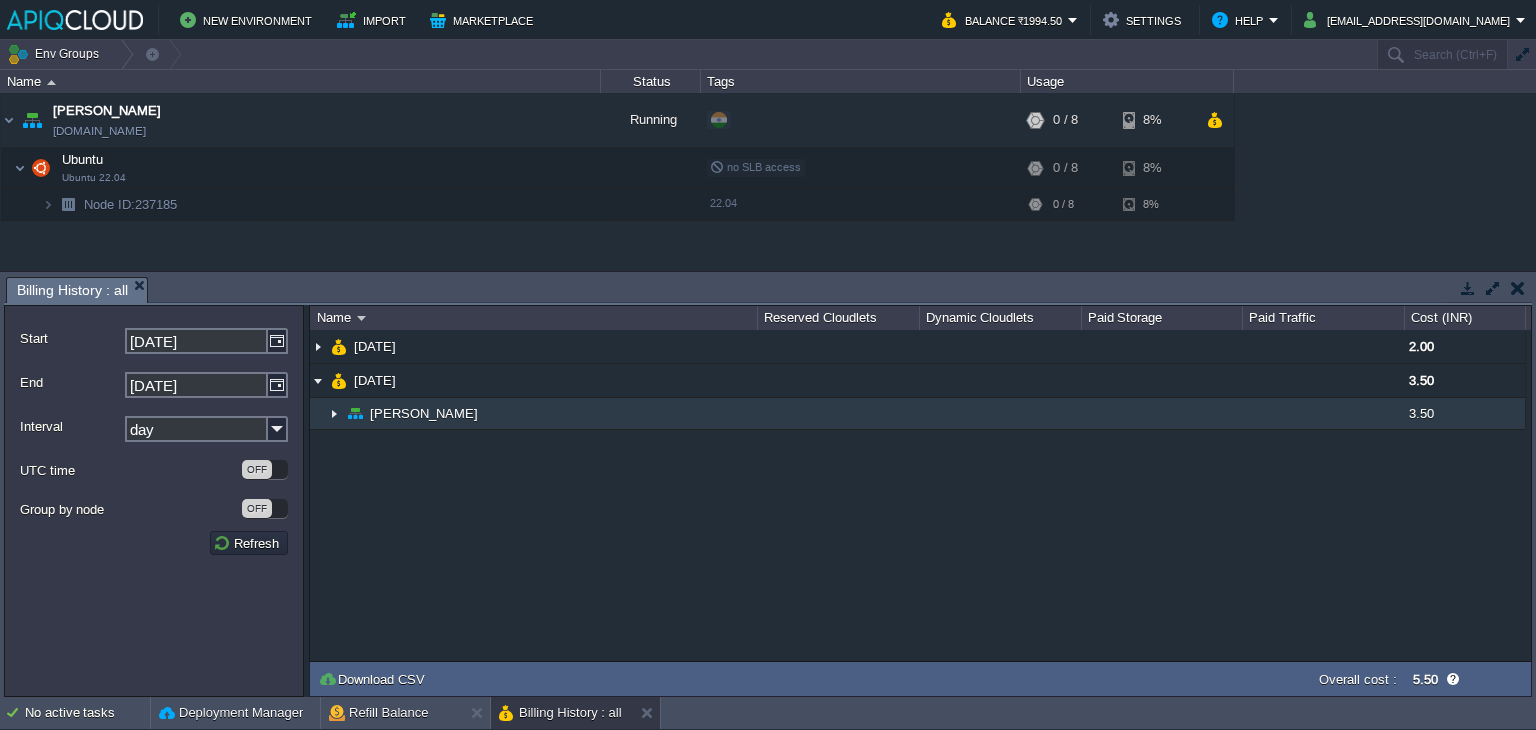 click at bounding box center [334, 413] 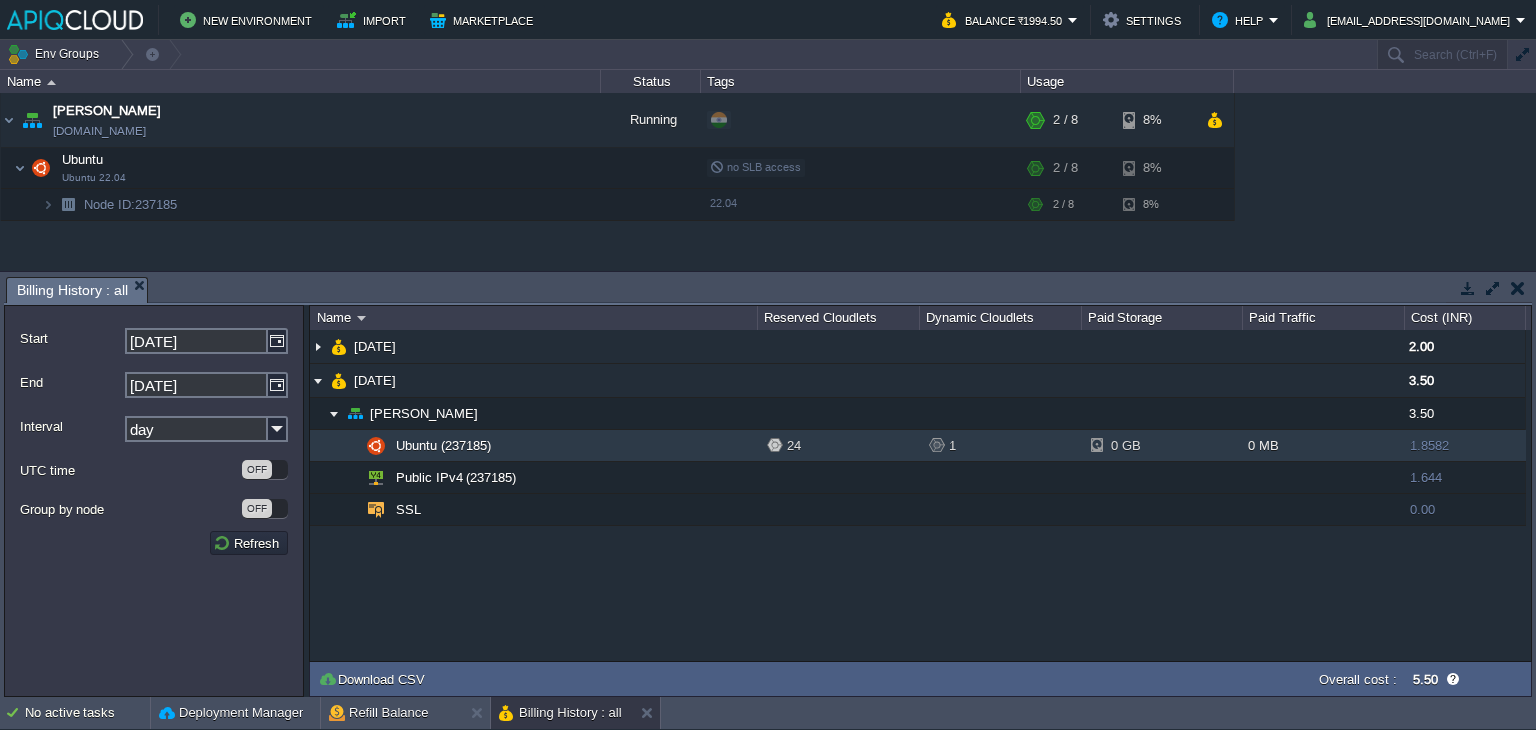 click on "Ubuntu (237185)" at bounding box center [444, 445] 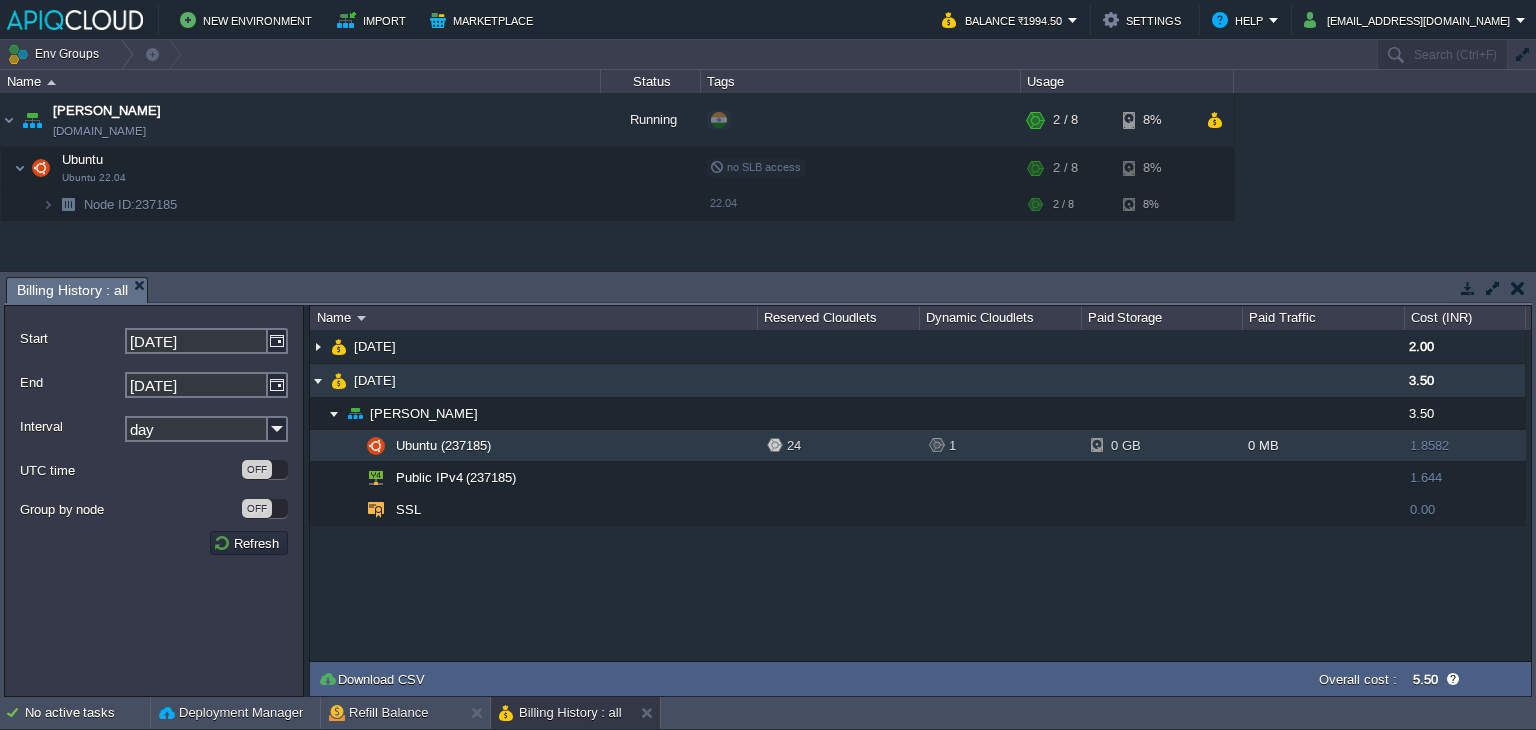click at bounding box center [318, 380] 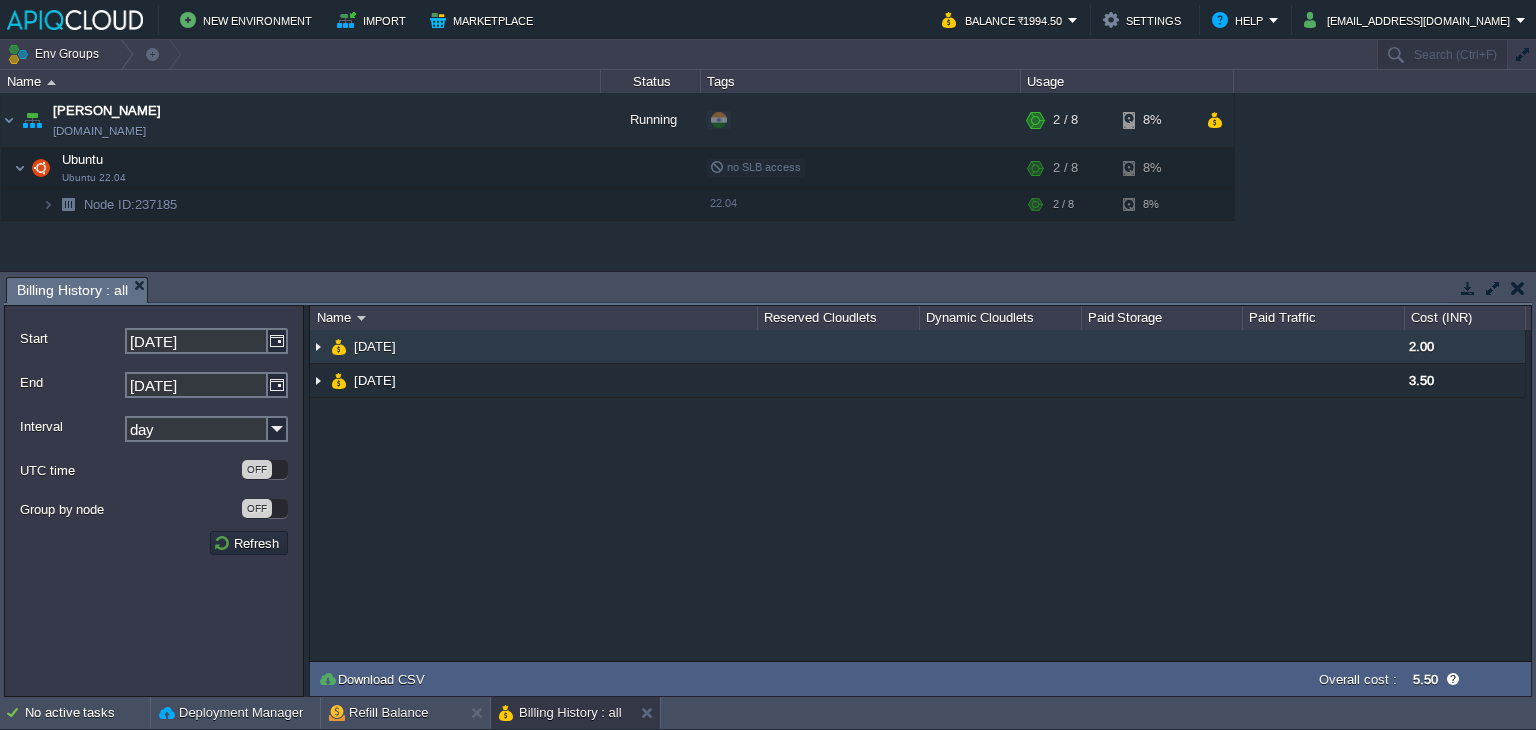 click at bounding box center [318, 346] 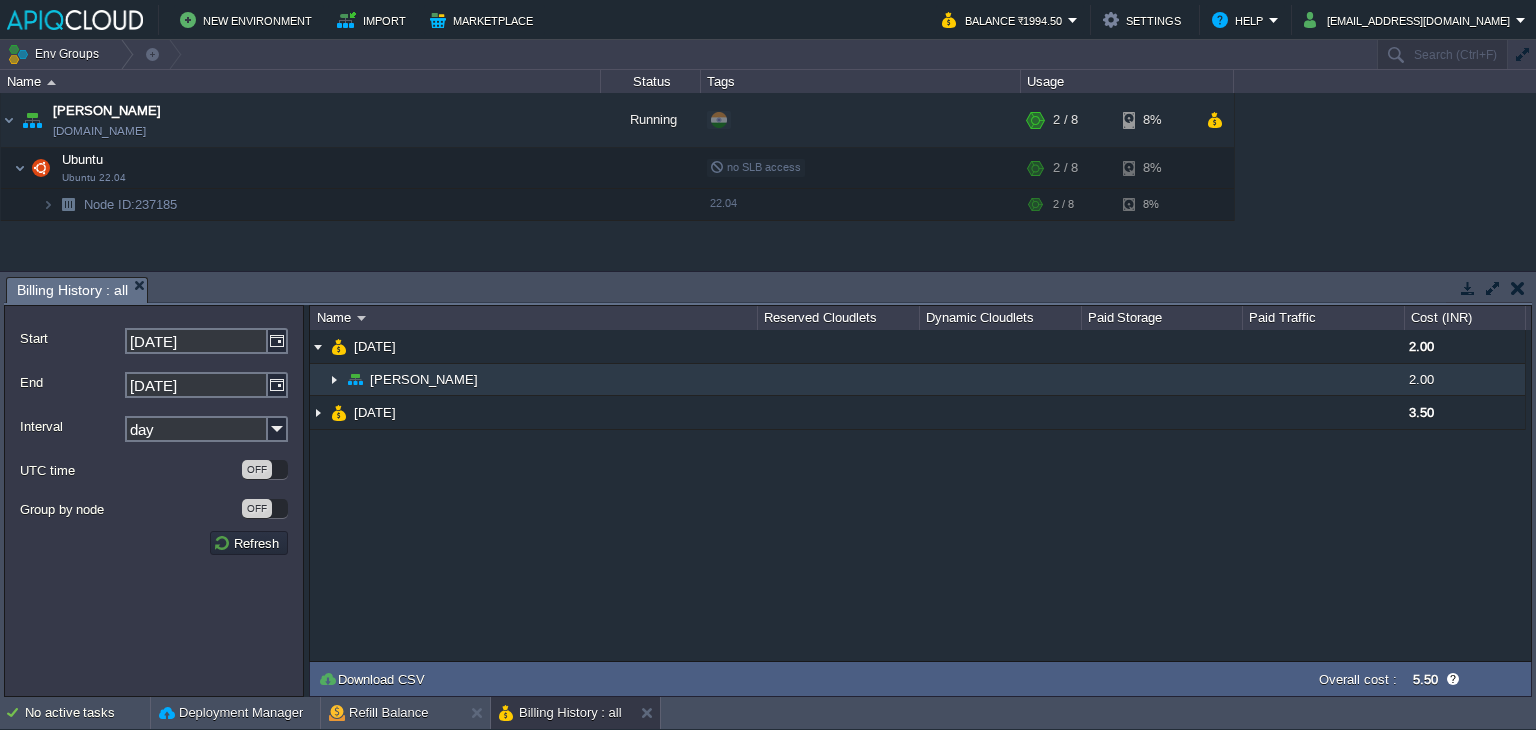 click at bounding box center (334, 379) 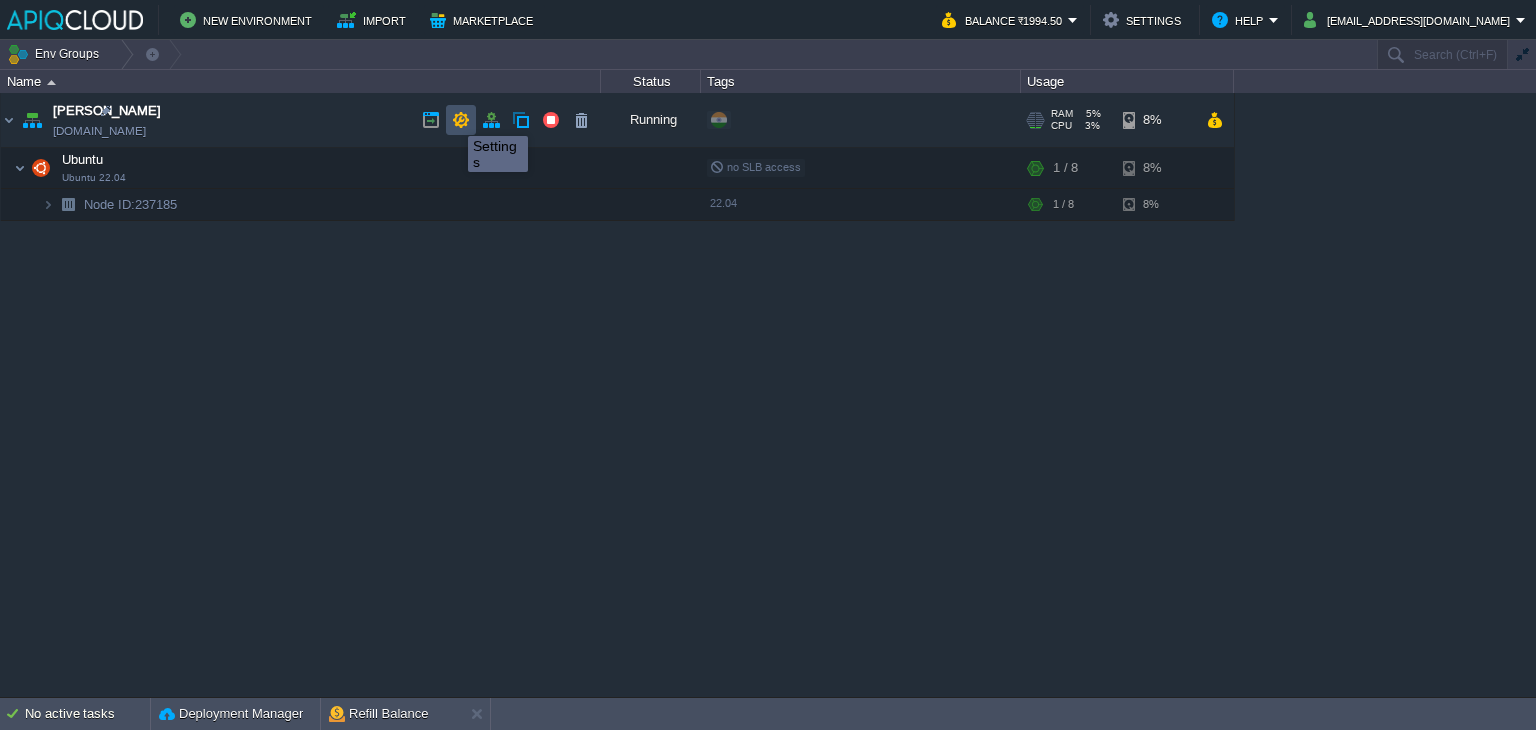 click at bounding box center (461, 120) 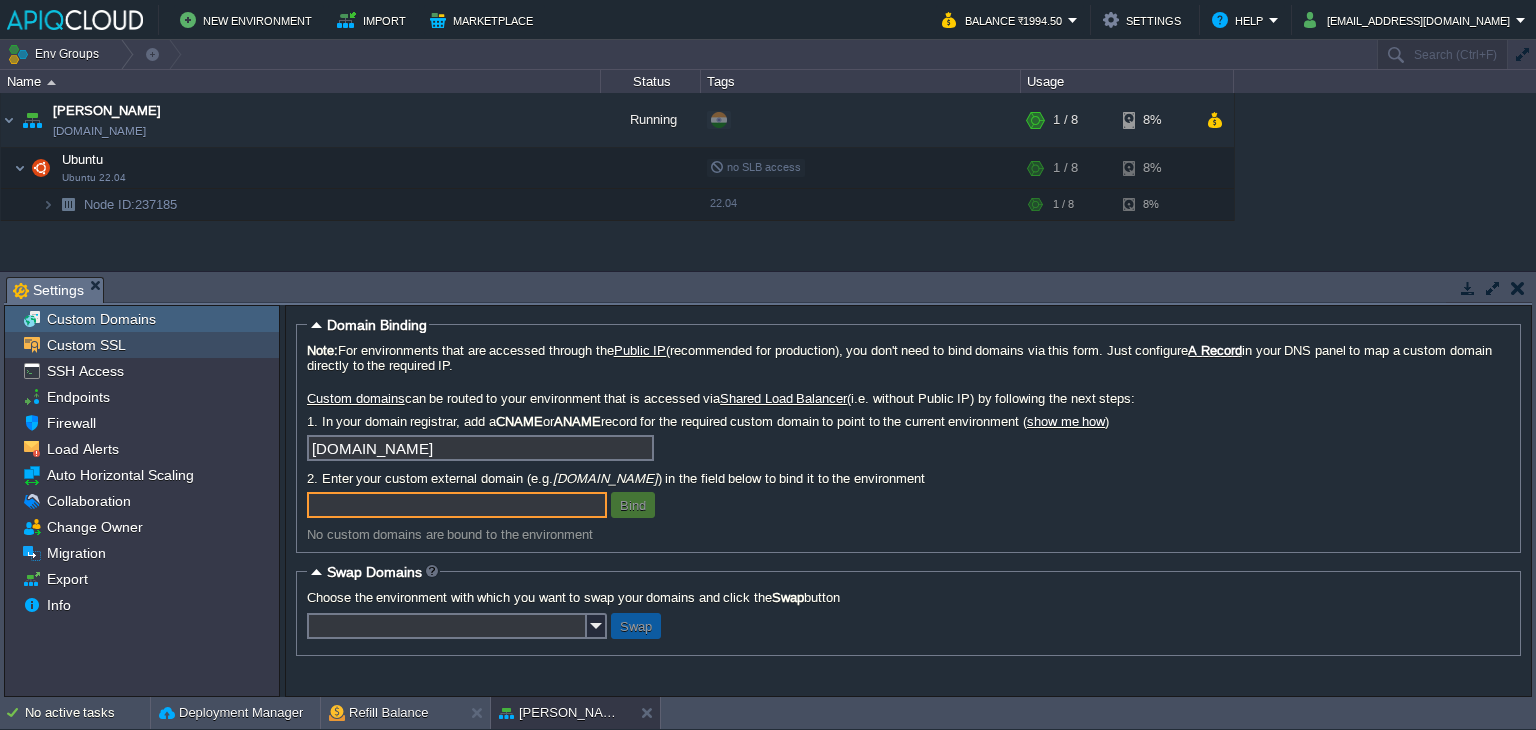 click on "Custom SSL" at bounding box center [86, 345] 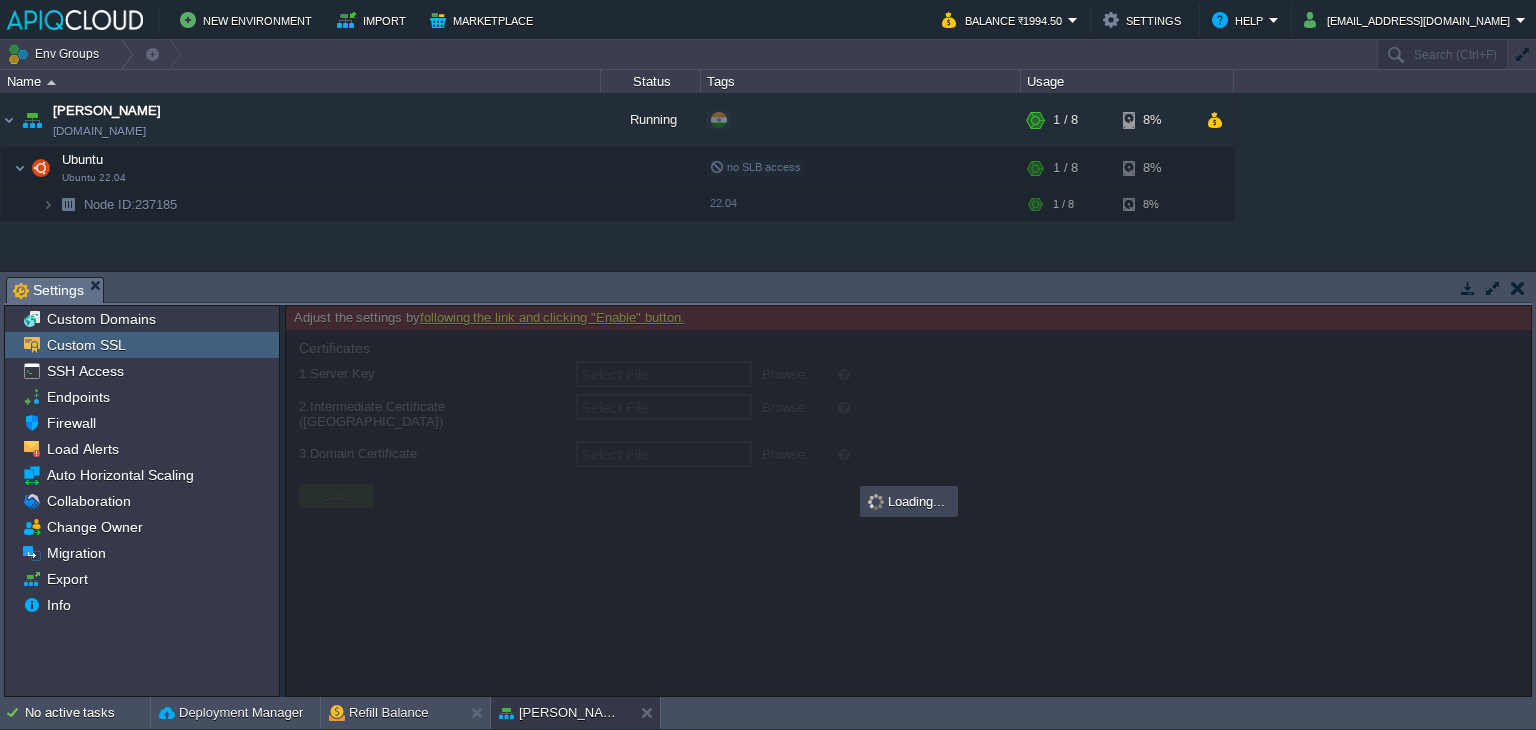 type on "Select File" 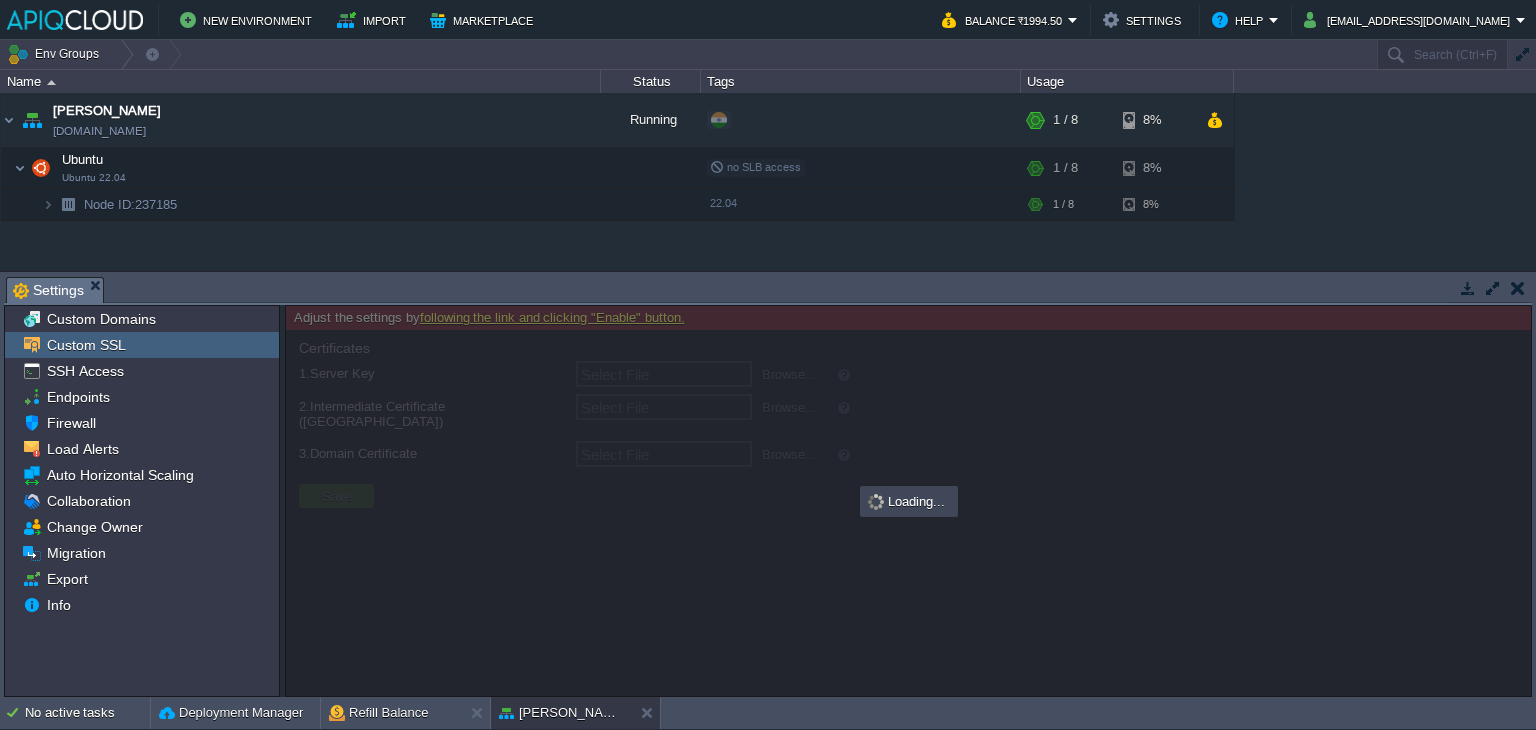 type on "Select File" 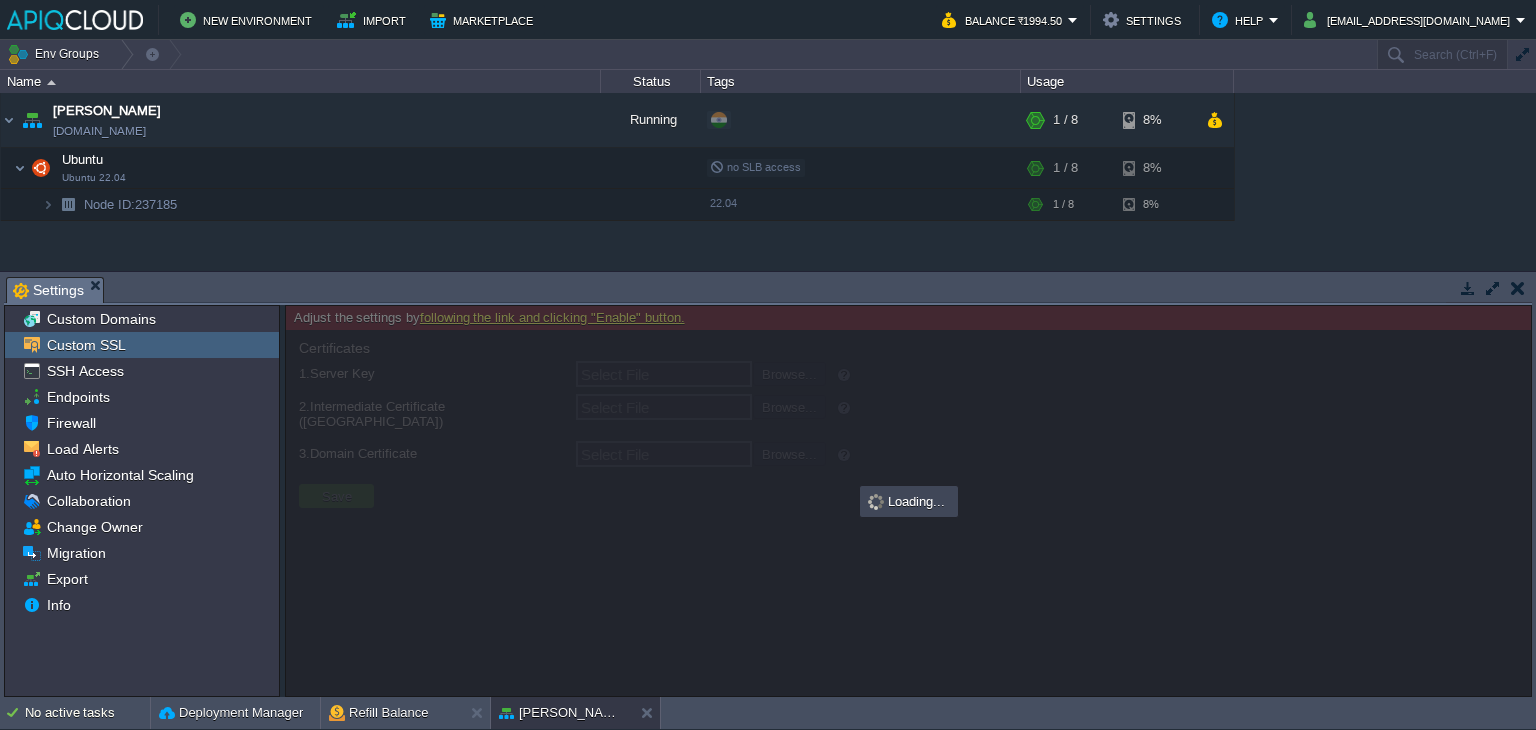 type on "Select File" 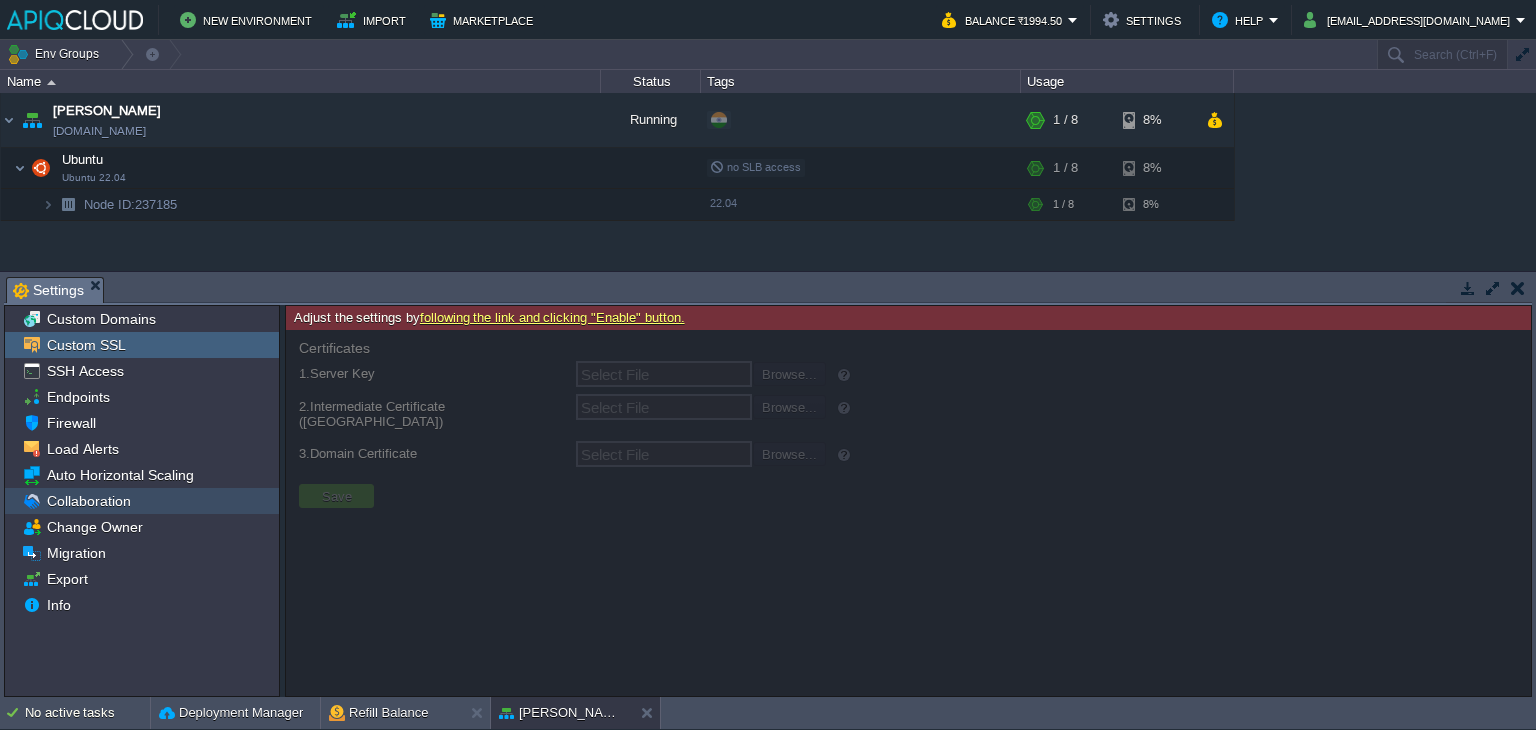 click on "Collaboration" at bounding box center (88, 501) 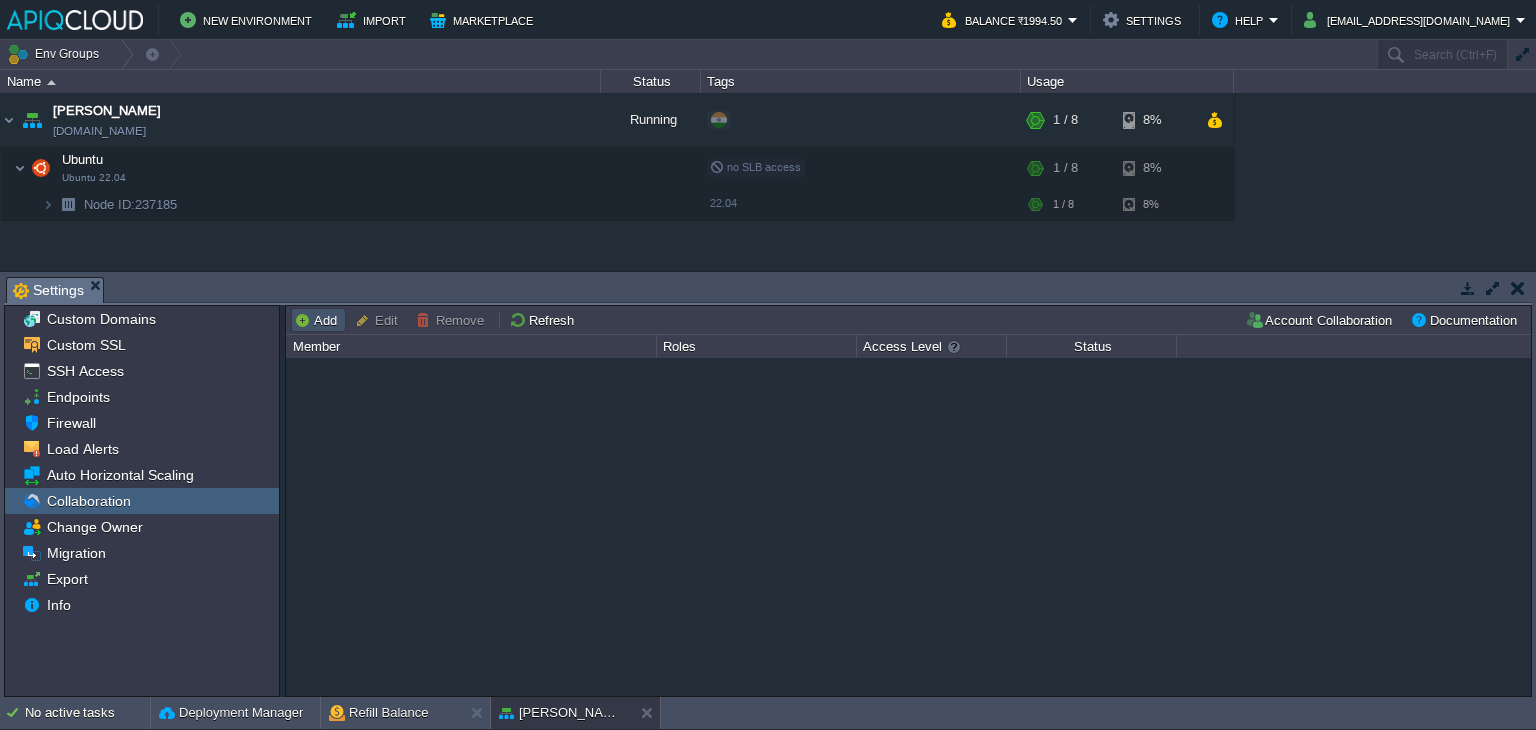 click on "Add" at bounding box center [318, 320] 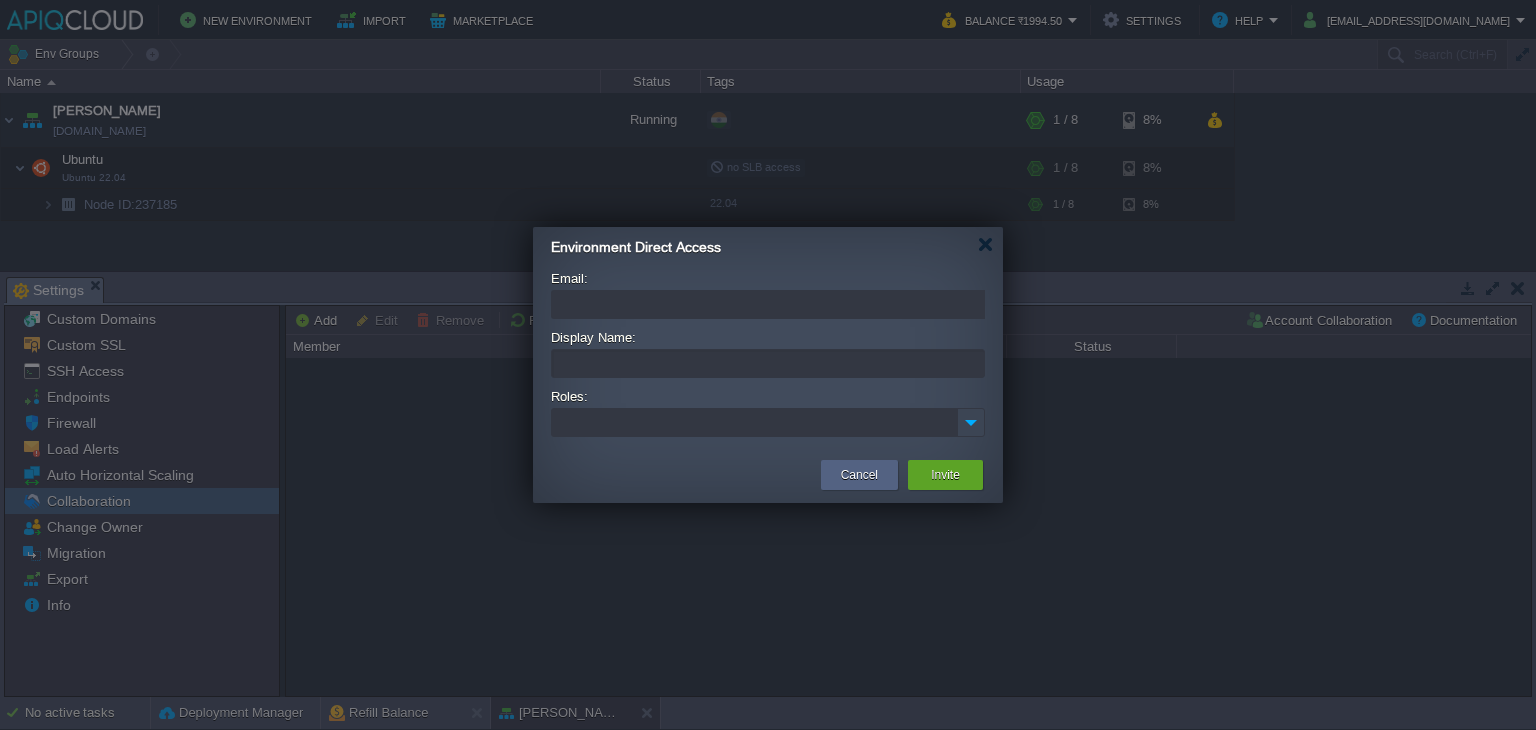 click at bounding box center [971, 422] 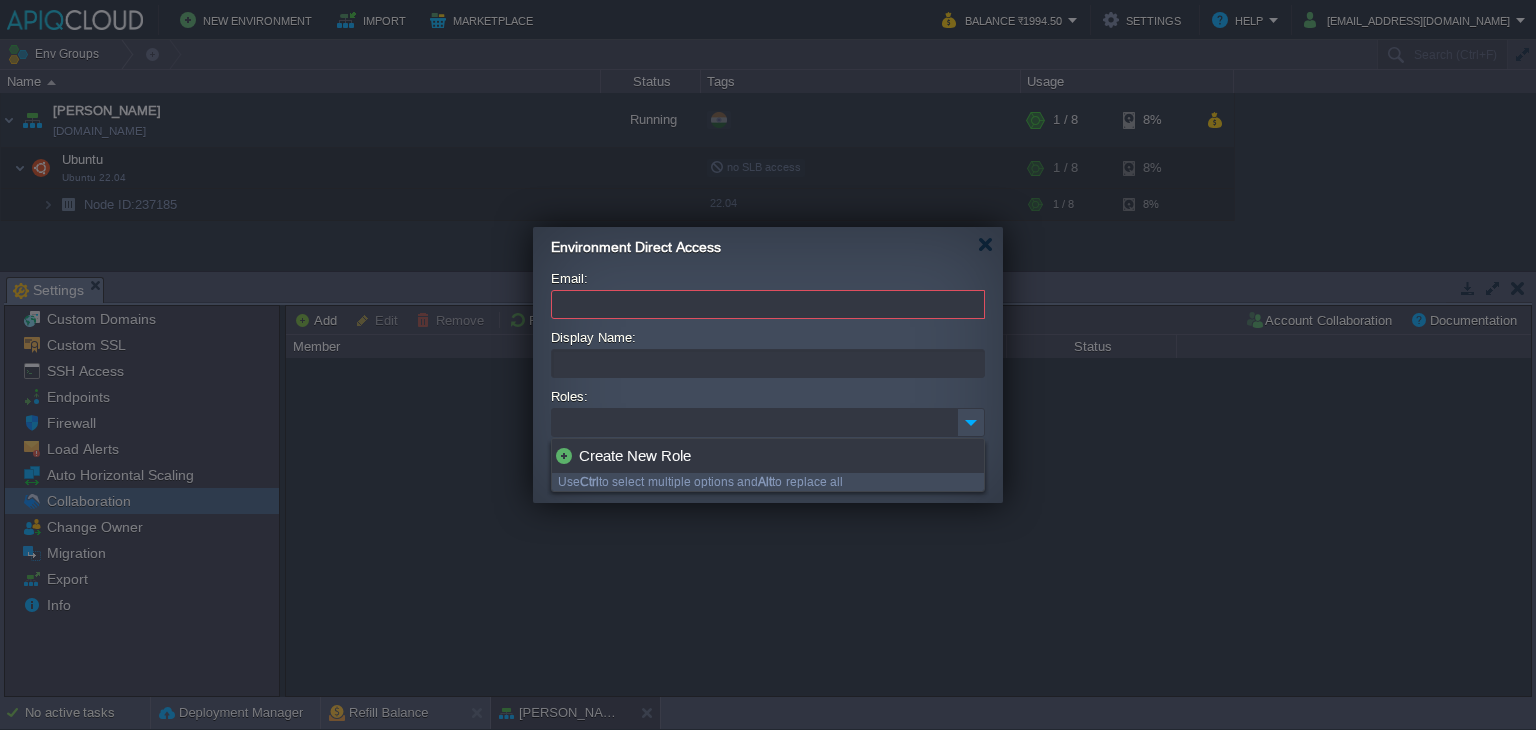 click at bounding box center [768, 365] 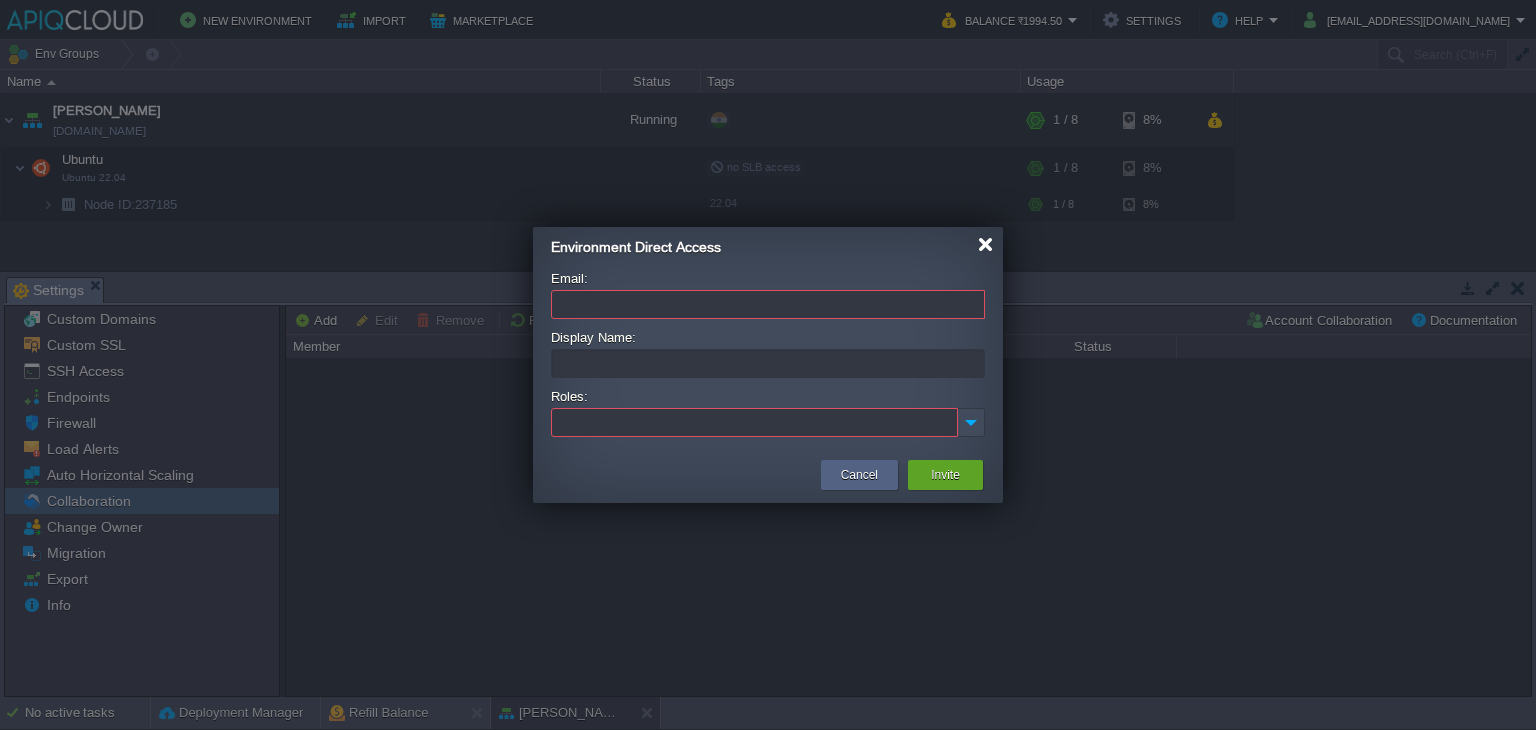 click at bounding box center (985, 244) 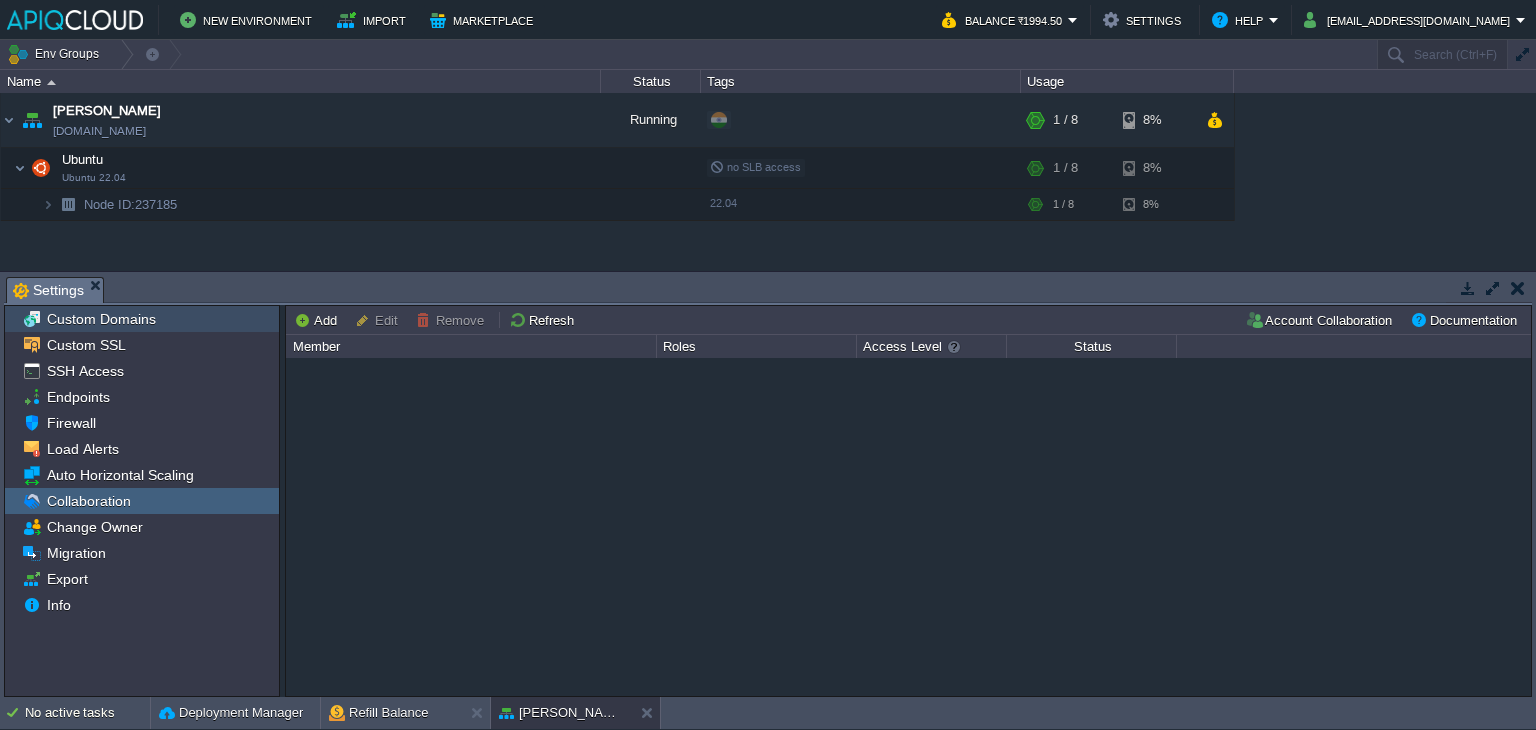 click on "Custom Domains" at bounding box center [101, 319] 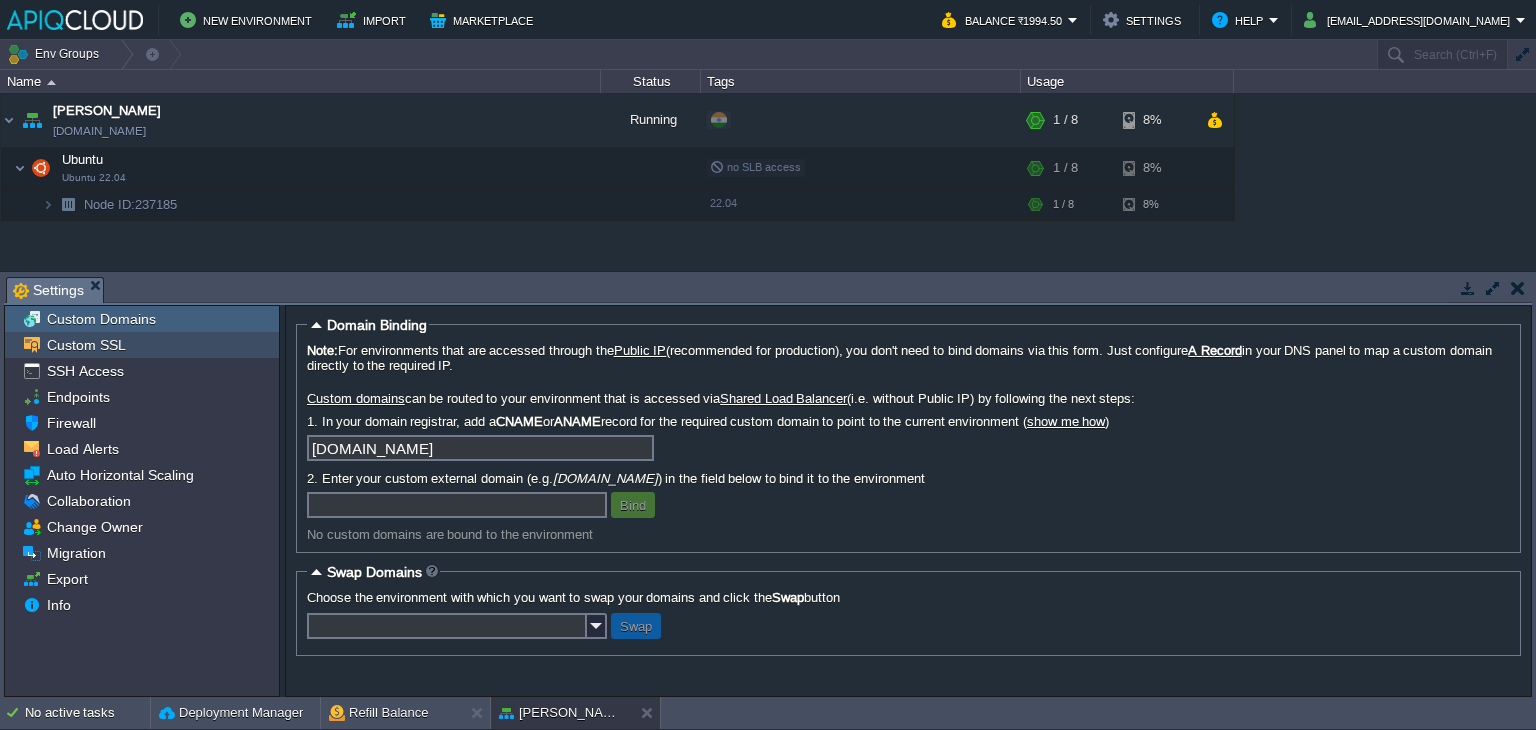 click on "Custom SSL" at bounding box center (86, 345) 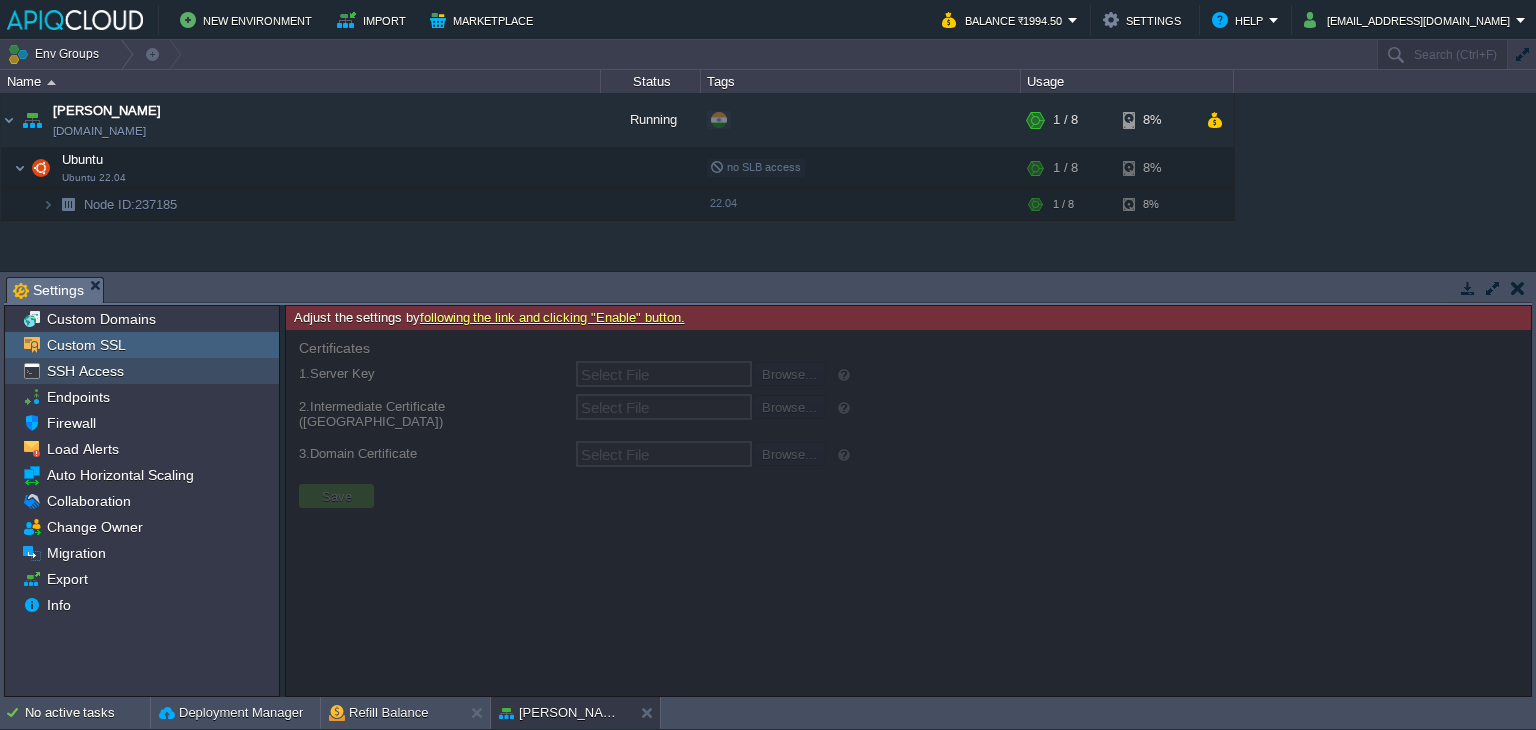 click on "SSH Access" at bounding box center (85, 371) 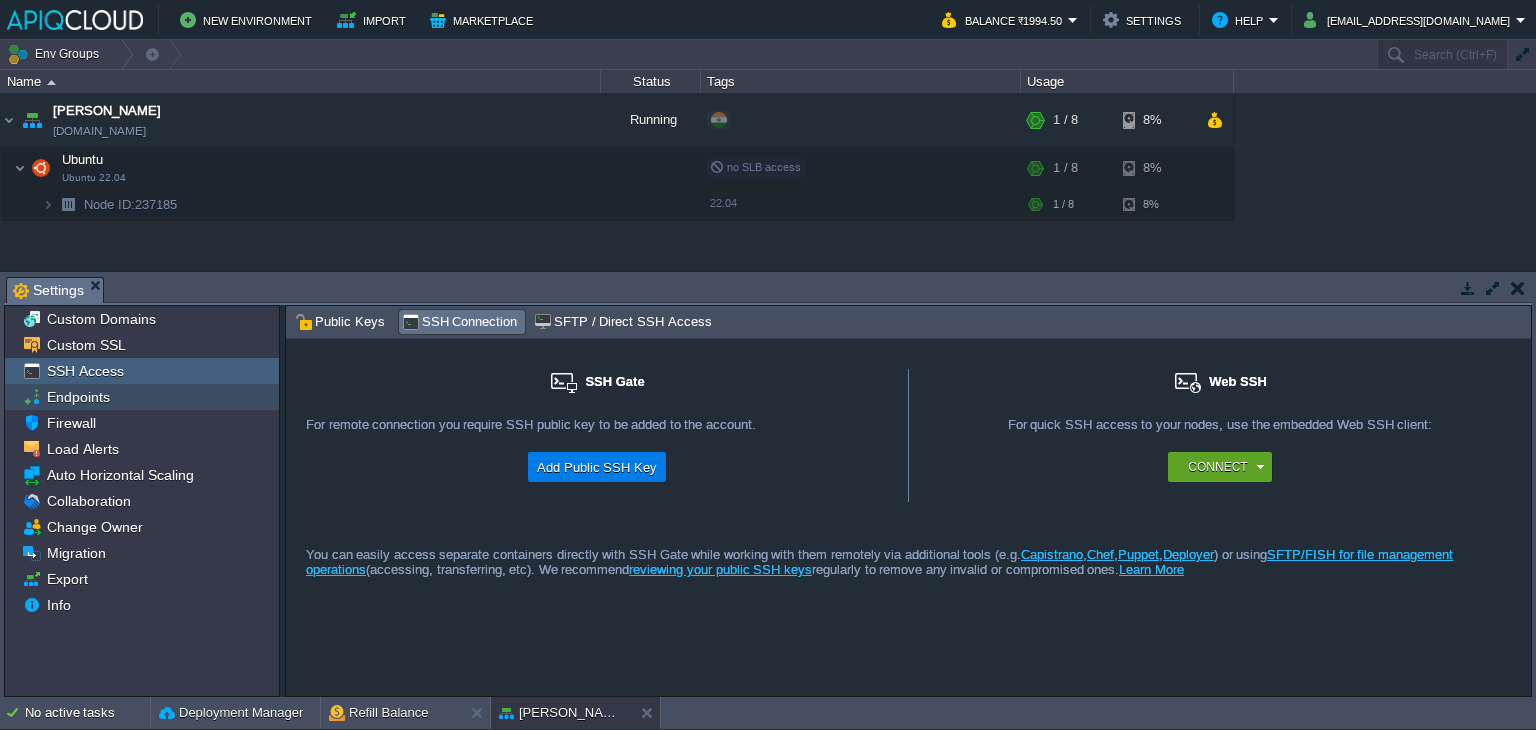 click on "Endpoints" at bounding box center [78, 397] 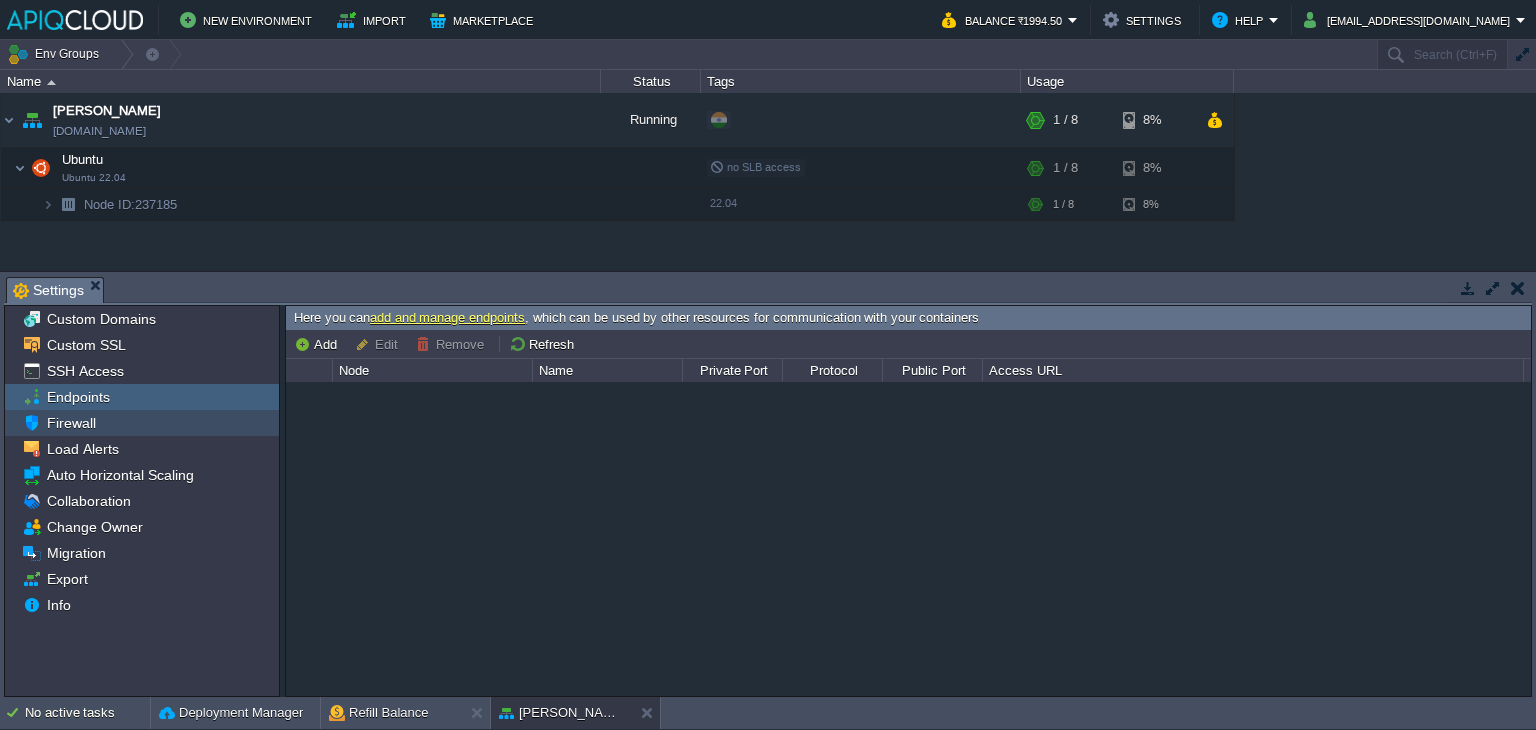 click on "Firewall" at bounding box center [71, 423] 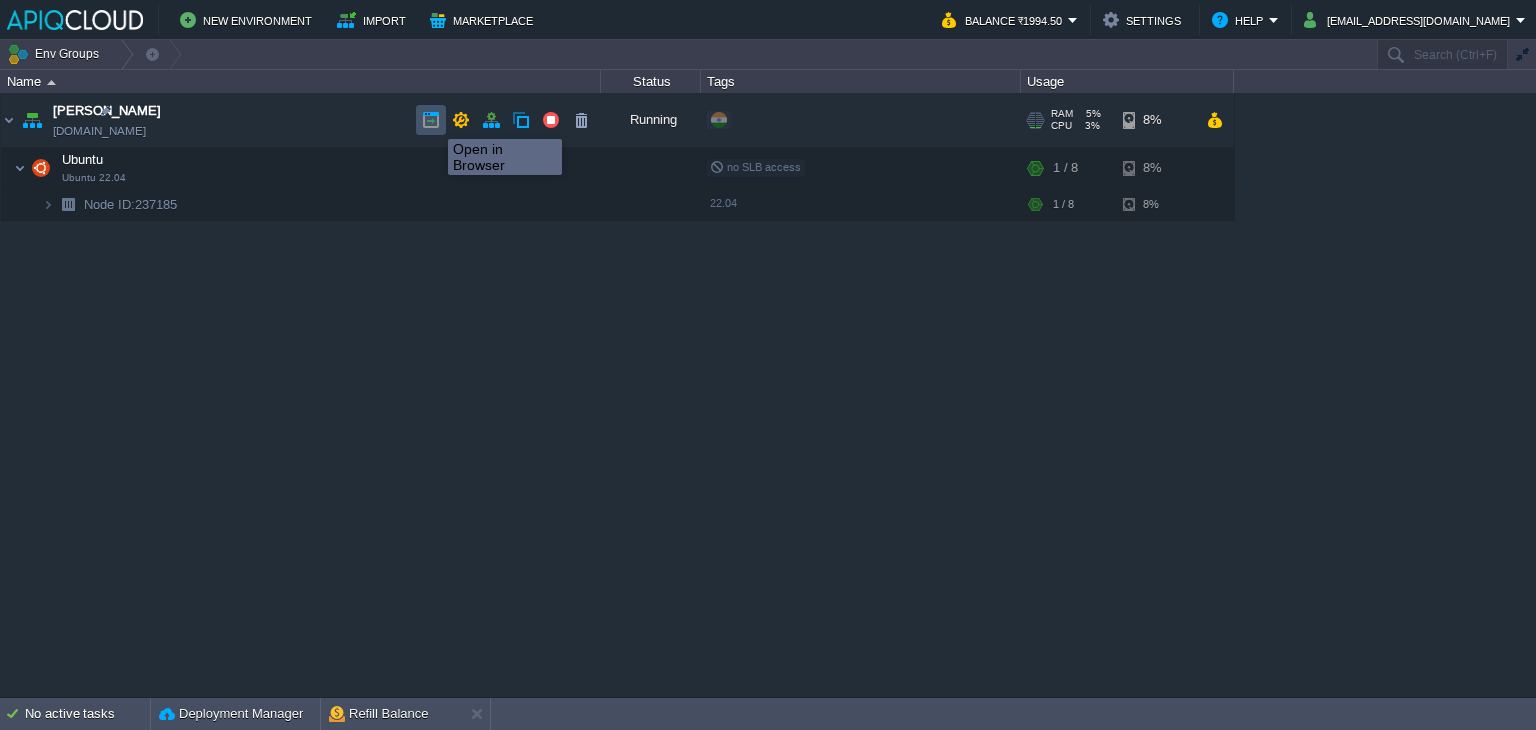 click at bounding box center [431, 120] 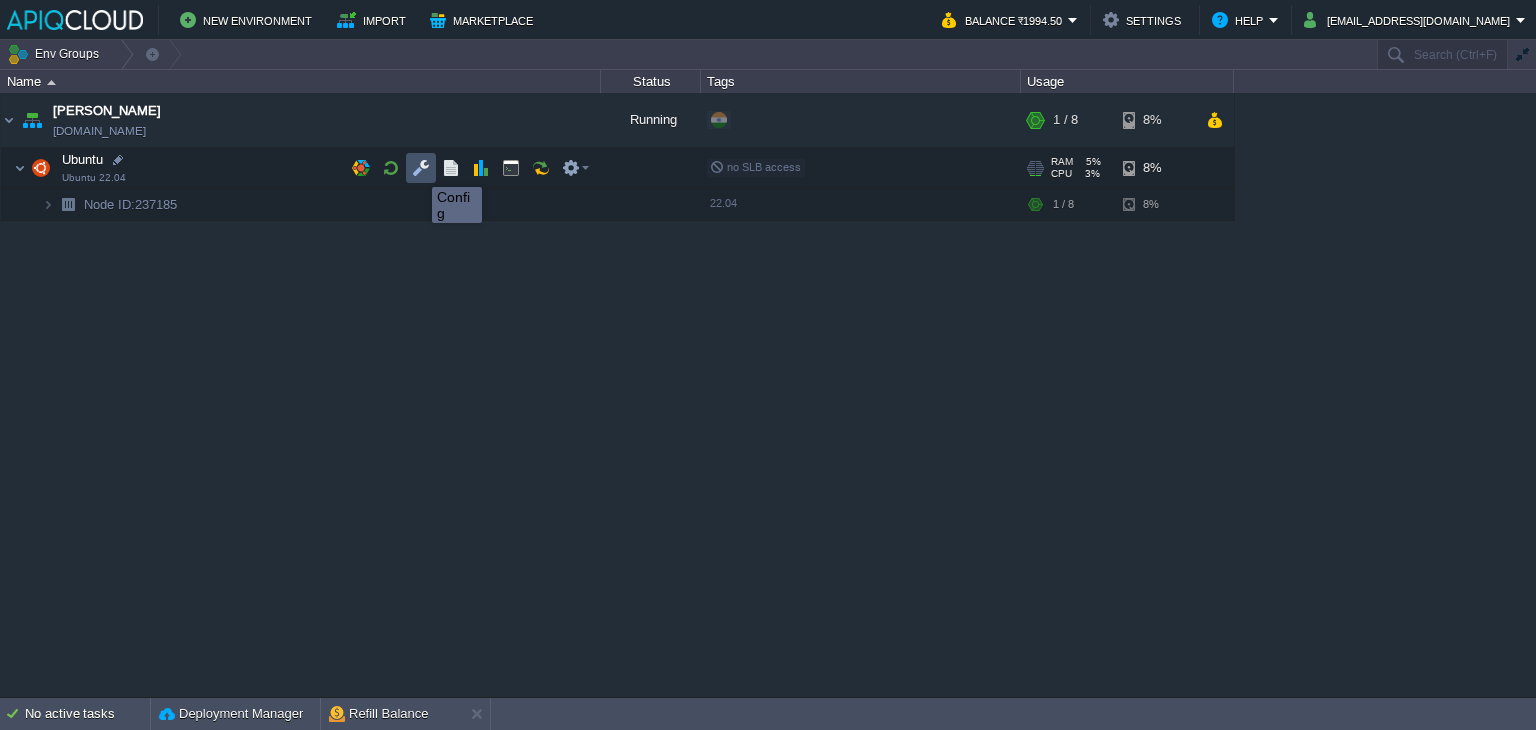 click at bounding box center [421, 168] 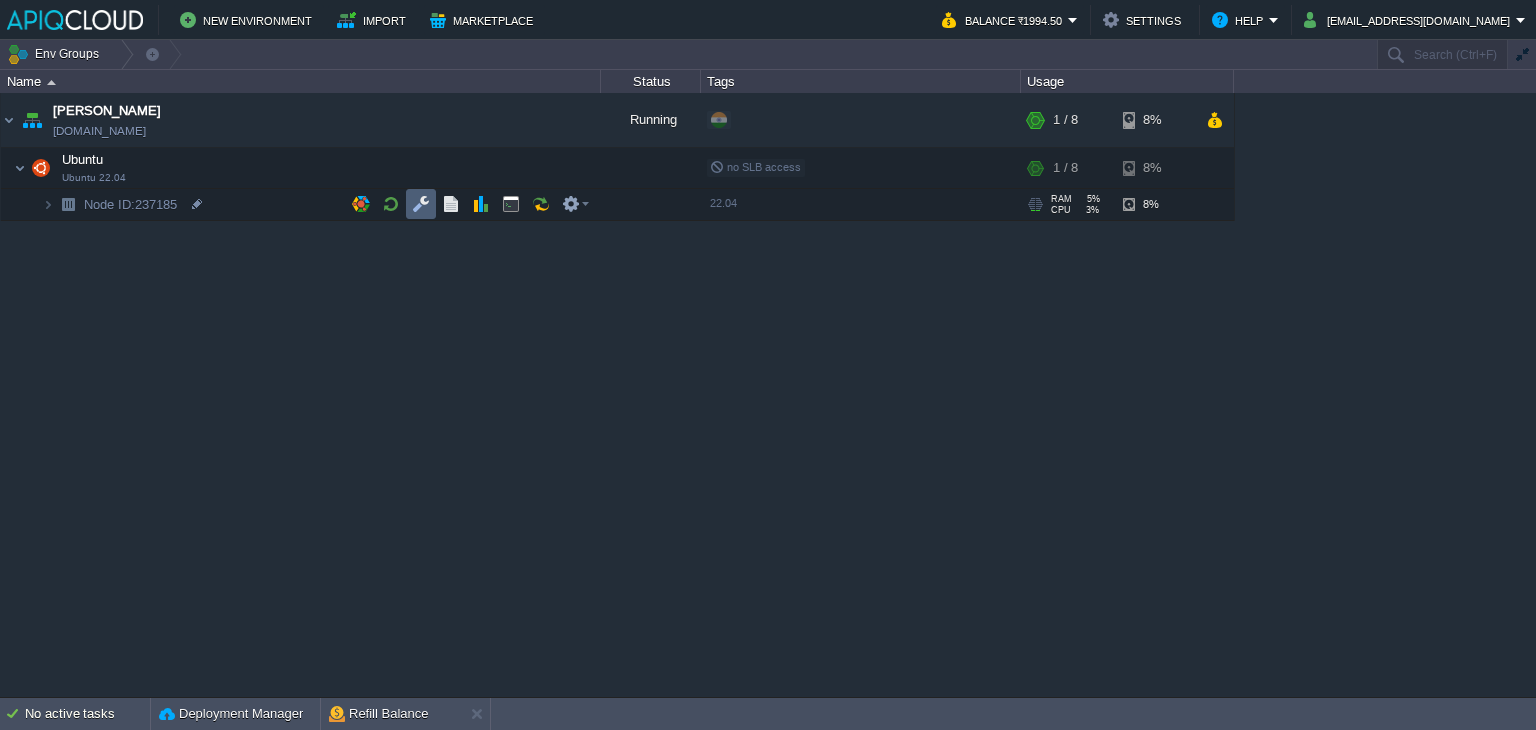 click at bounding box center [421, 204] 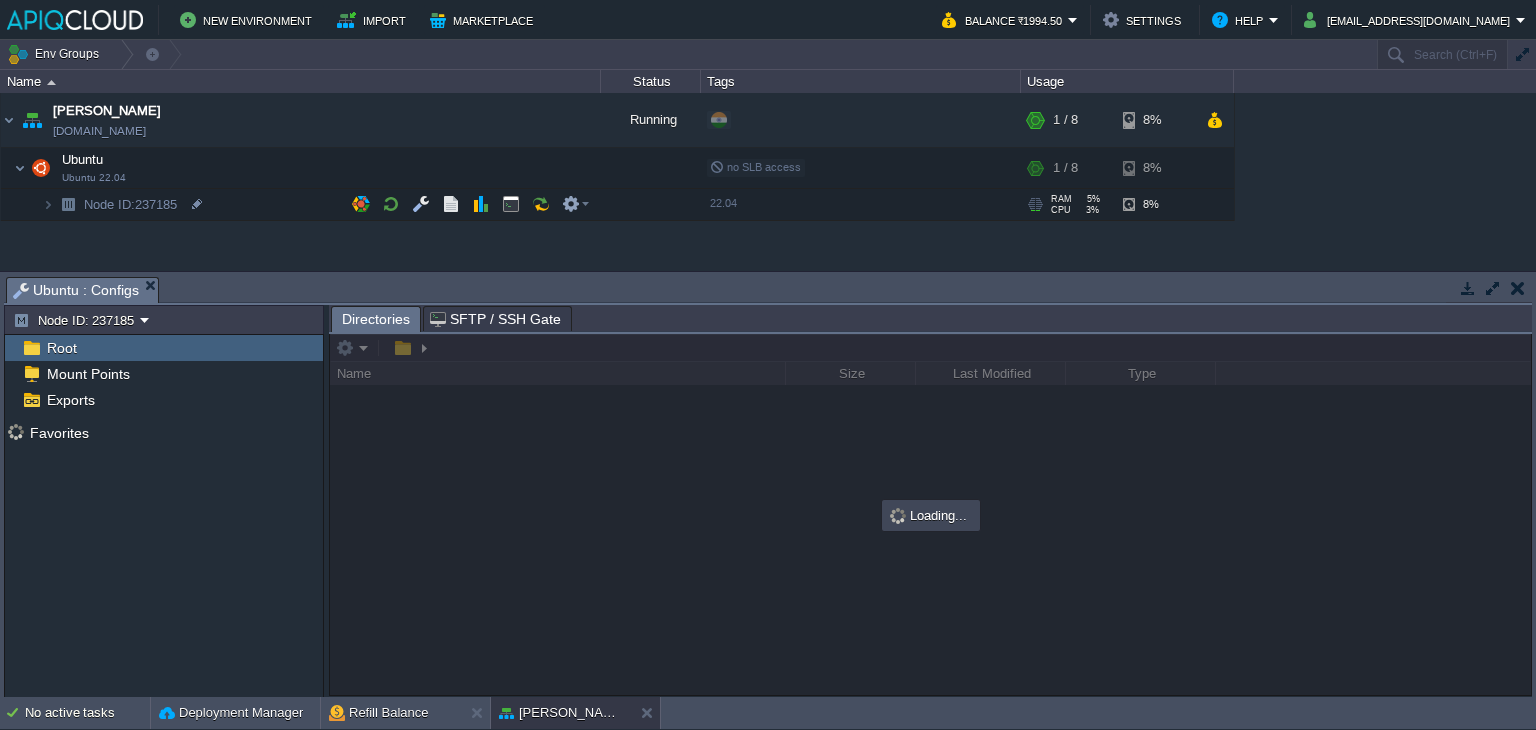click on "Root" at bounding box center [164, 348] 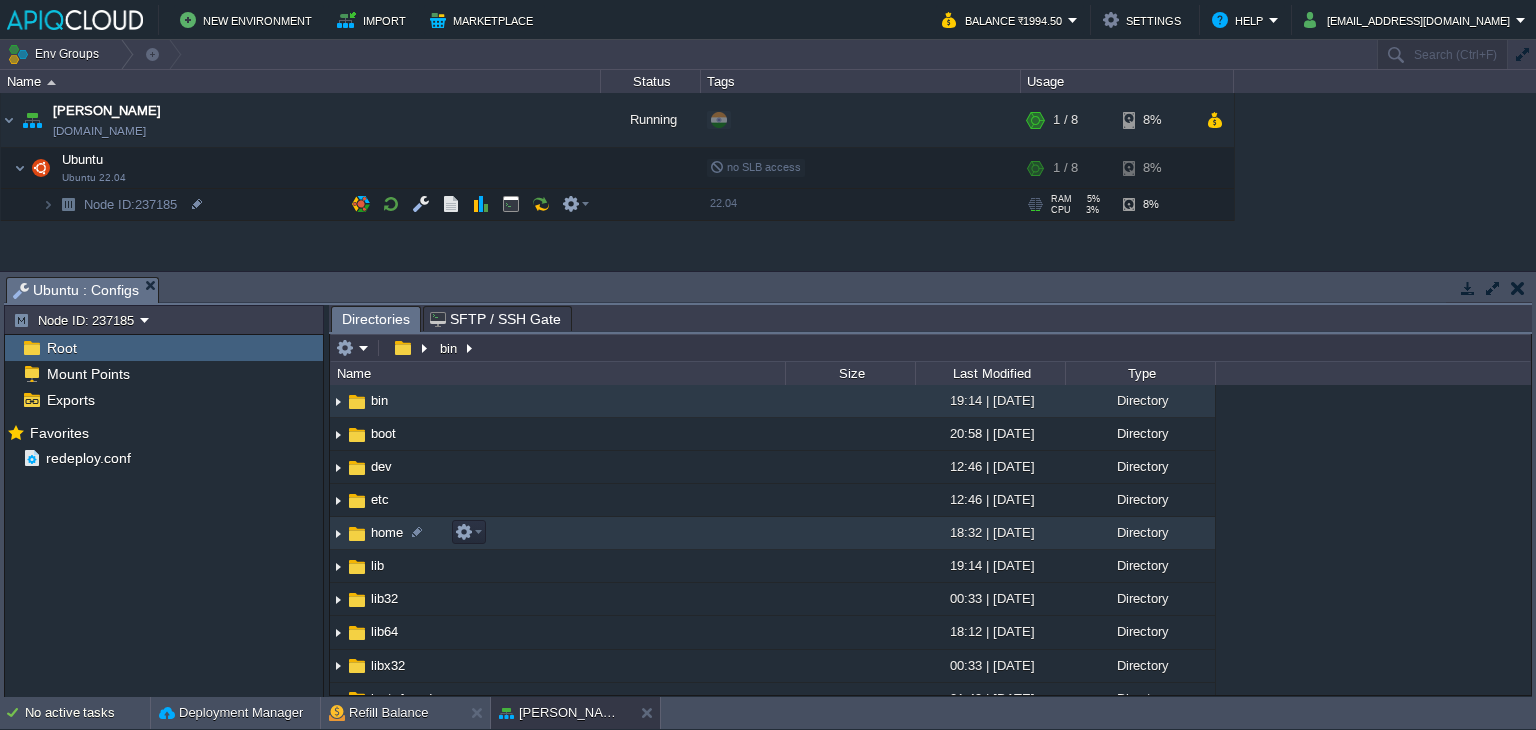 click at bounding box center [338, 533] 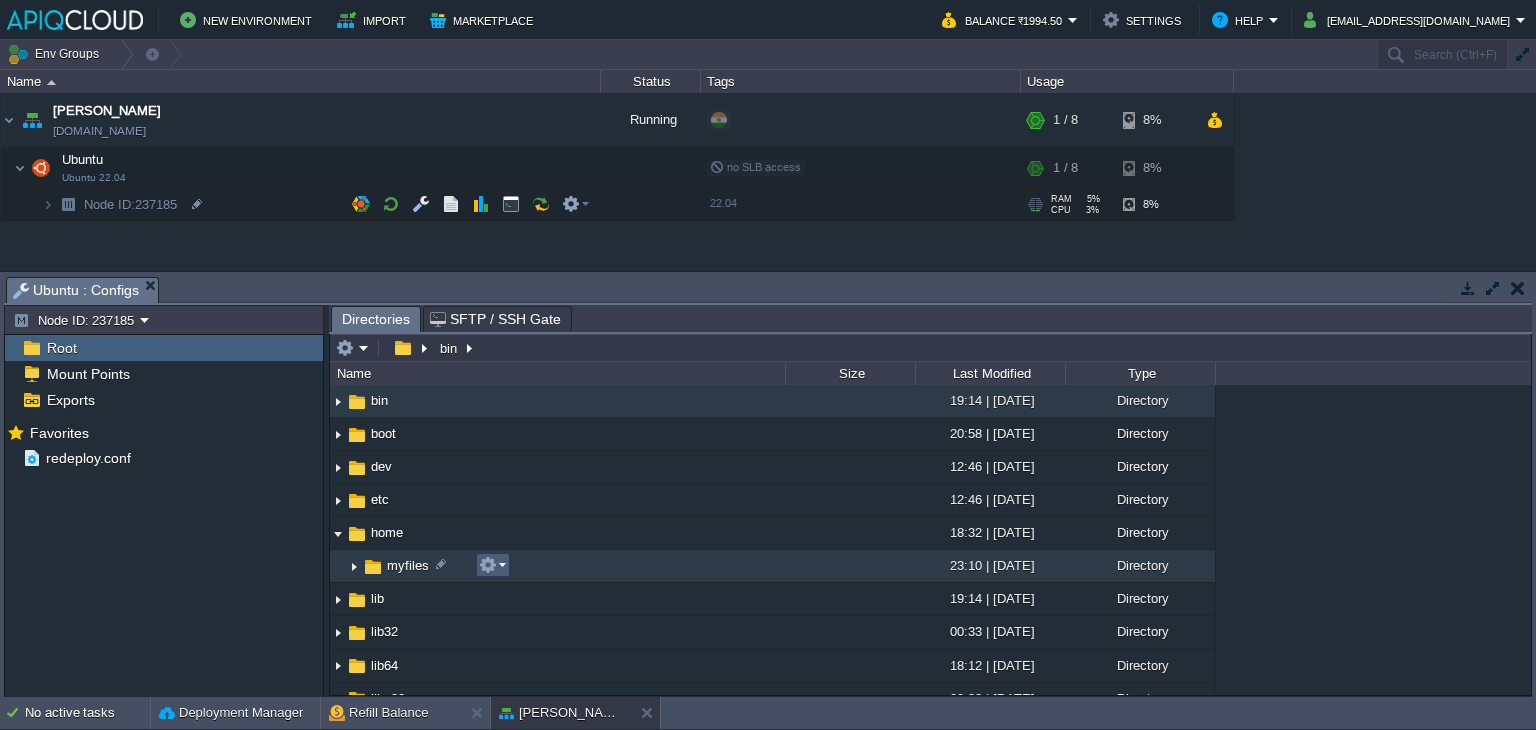 click at bounding box center [493, 565] 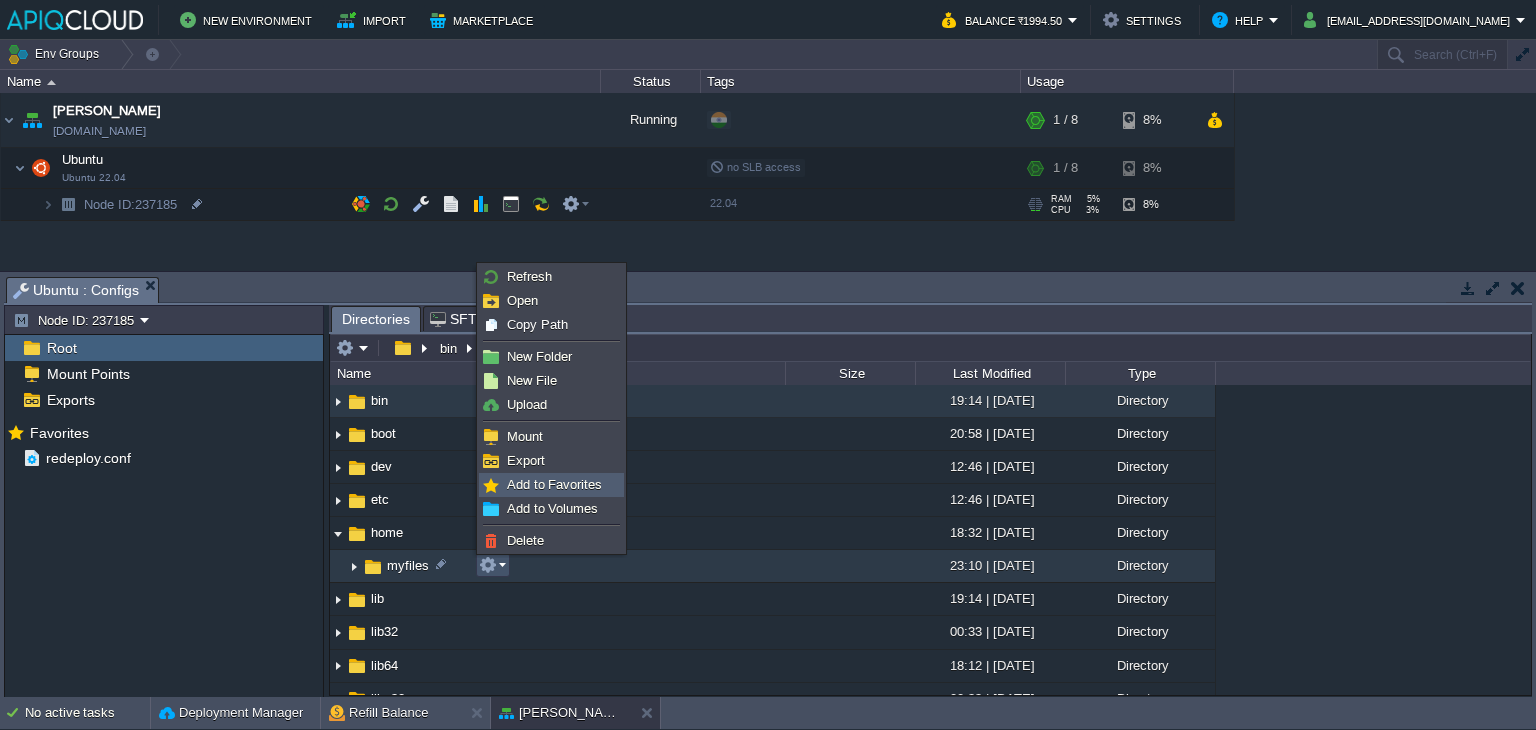 click on "Add to Favorites" at bounding box center [554, 484] 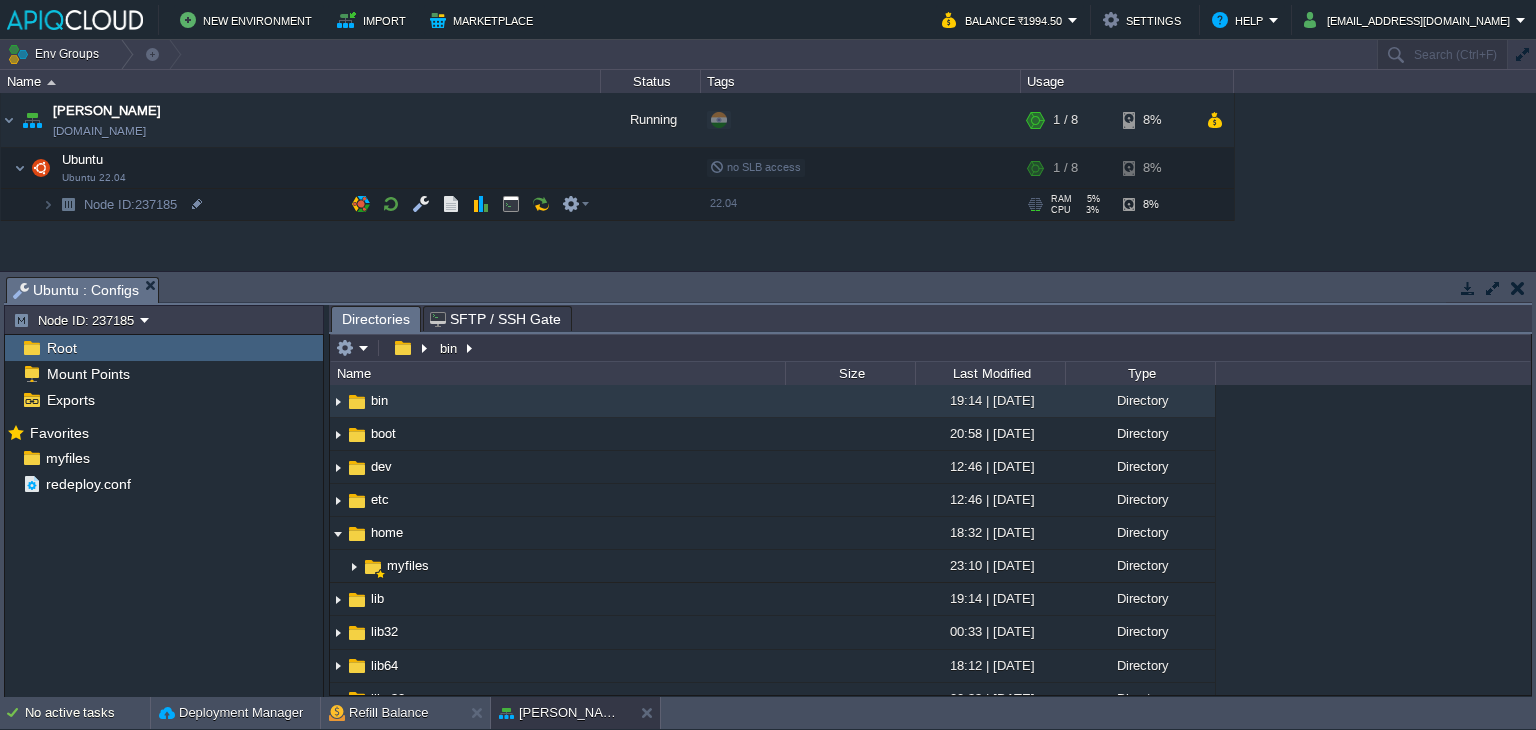 click on "Ubuntu : Configs" at bounding box center [85, 290] 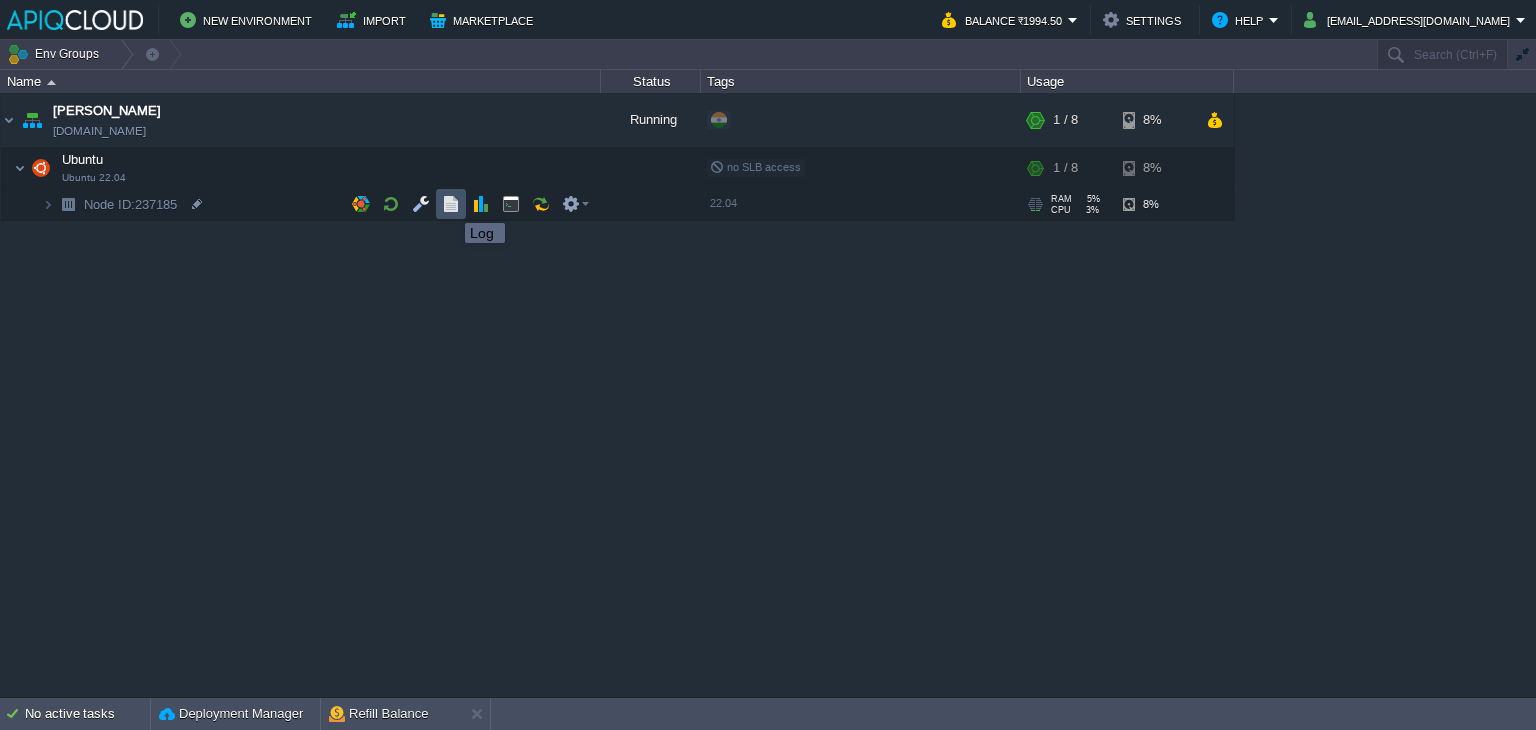 click at bounding box center (451, 204) 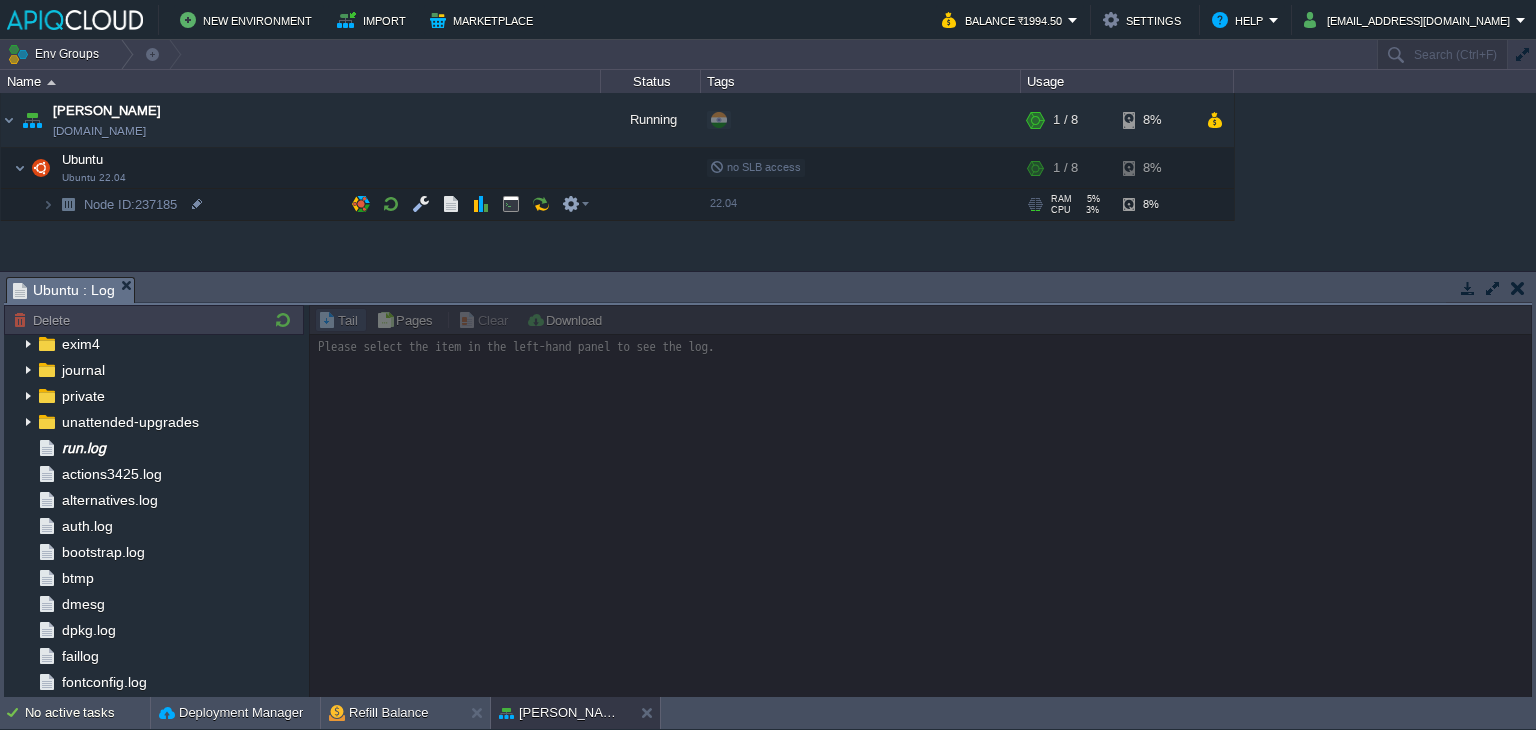 scroll, scrollTop: 0, scrollLeft: 0, axis: both 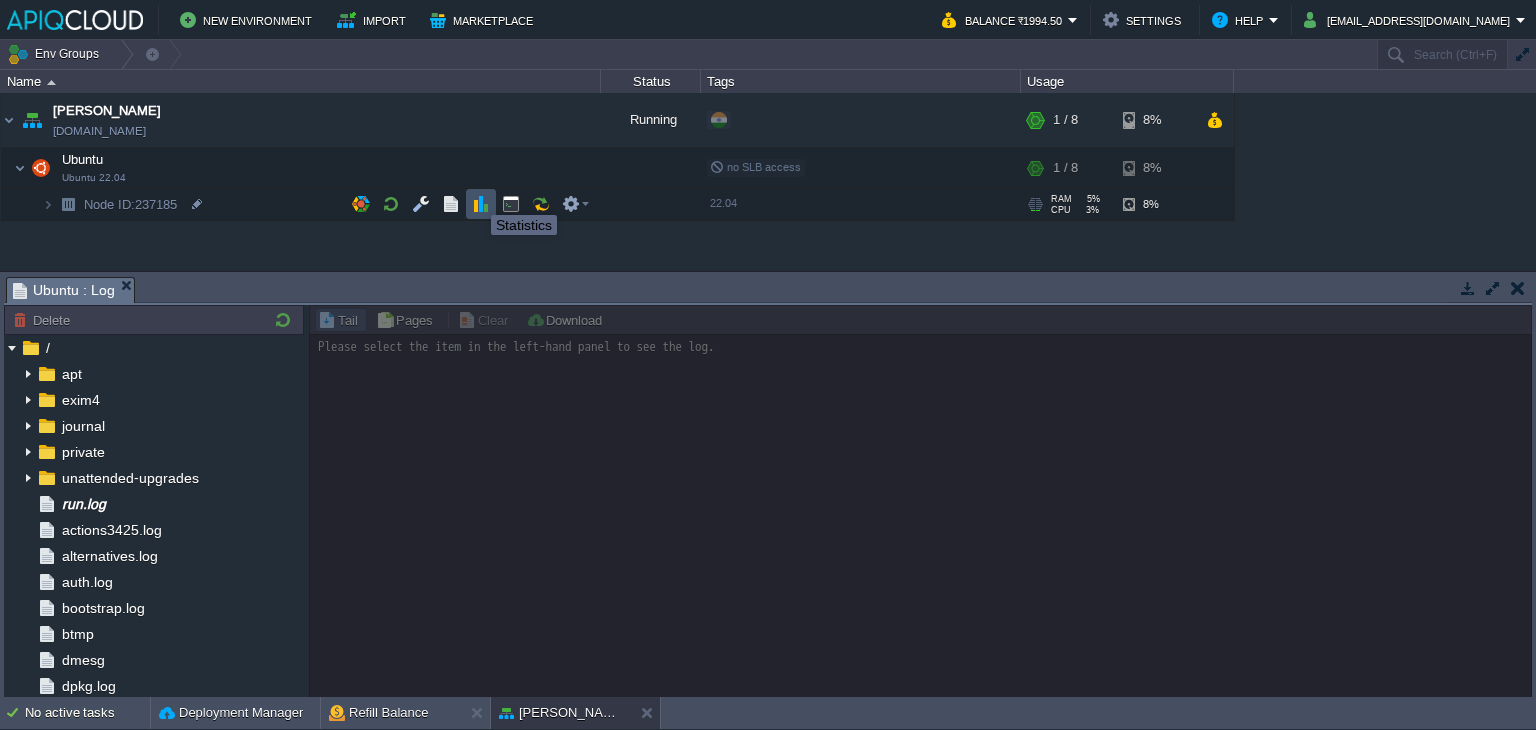 click at bounding box center (481, 204) 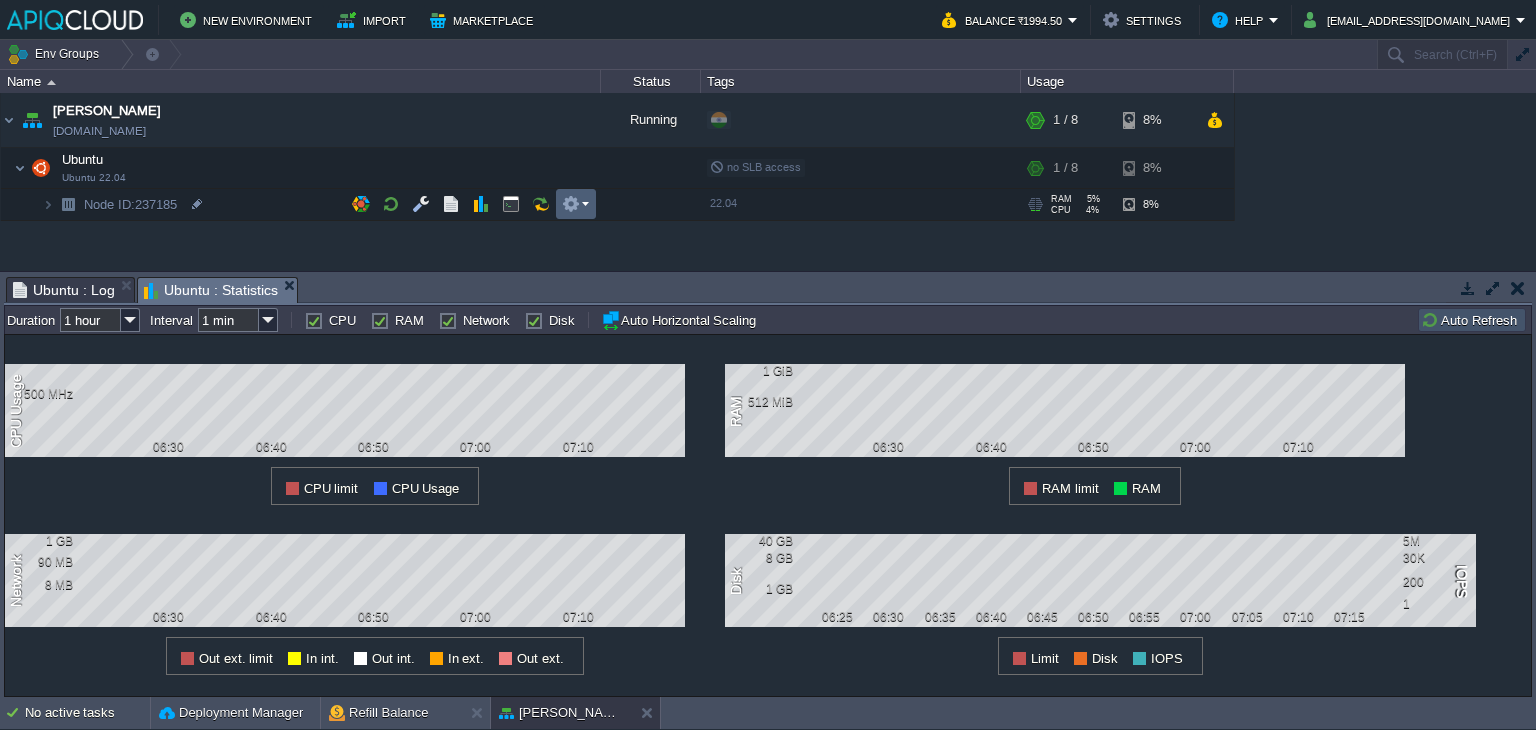 click at bounding box center (576, 204) 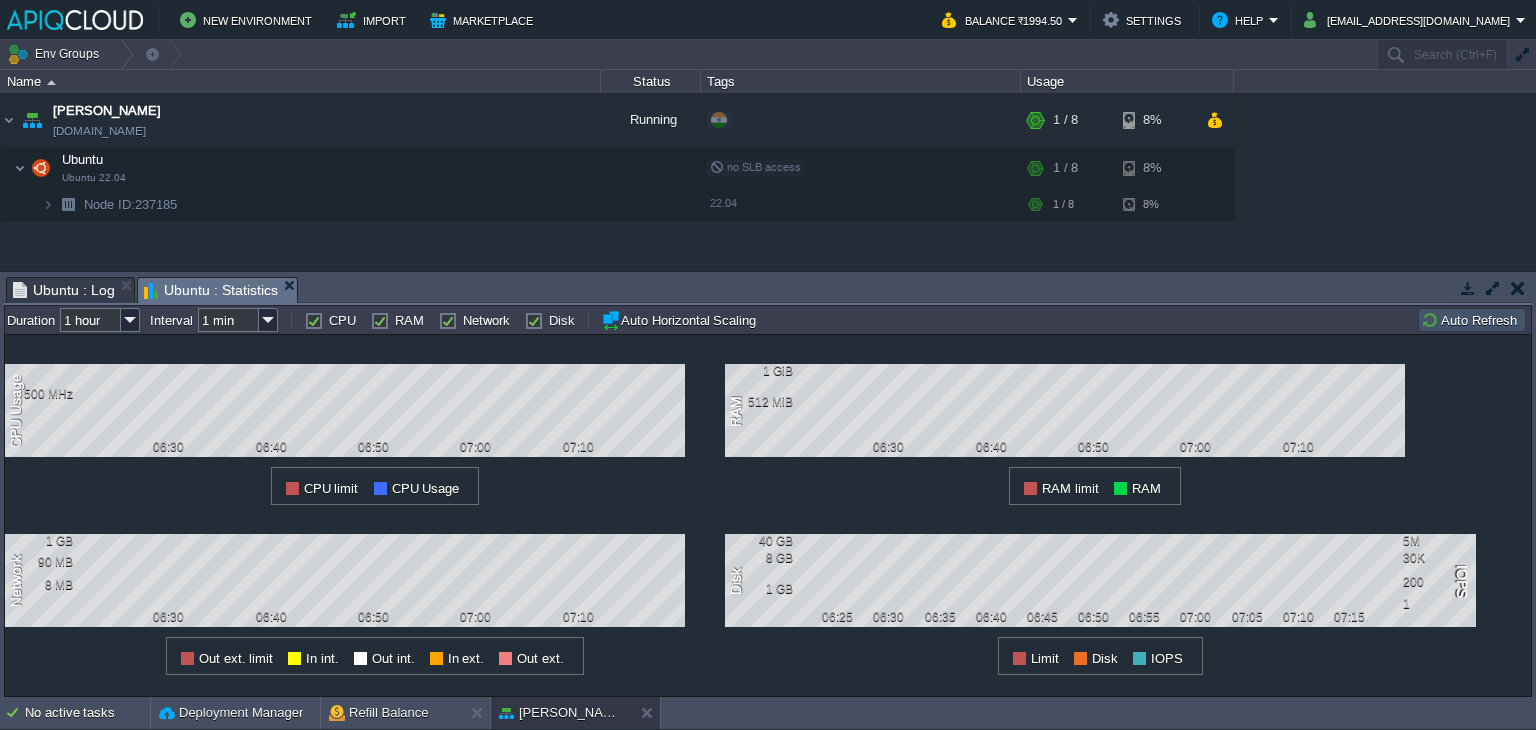 click on "Anand [DOMAIN_NAME] Running                                 + Add to Env Group                                                                                                                                                            RAM                 5%                                         CPU                 4%                             1 / 8                    8%       Ubuntu Ubuntu 22.04                                                         no SLB access                                                                                                                                                                                   RAM                 5%                                         CPU                 4%                             1 / 8                    8%     Node ID:  237185                                                22.04" at bounding box center [768, 182] 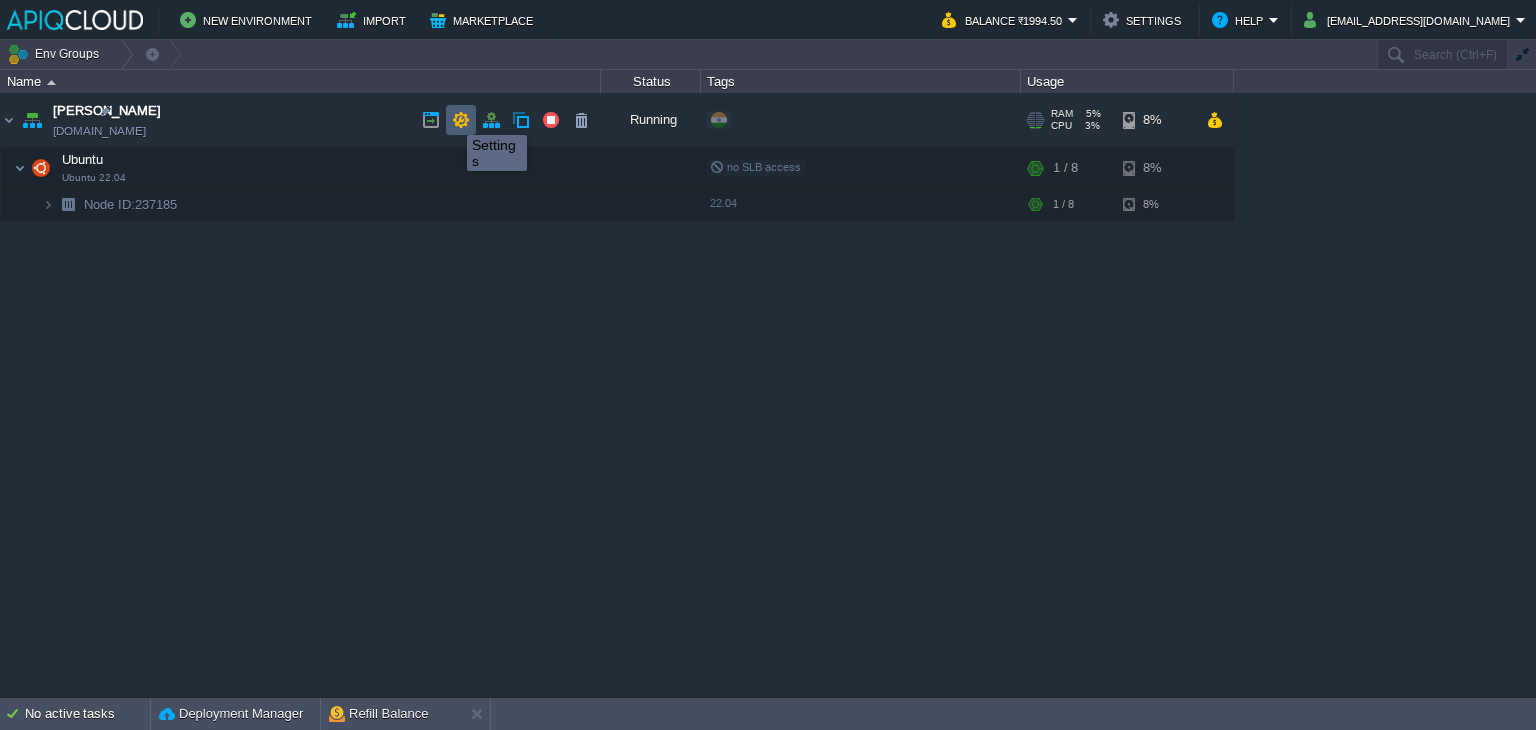 click at bounding box center [461, 120] 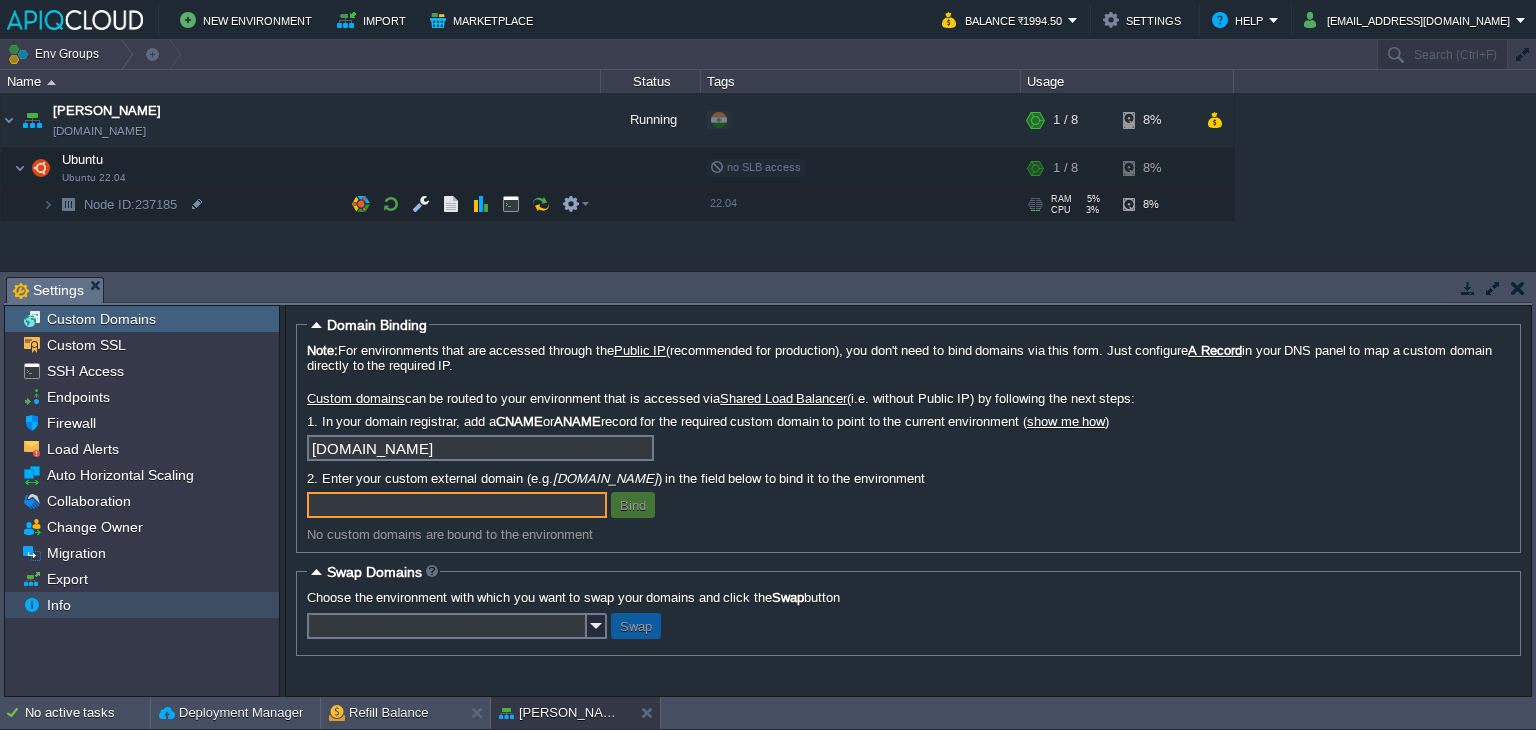 click on "Info" at bounding box center (58, 605) 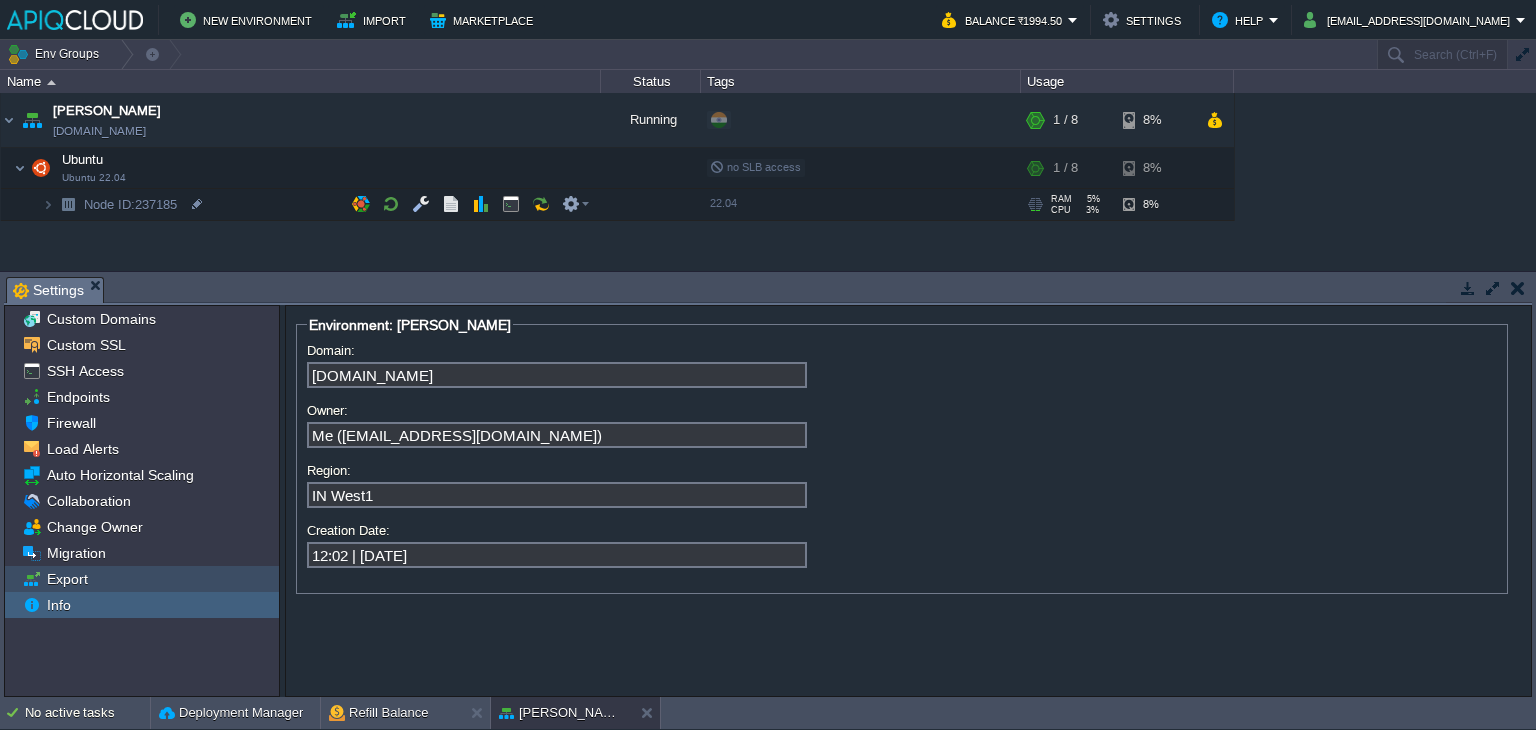 click on "Export" at bounding box center (67, 579) 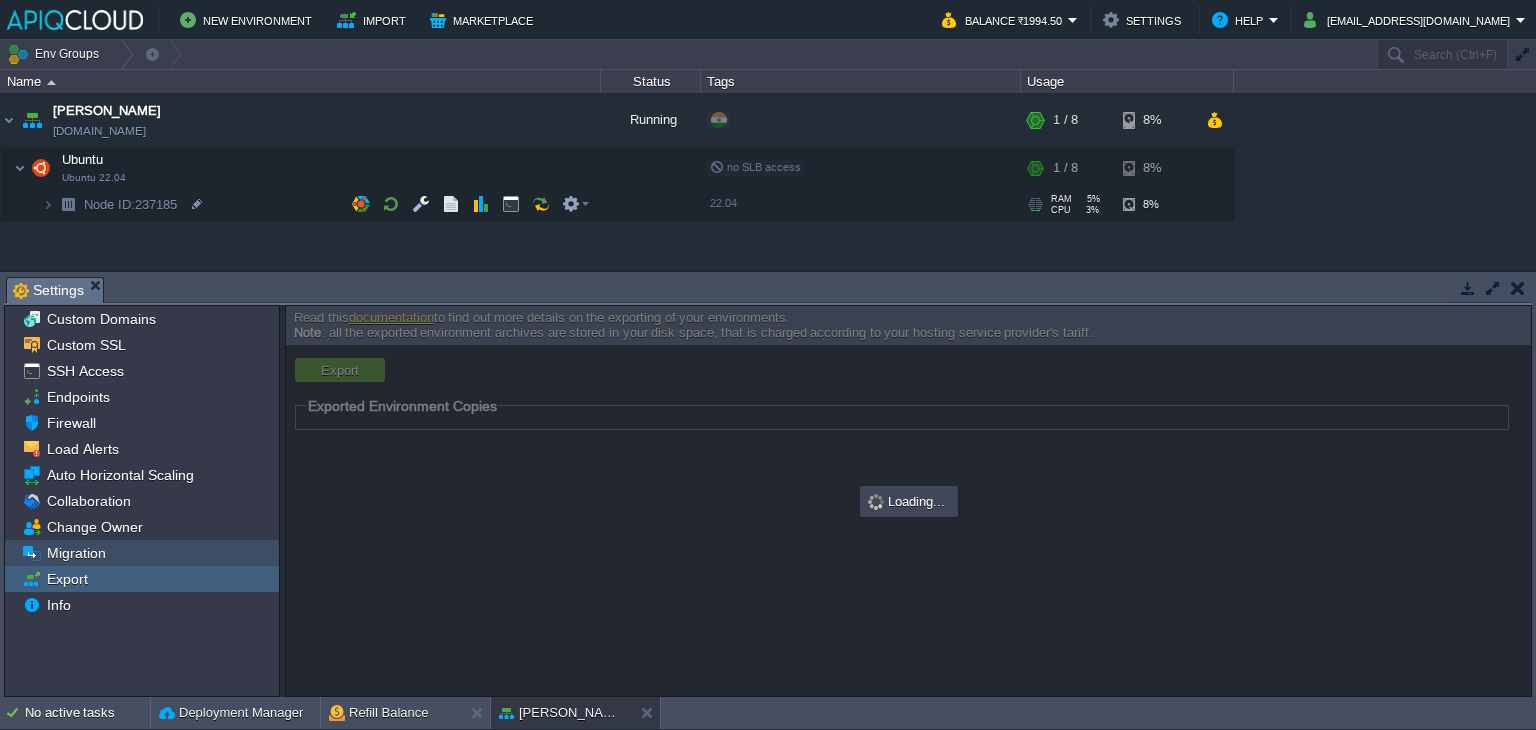 click on "Migration" at bounding box center (76, 553) 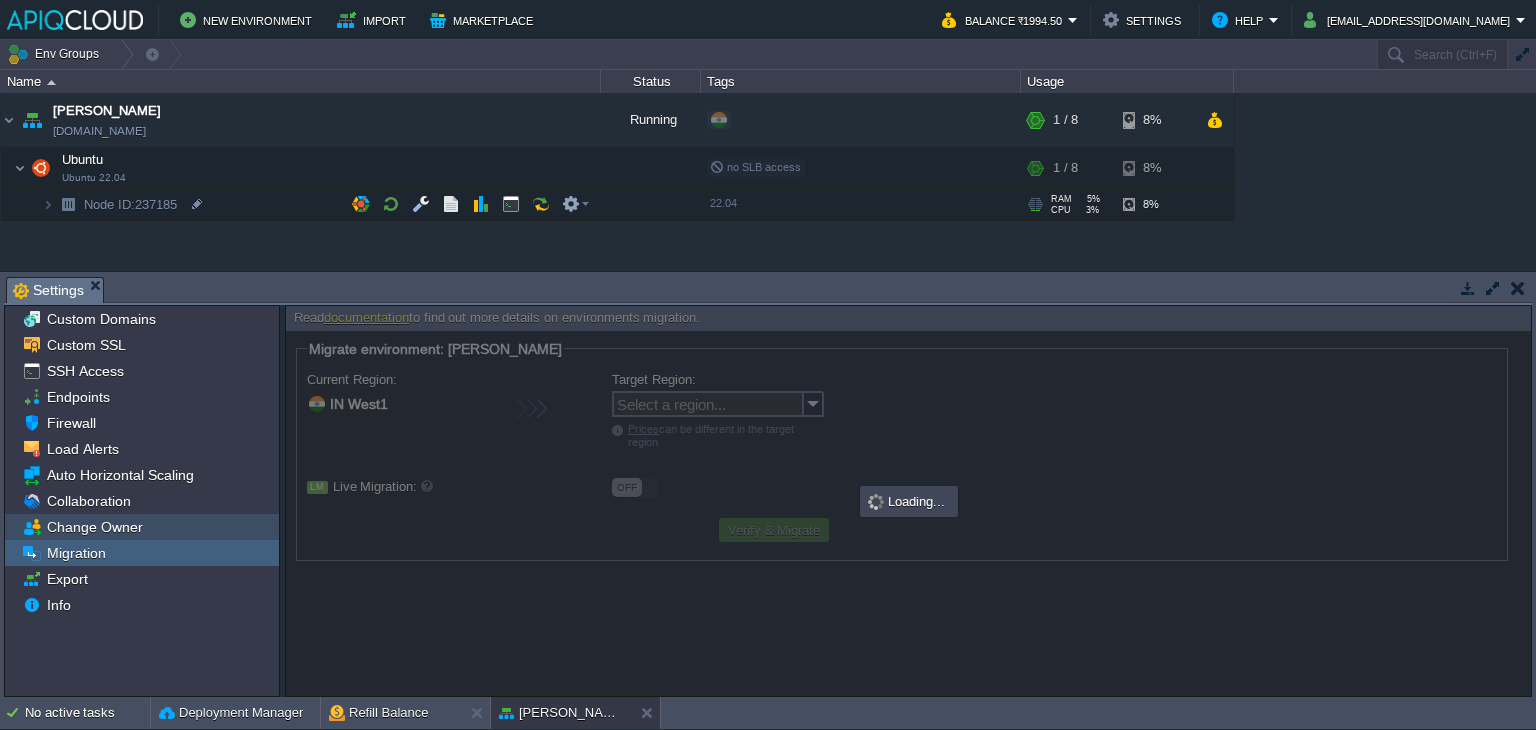 click on "Change Owner" at bounding box center (94, 527) 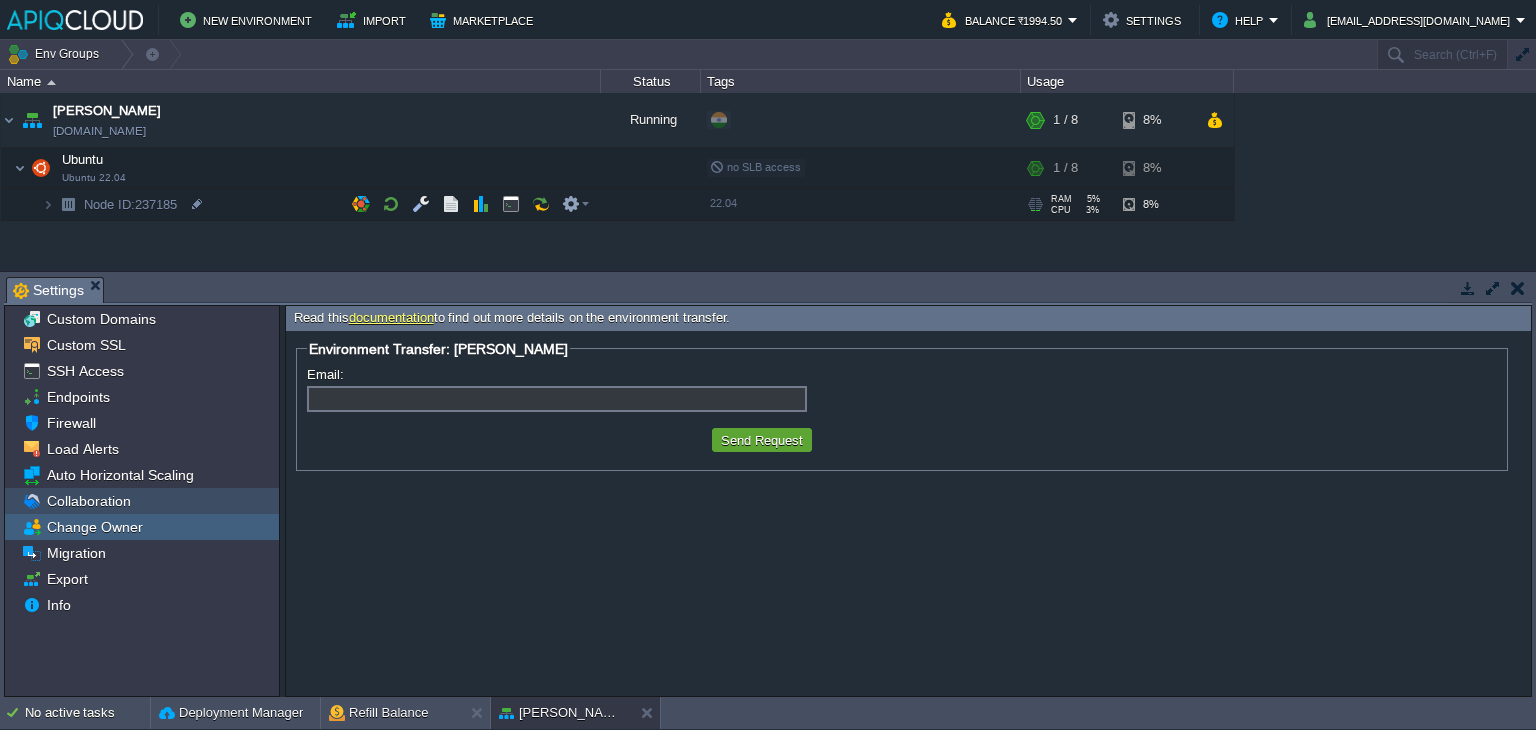 click on "Collaboration" at bounding box center [142, 501] 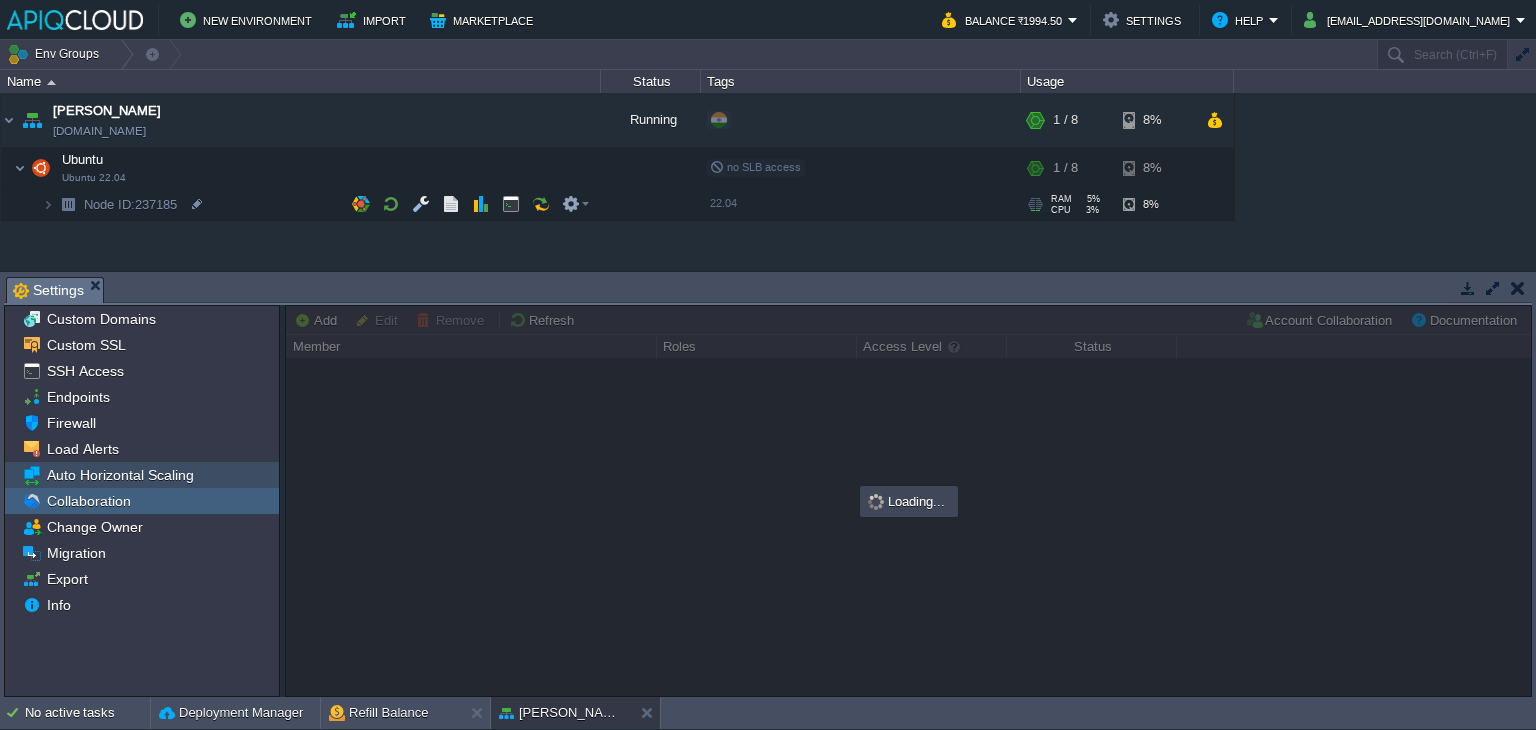 click on "Auto Horizontal Scaling" at bounding box center (120, 475) 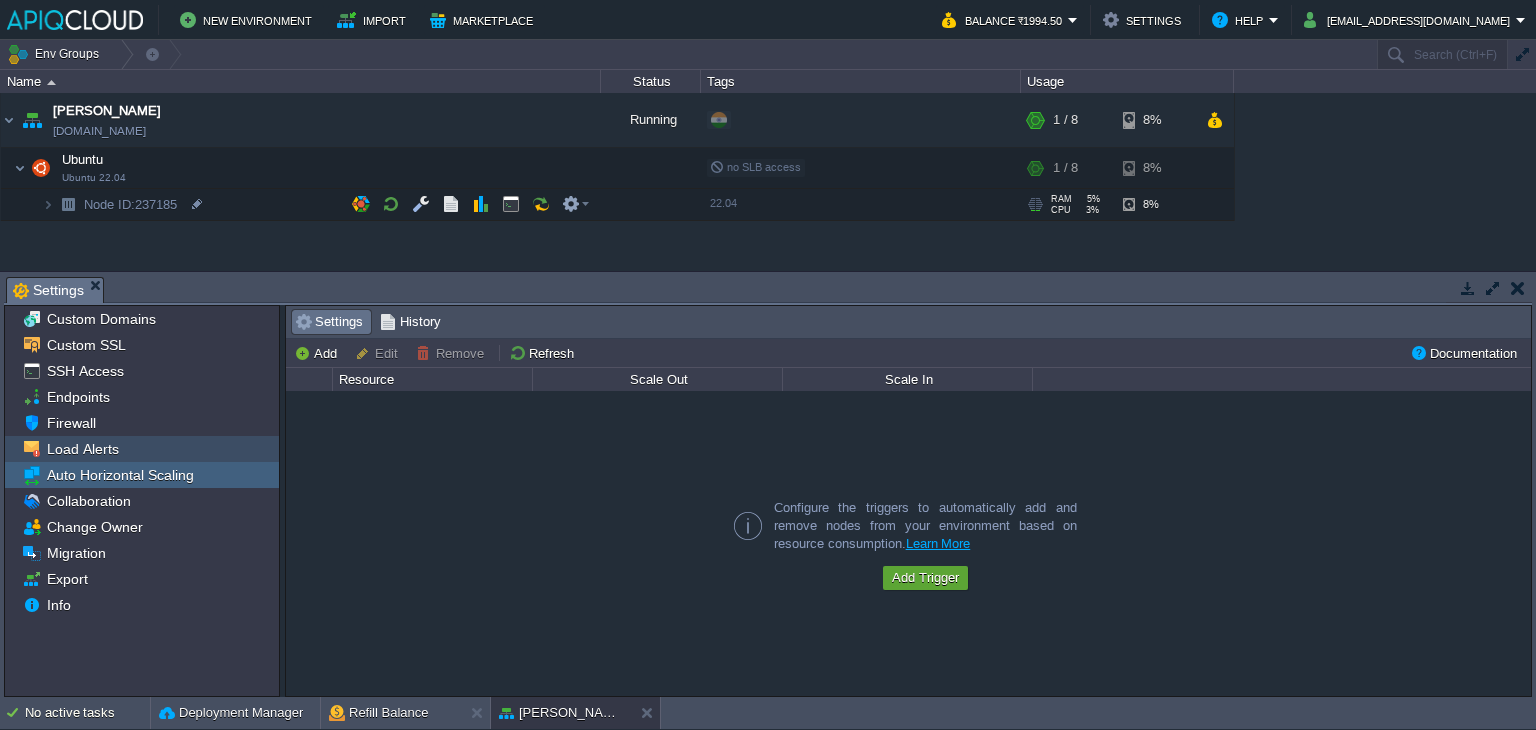 click on "Load Alerts" at bounding box center [82, 449] 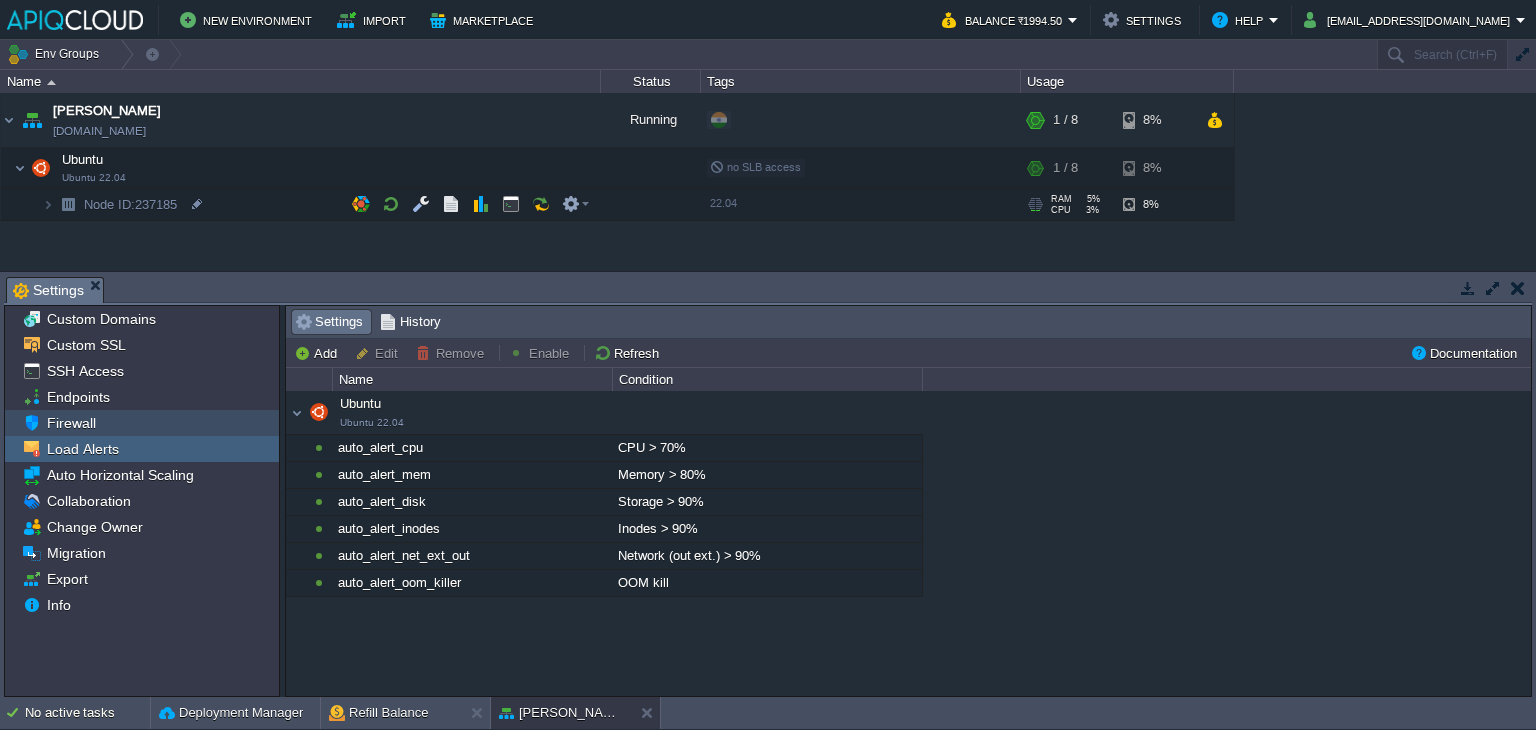 click on "Firewall" at bounding box center [142, 423] 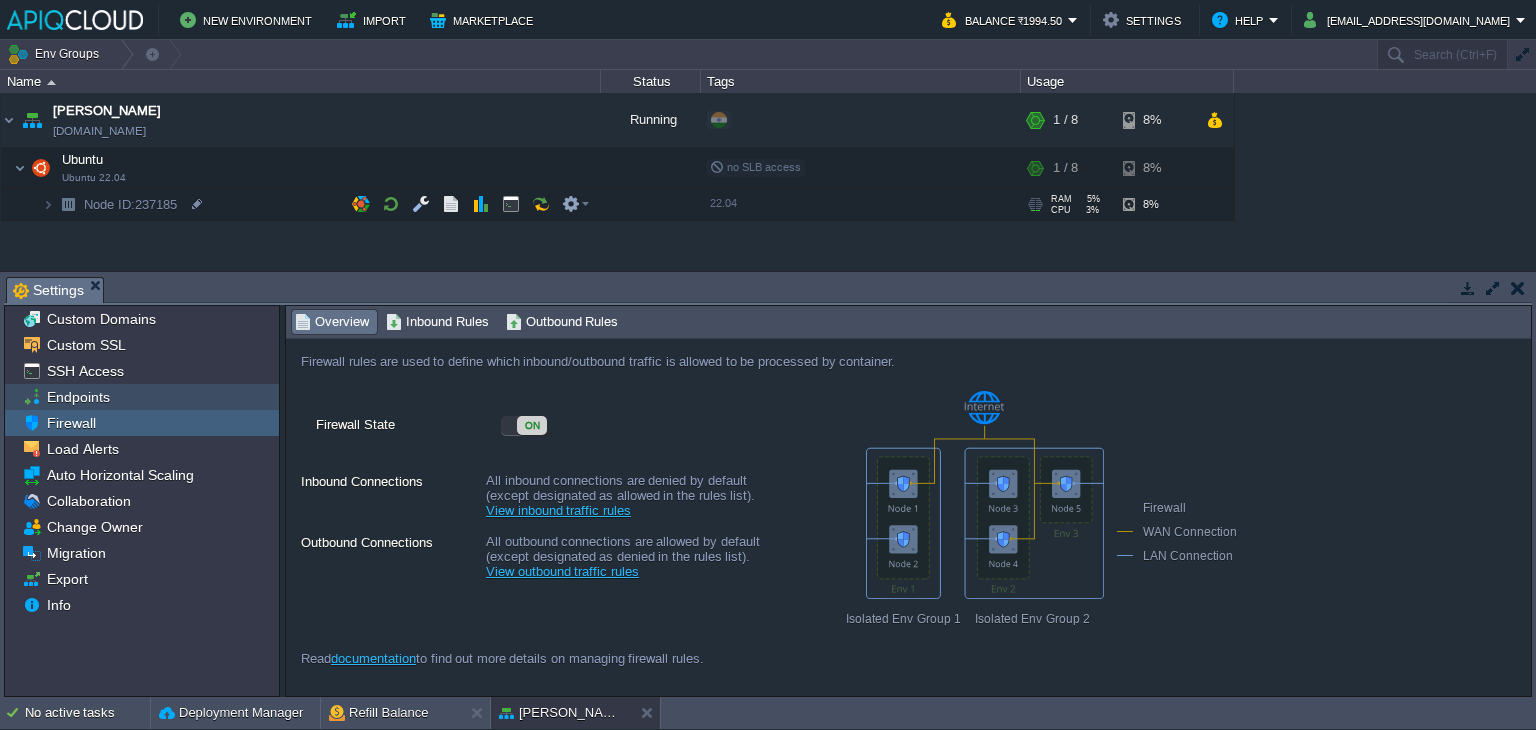 click on "Endpoints" at bounding box center [78, 397] 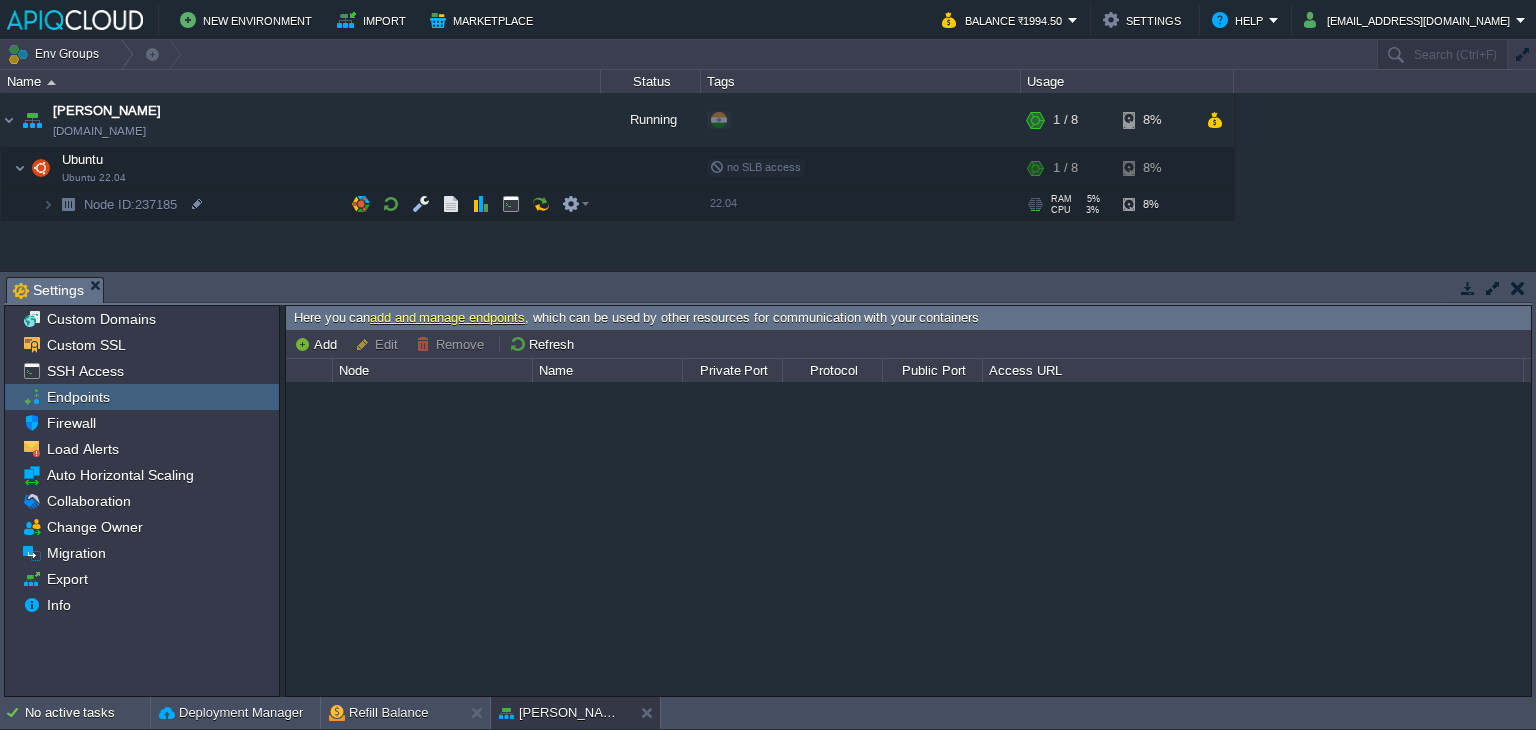 click on "Endpoints" at bounding box center (142, 397) 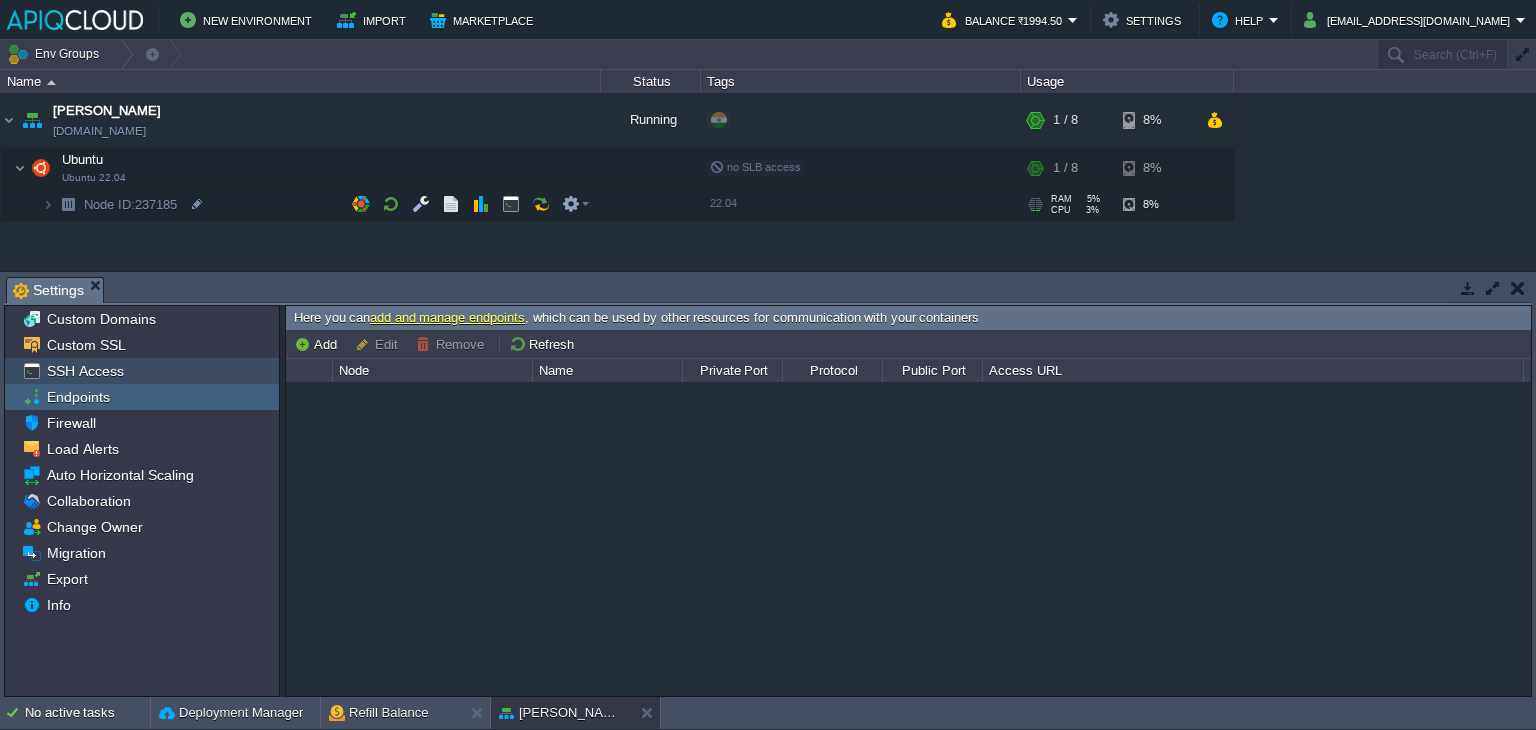 click on "SSH Access" at bounding box center (85, 371) 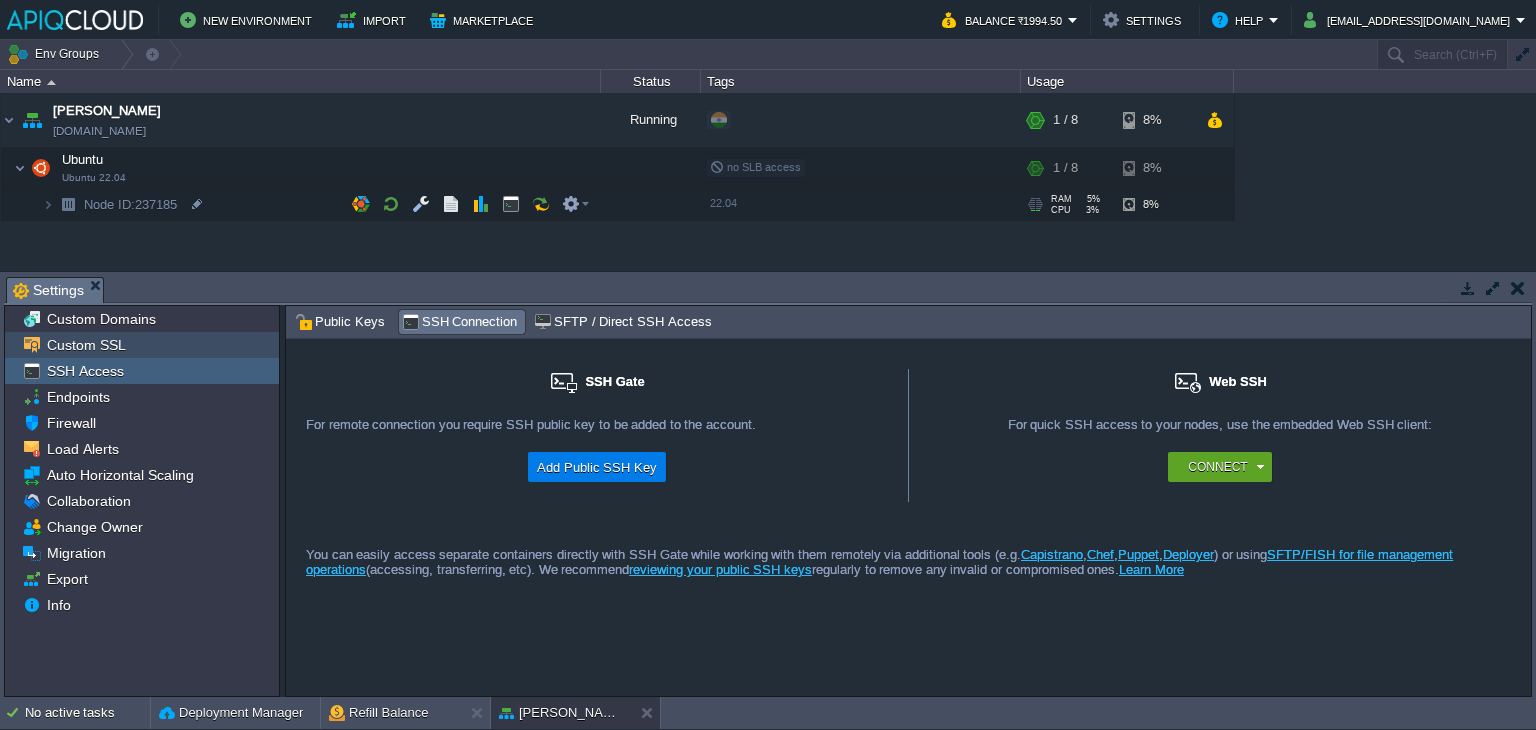 click on "Custom SSL" at bounding box center (86, 345) 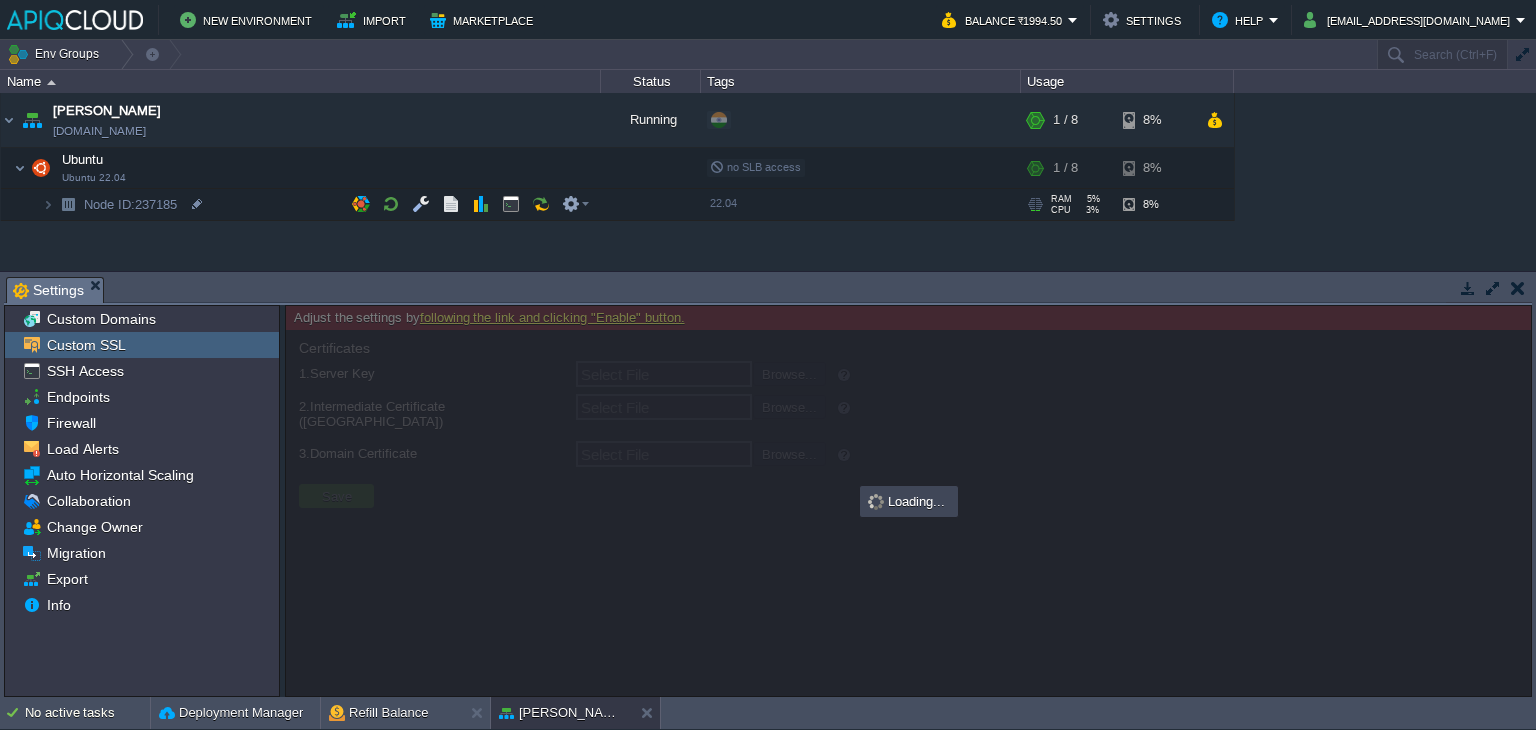 type on "Select File" 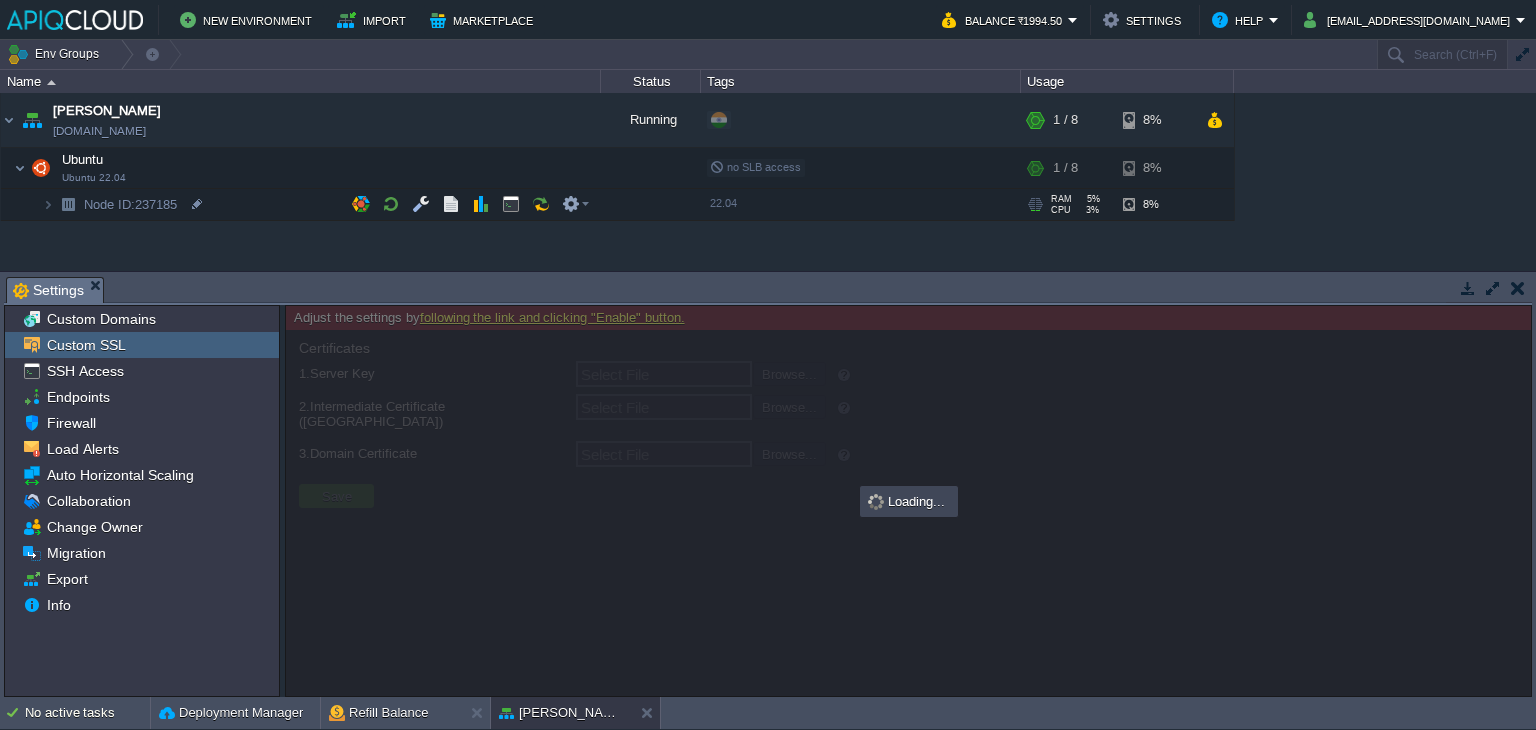 type on "Select File" 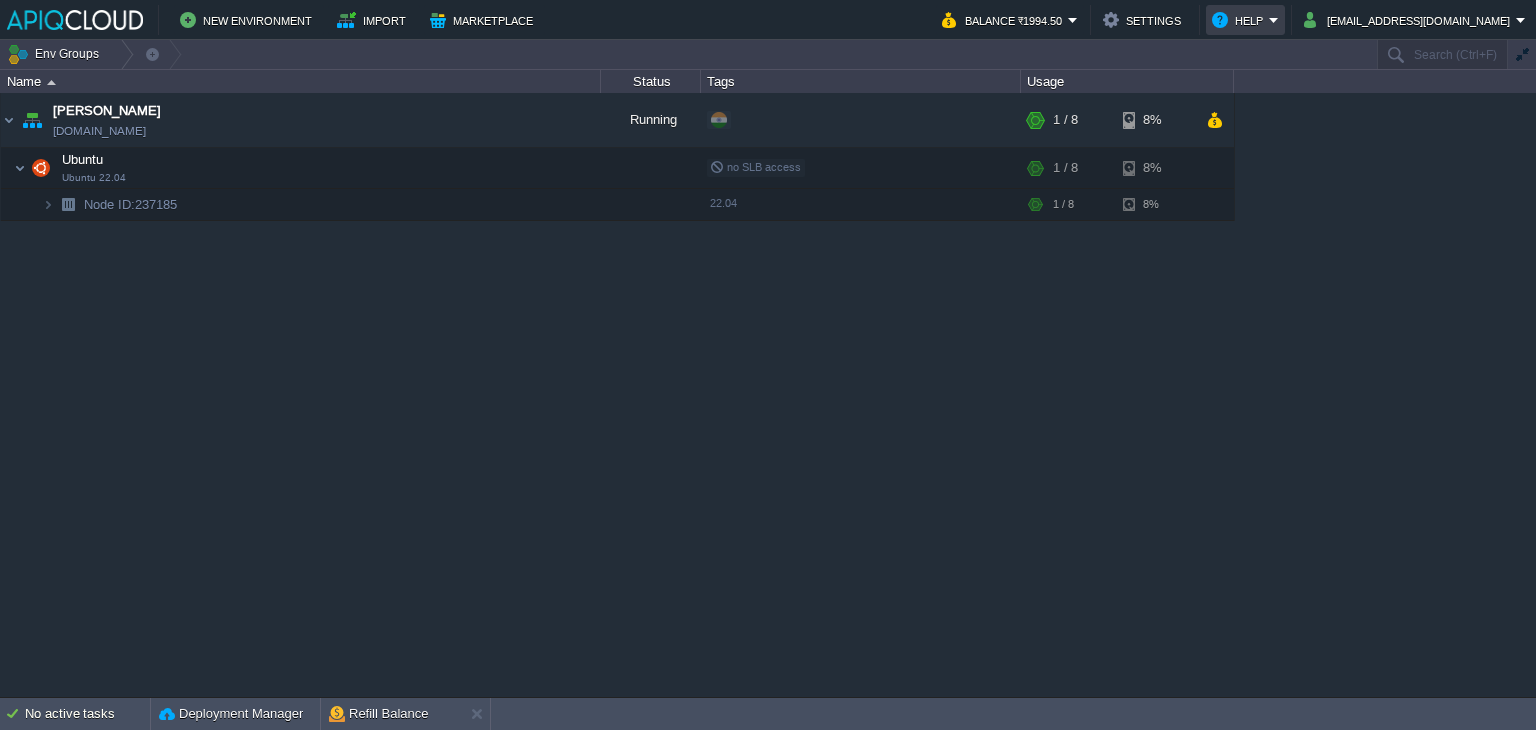 click on "Help" at bounding box center (1245, 20) 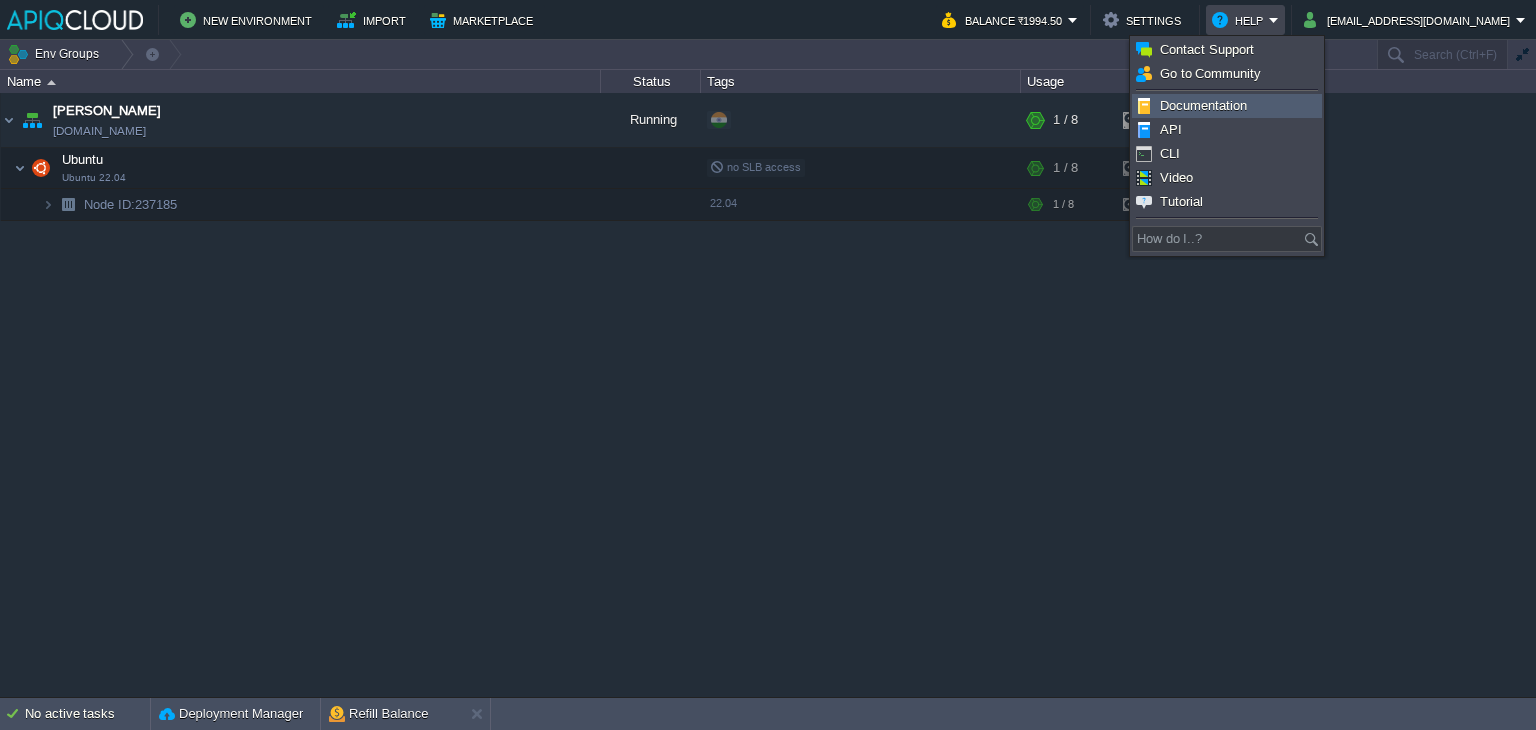 click on "Documentation" at bounding box center [1203, 105] 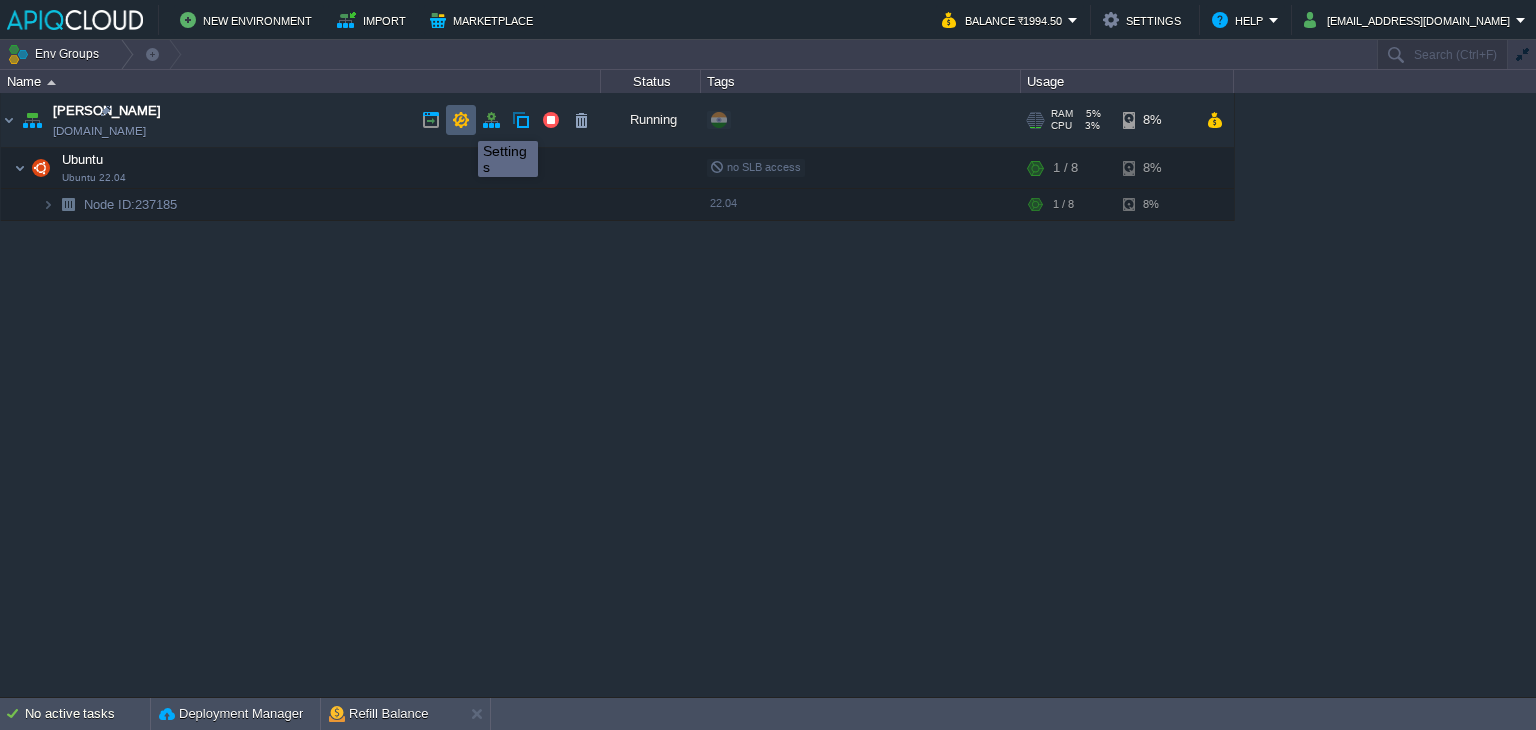 click at bounding box center [461, 120] 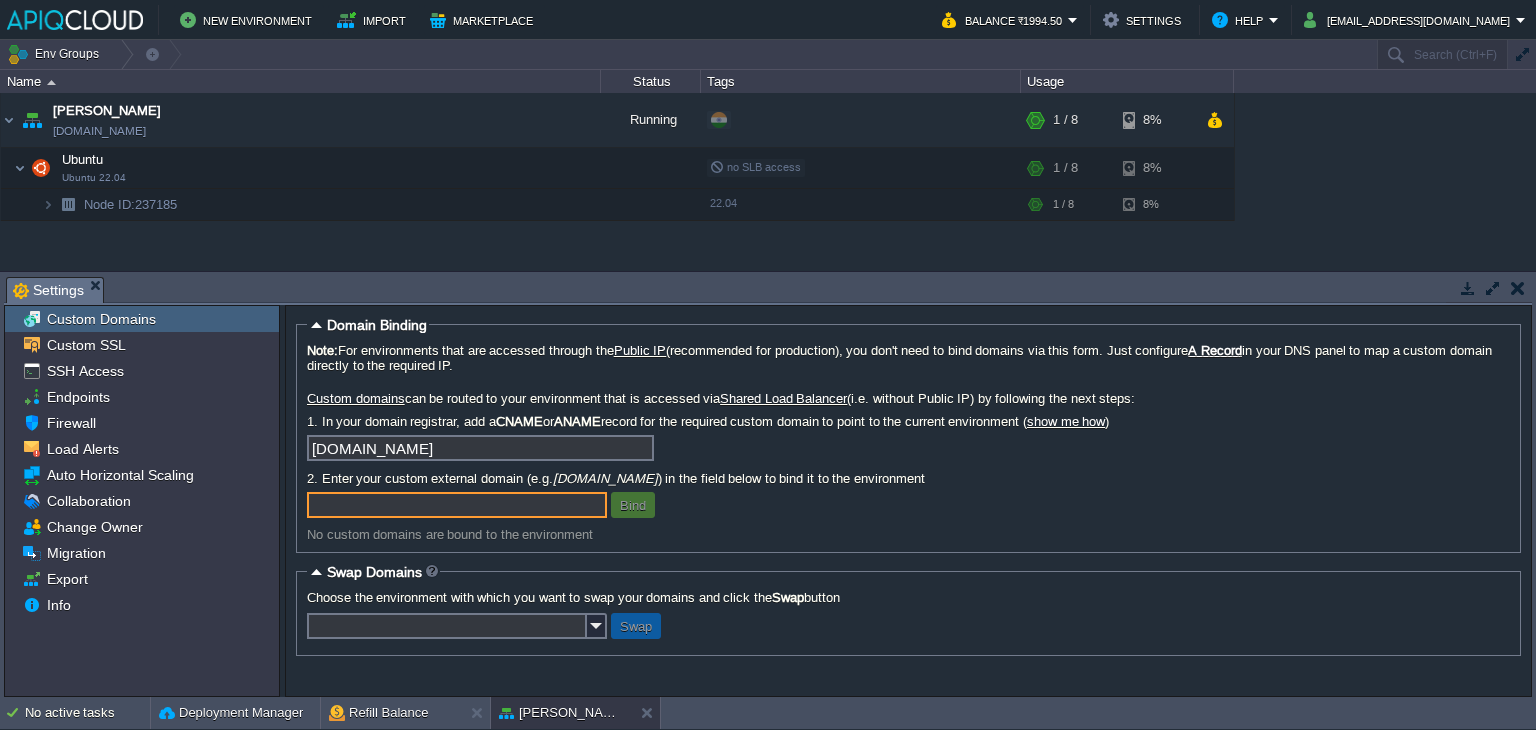 click at bounding box center [1518, 288] 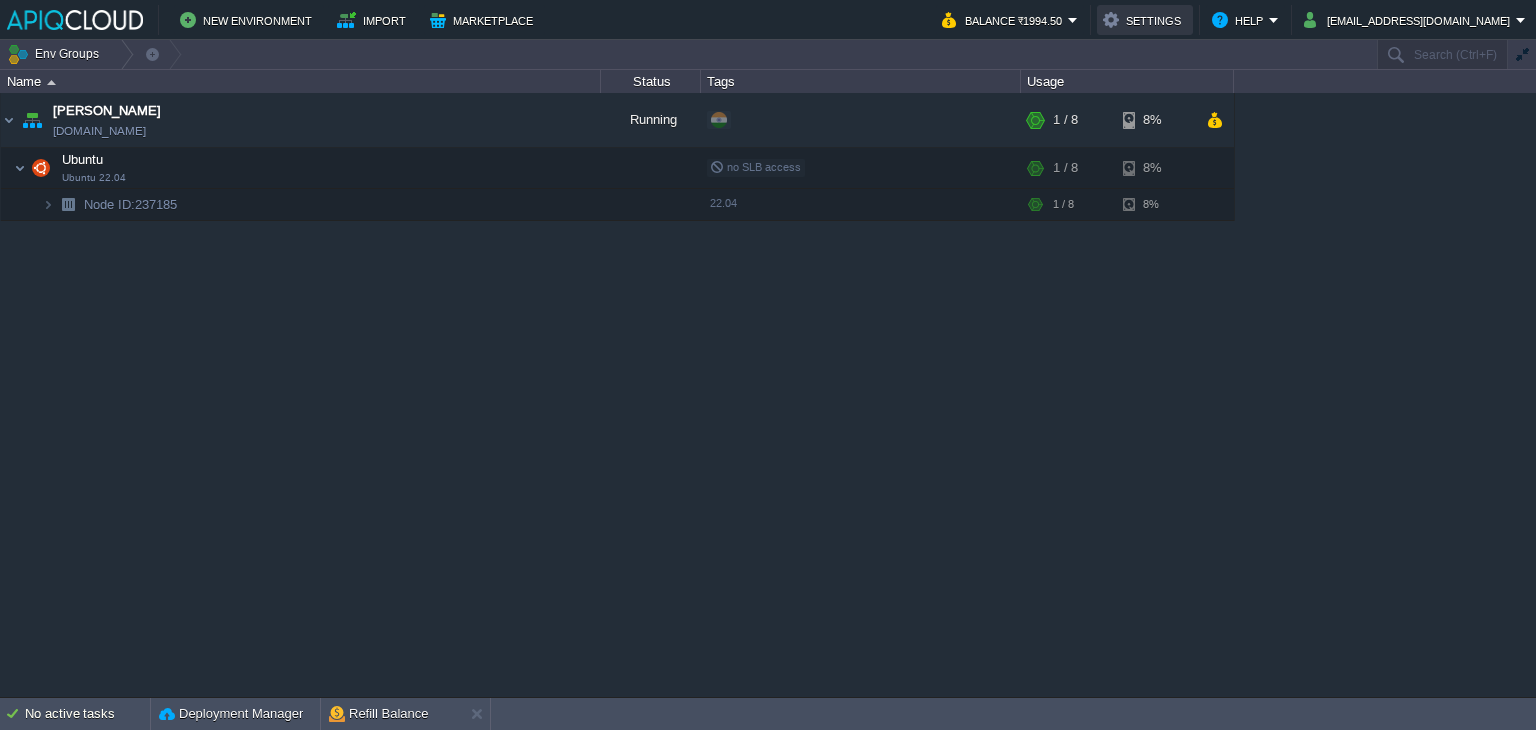 click on "Settings" at bounding box center (1145, 20) 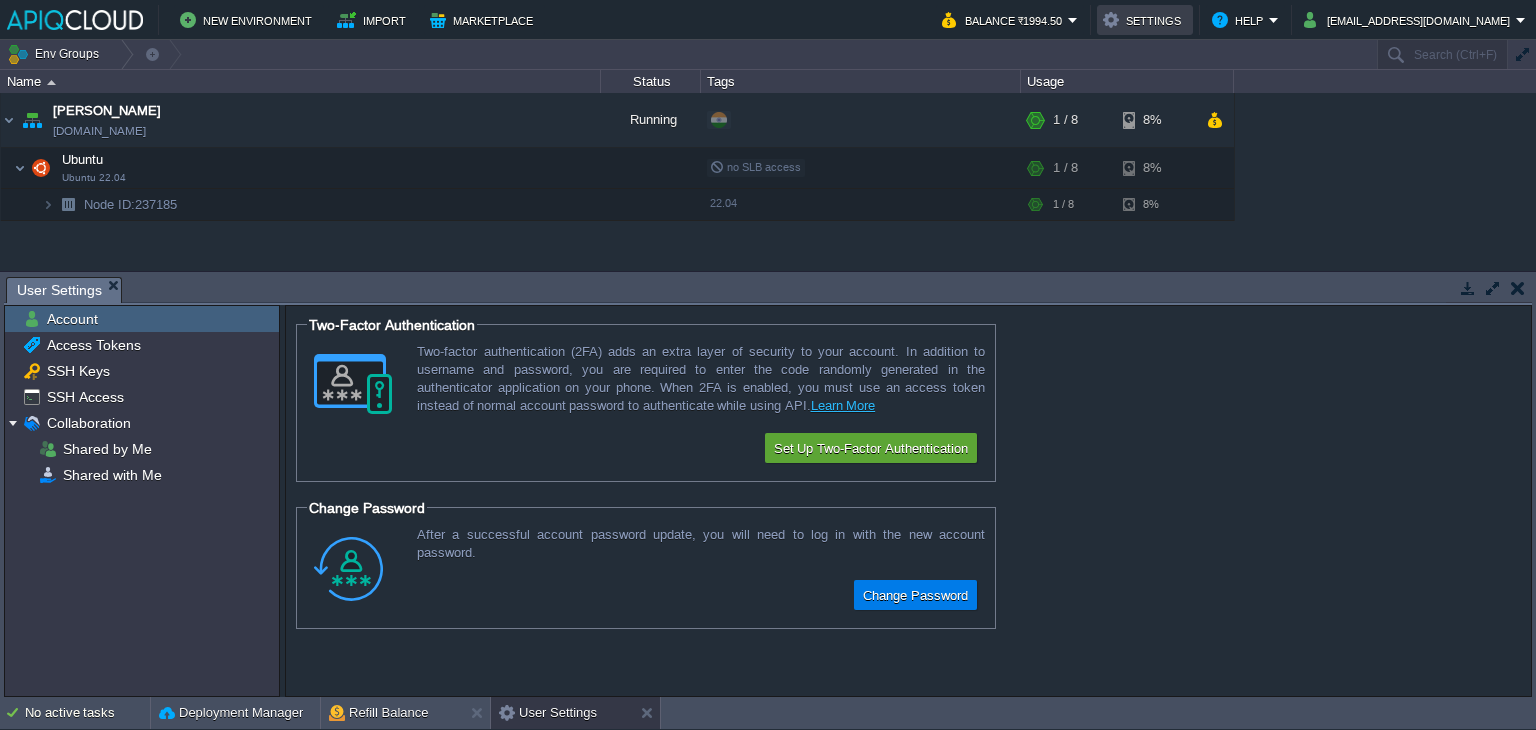 click on "Settings" at bounding box center (1145, 20) 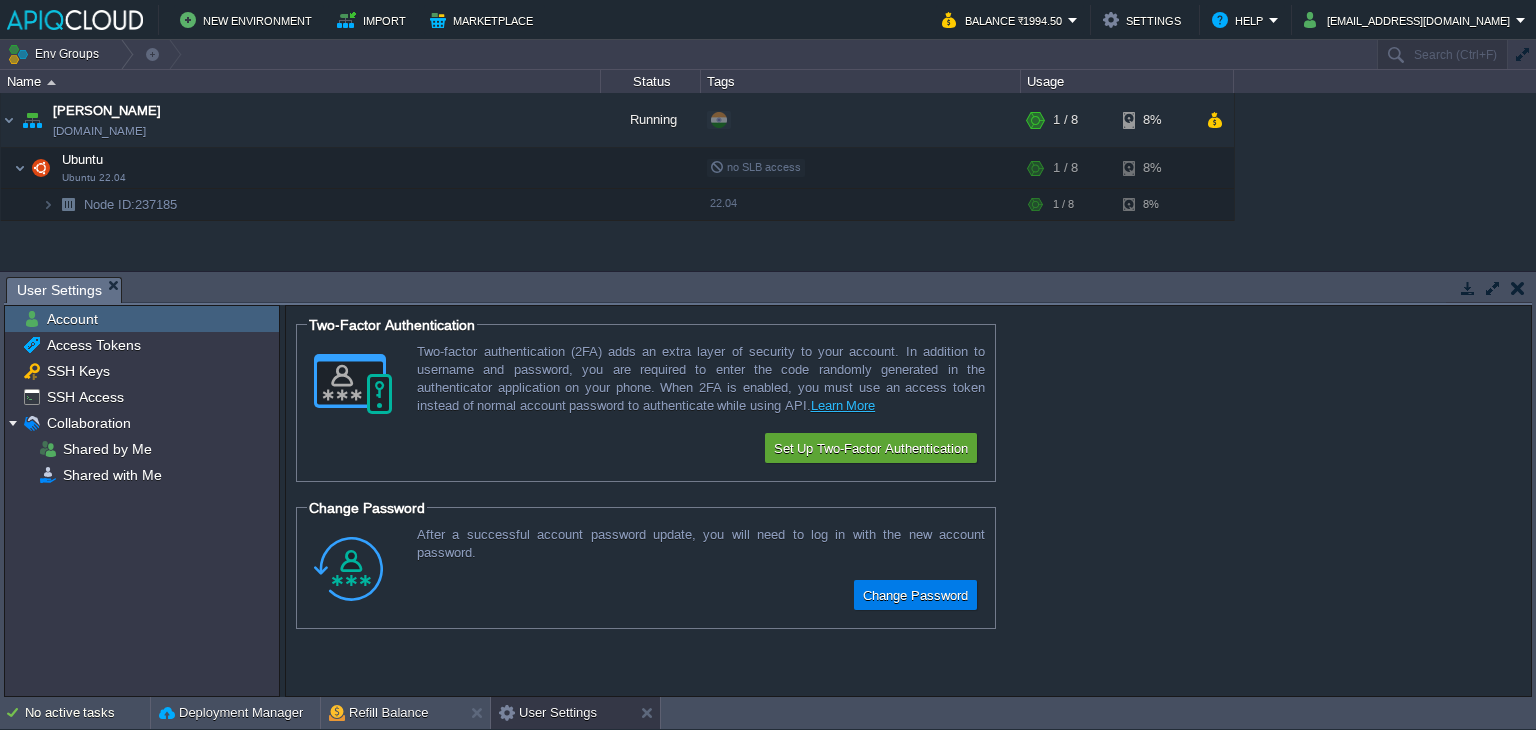 click at bounding box center (1518, 288) 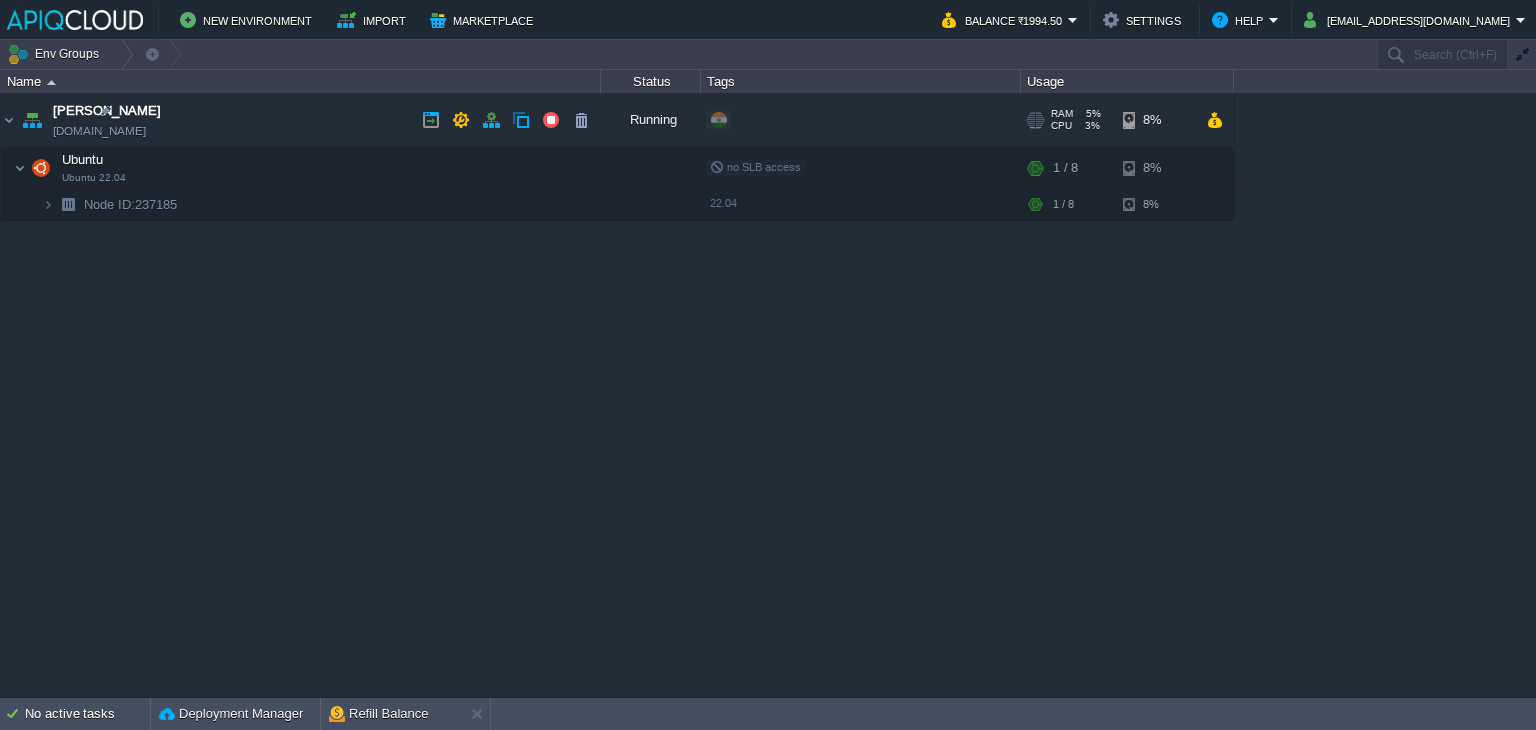 click on "[PERSON_NAME]" at bounding box center [107, 111] 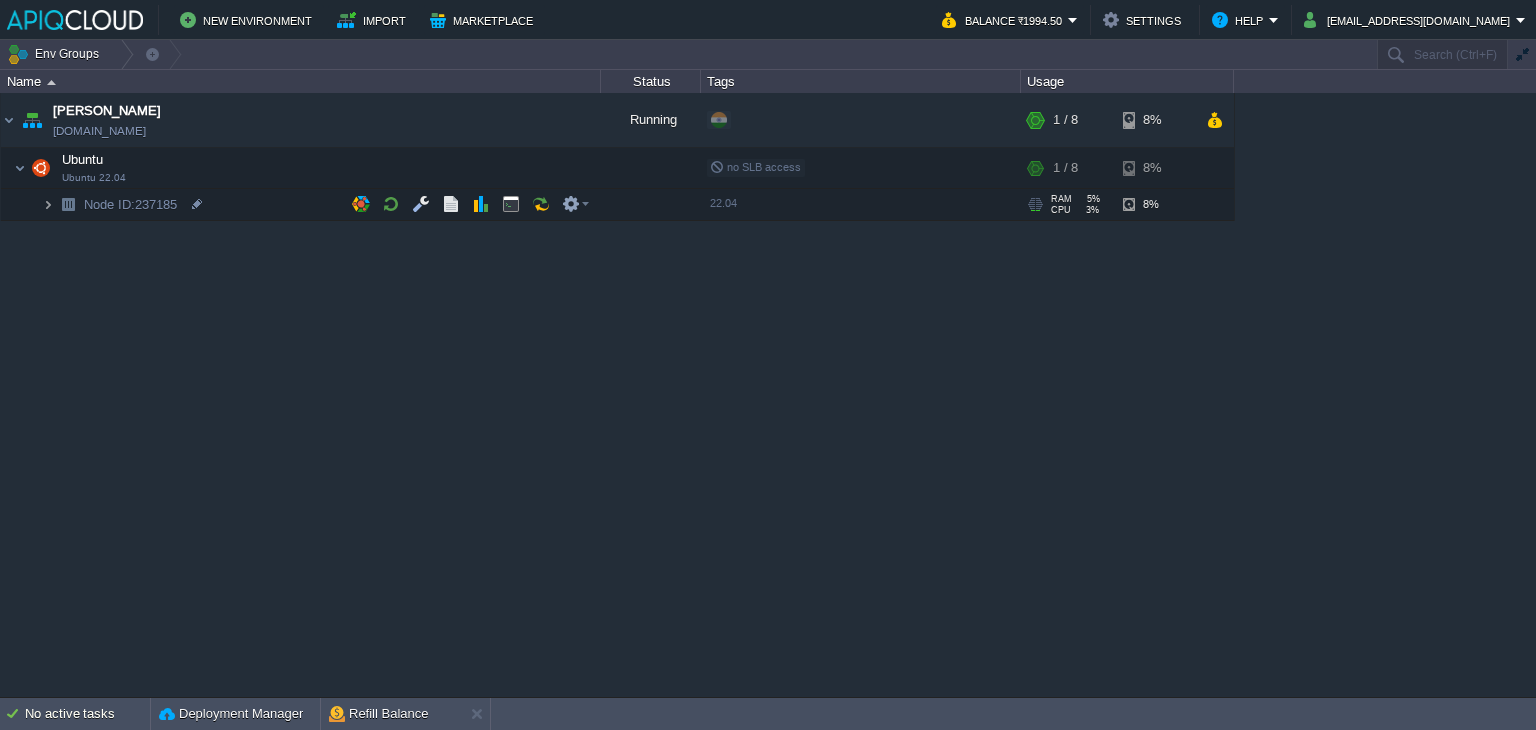 click at bounding box center [48, 204] 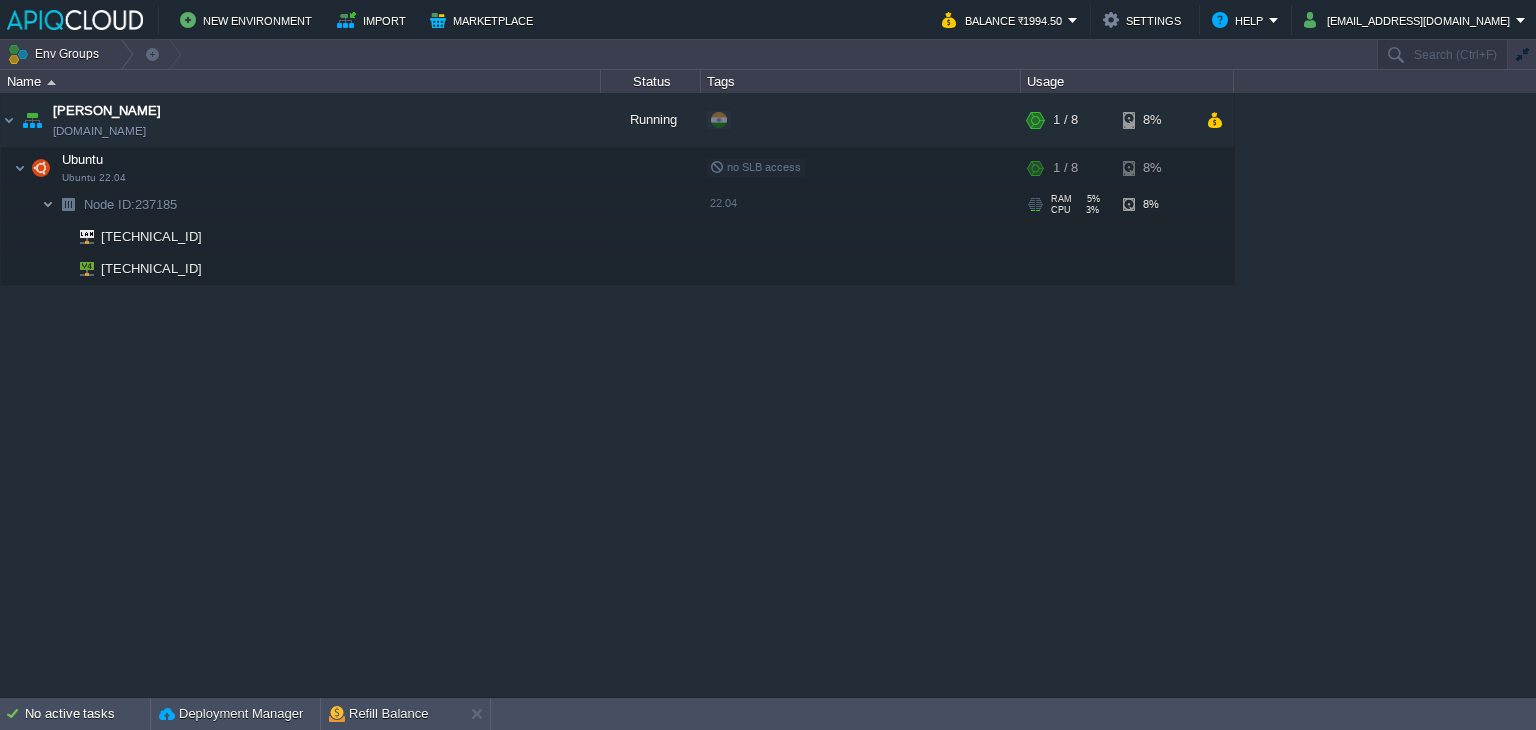 click at bounding box center (48, 204) 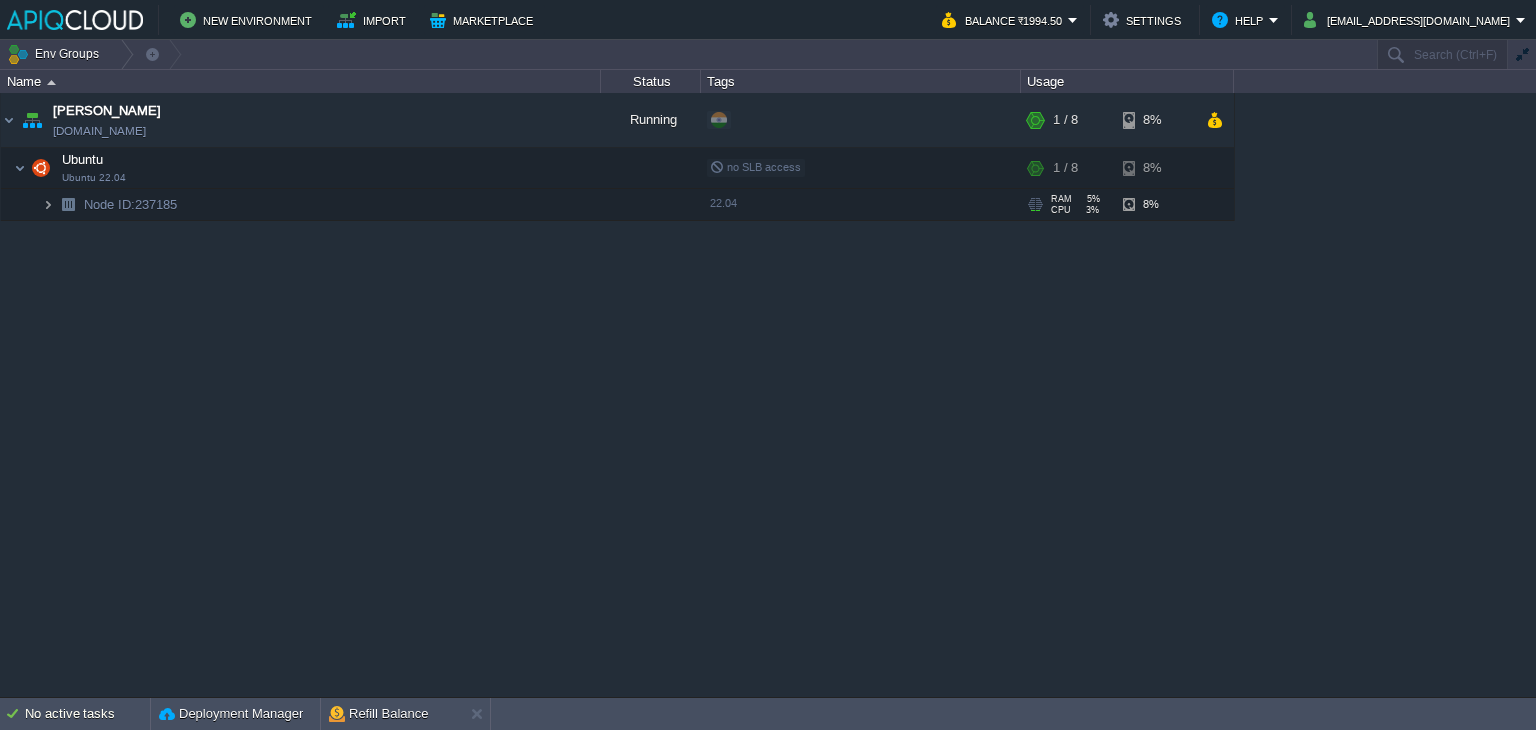 click at bounding box center (48, 204) 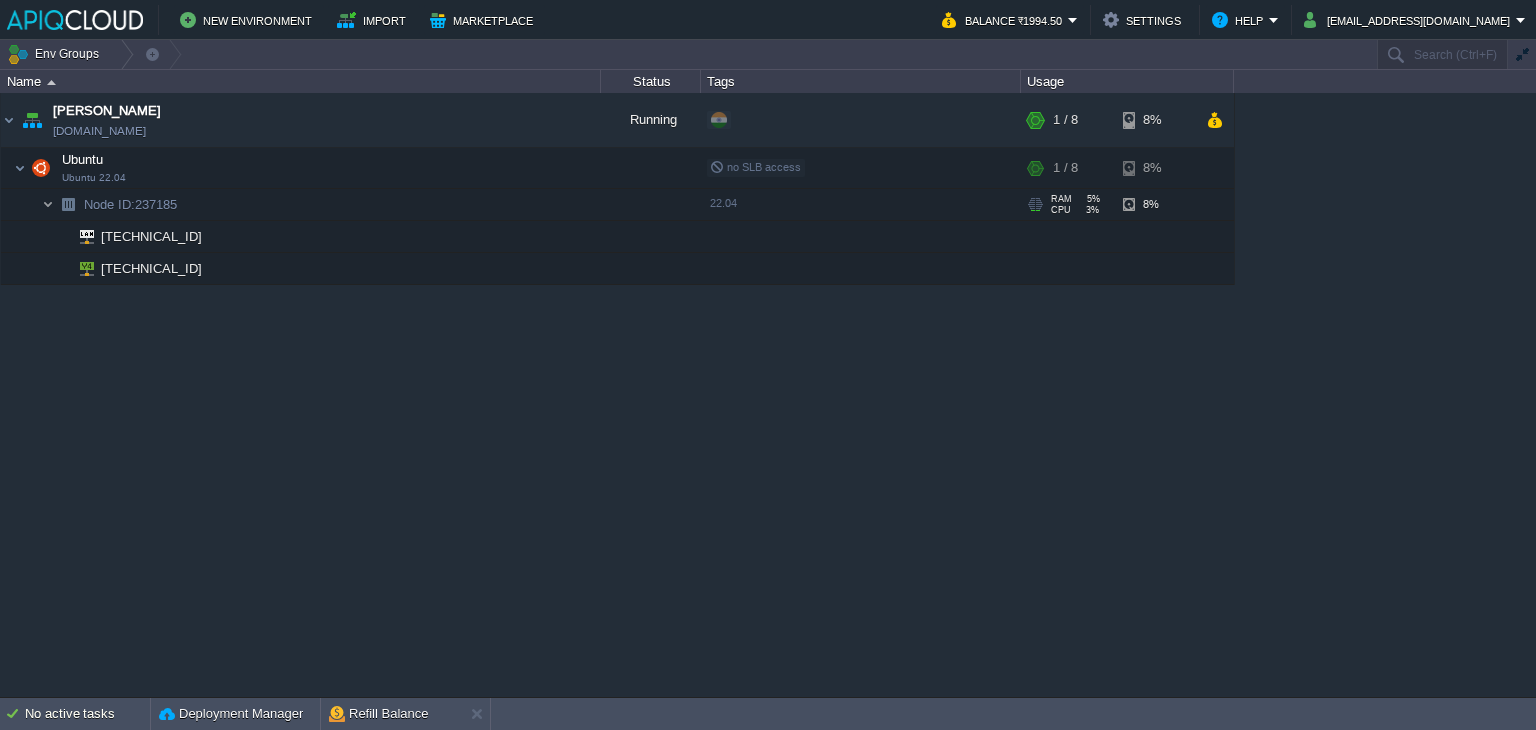 click at bounding box center [48, 204] 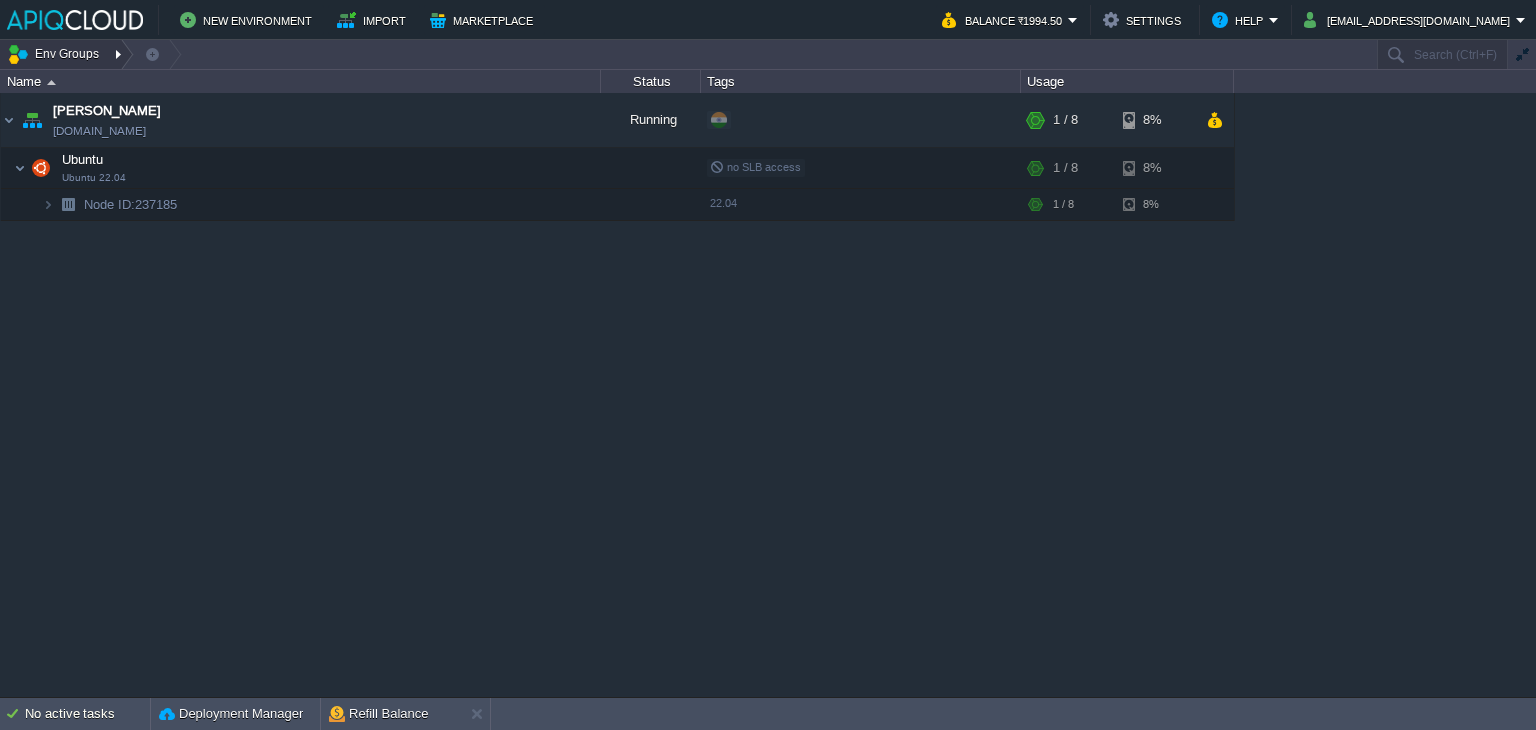 click on "Env Groups" at bounding box center (56, 54) 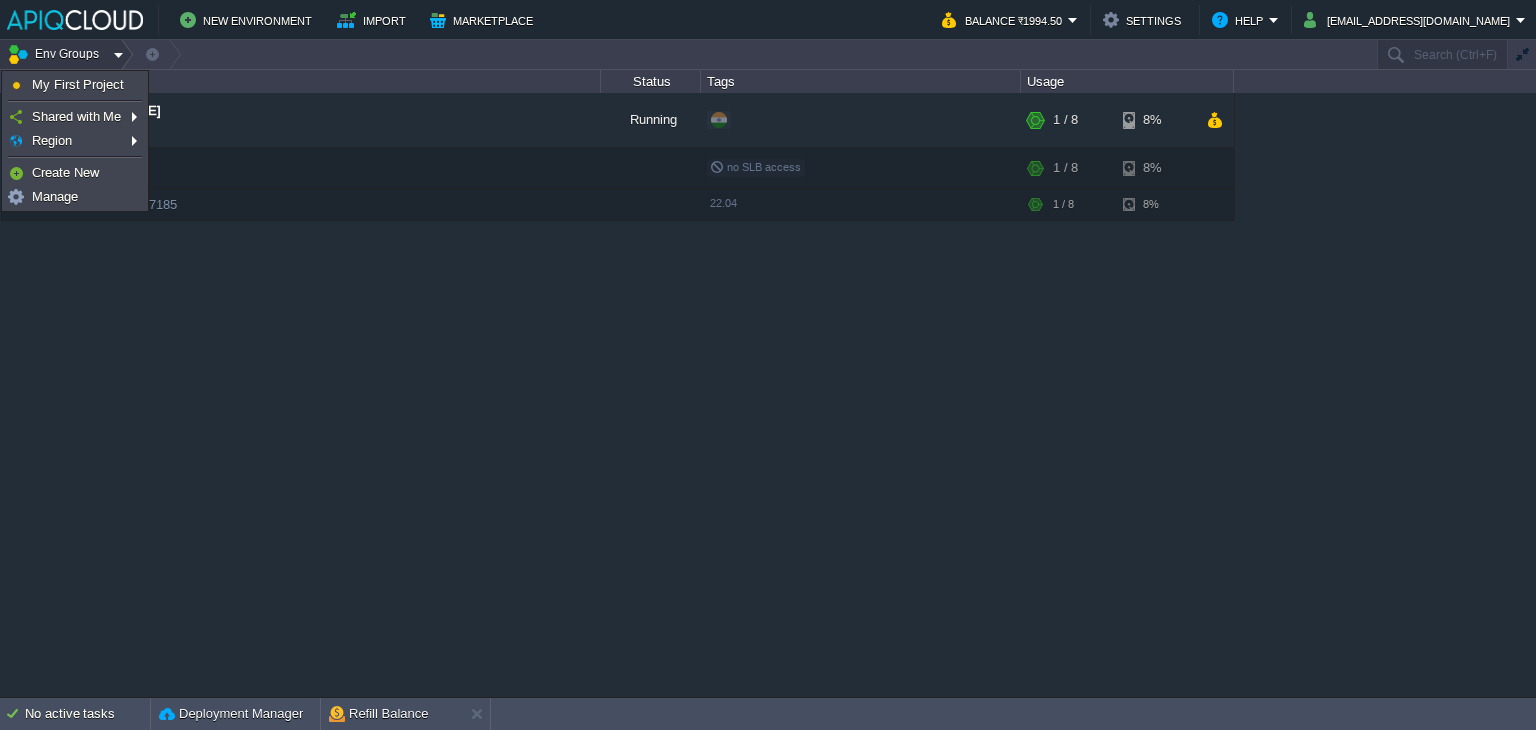 click on "Anand [DOMAIN_NAME] Running                                 + Add to Env Group                                                                                                                                                            RAM                 5%                                         CPU                 3%                             1 / 8                    8%       Ubuntu Ubuntu 22.04                                                         no SLB access                                                                                                                                                                                   RAM                 5%                                         CPU                 3%                             1 / 8                    8%     Node ID:  237185                                                22.04" at bounding box center (768, 395) 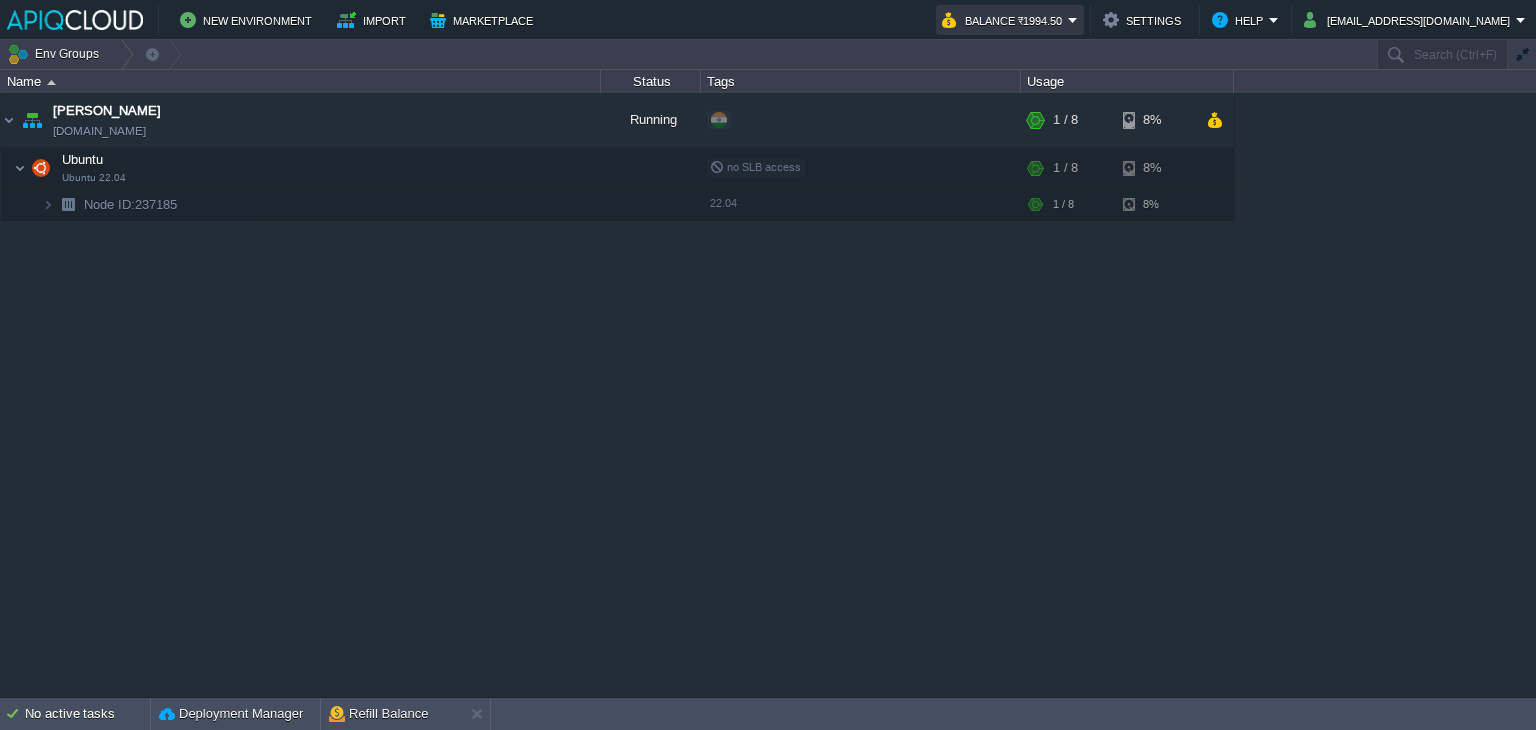 click on "Balance ₹1994.50" at bounding box center [1005, 20] 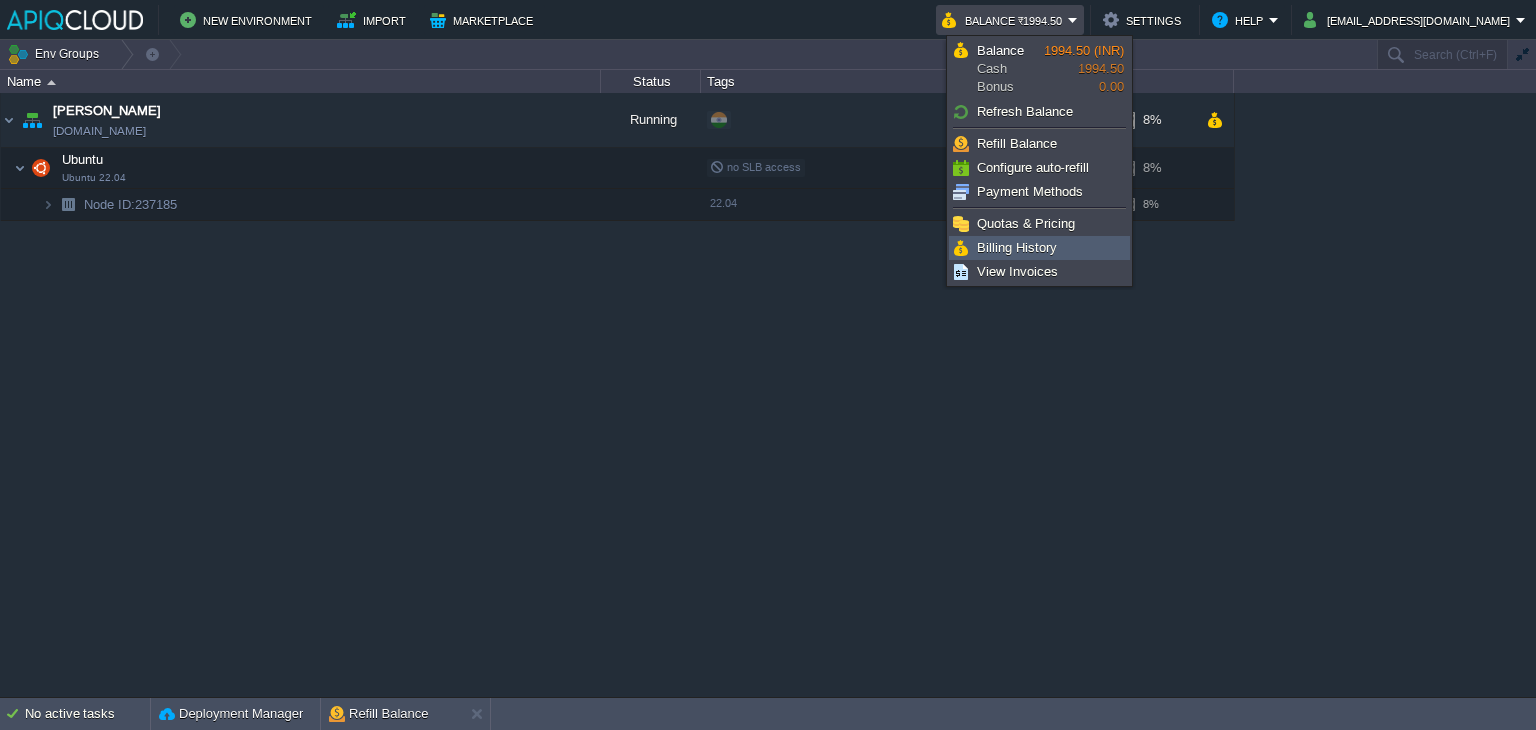 click on "Billing History" at bounding box center (1017, 247) 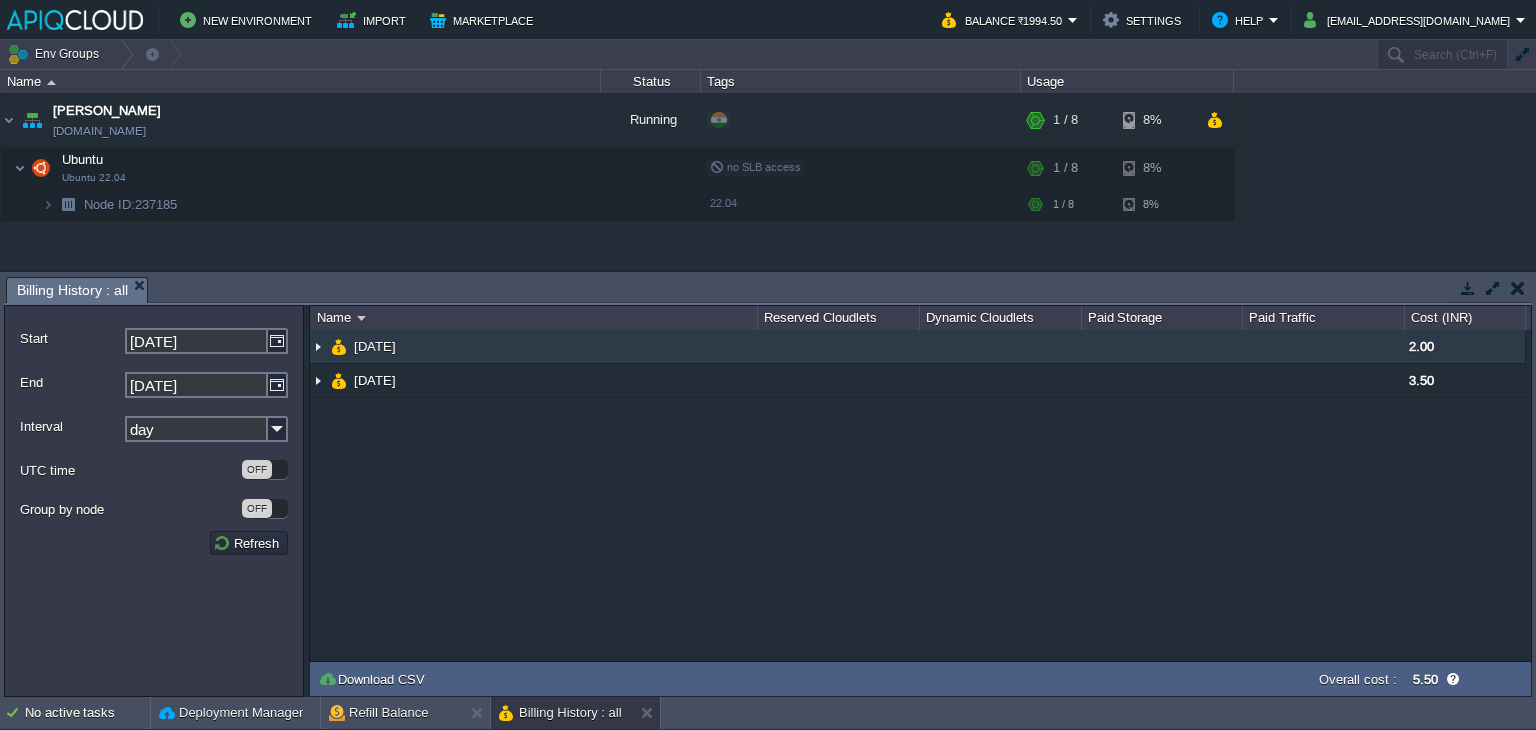 click at bounding box center [318, 346] 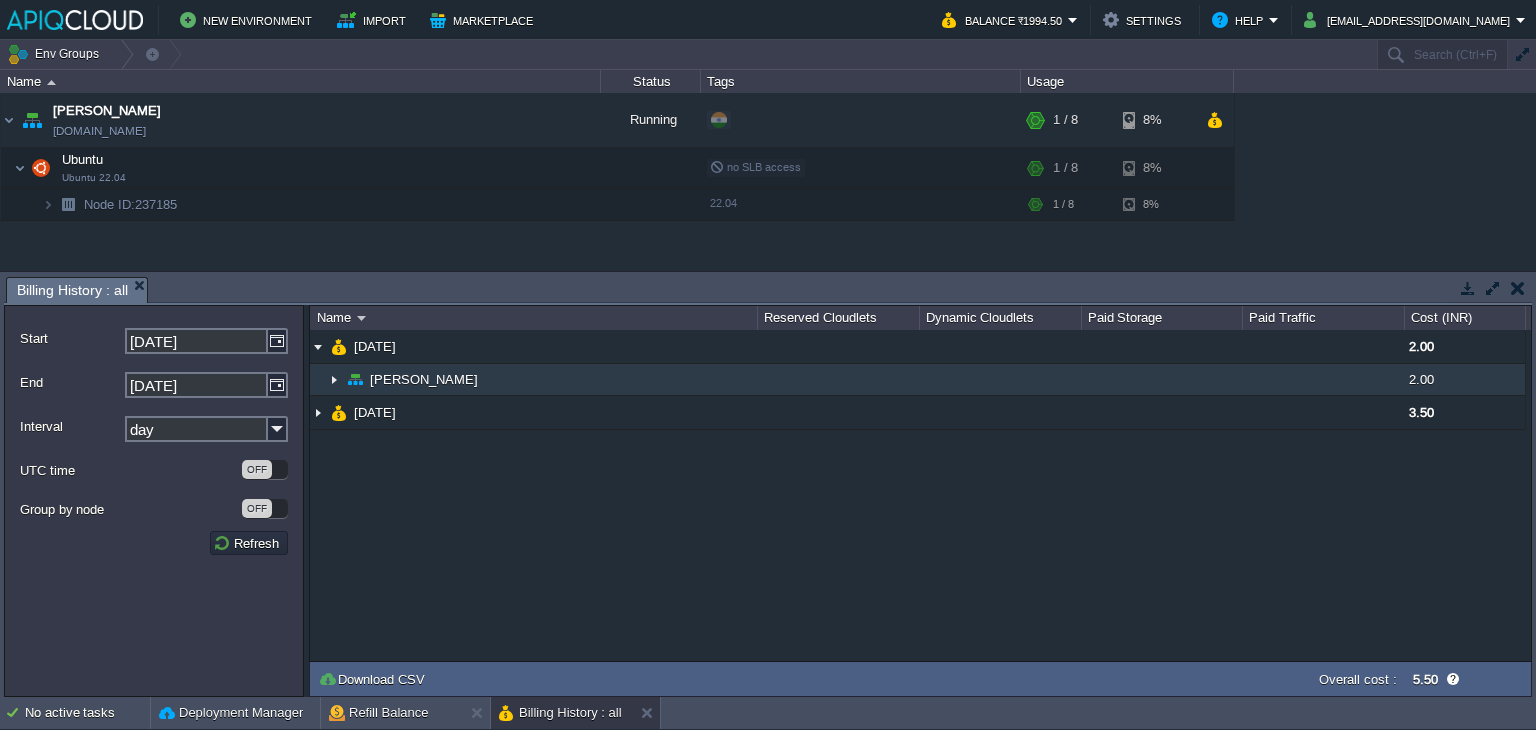 click at bounding box center [334, 379] 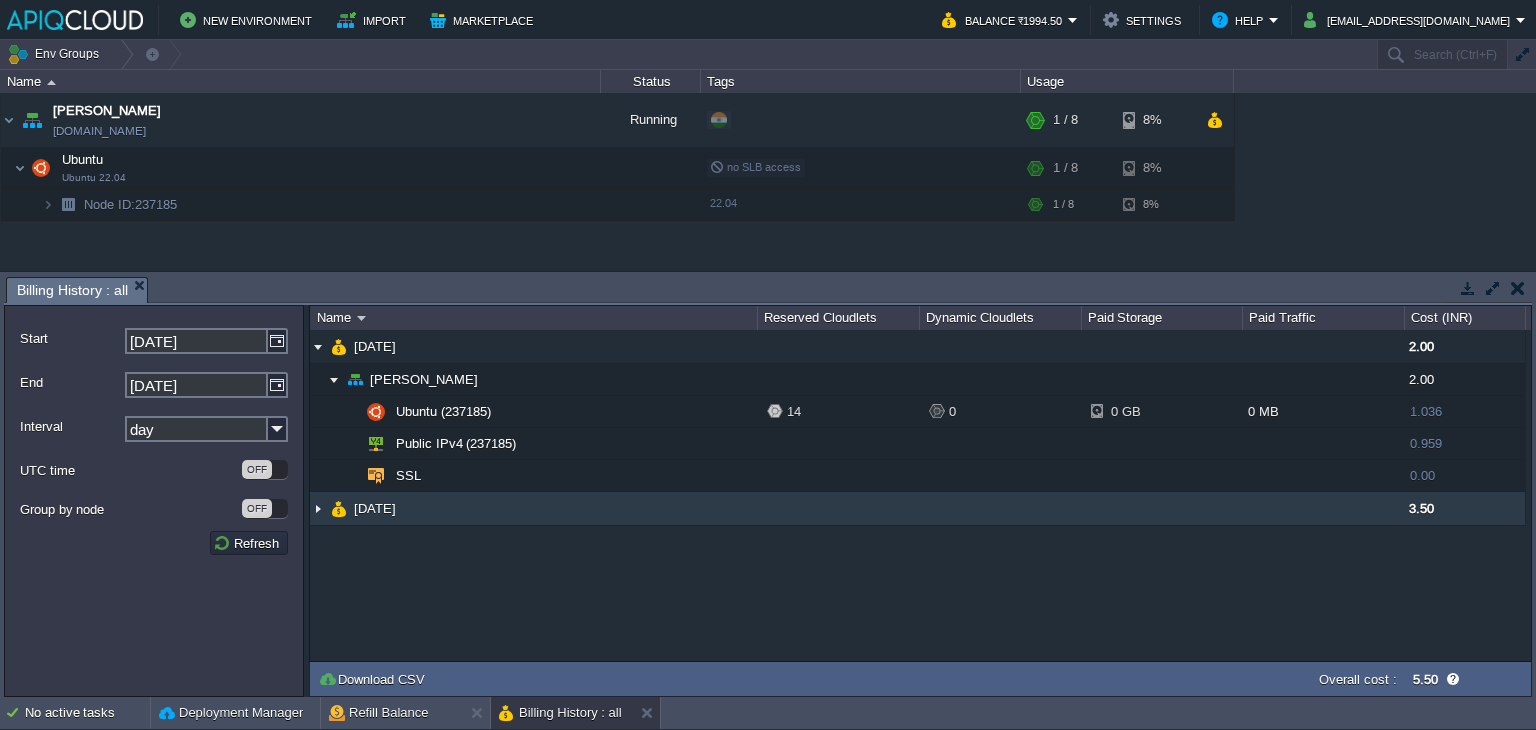 click at bounding box center [318, 508] 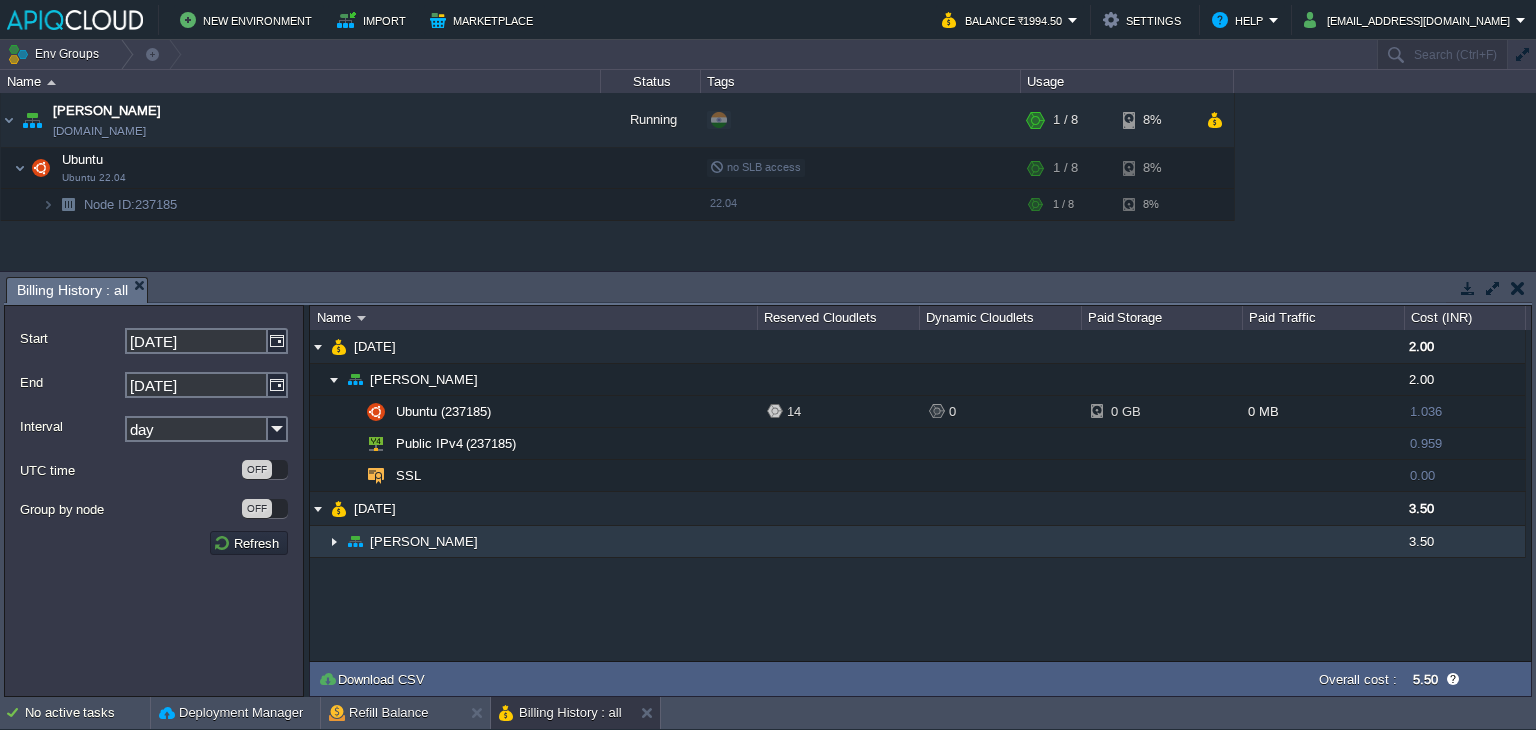 click at bounding box center [334, 541] 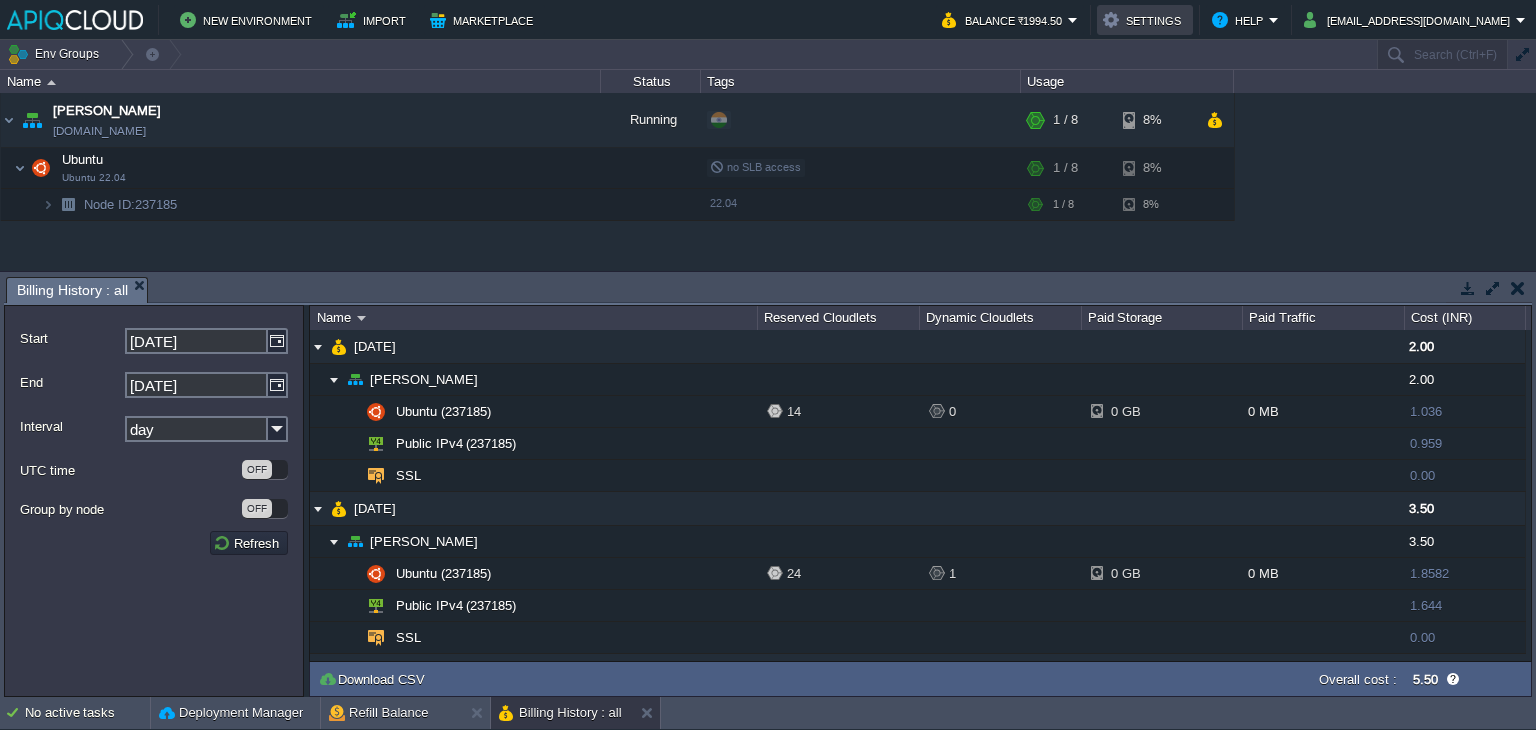 click on "Settings" at bounding box center (1145, 20) 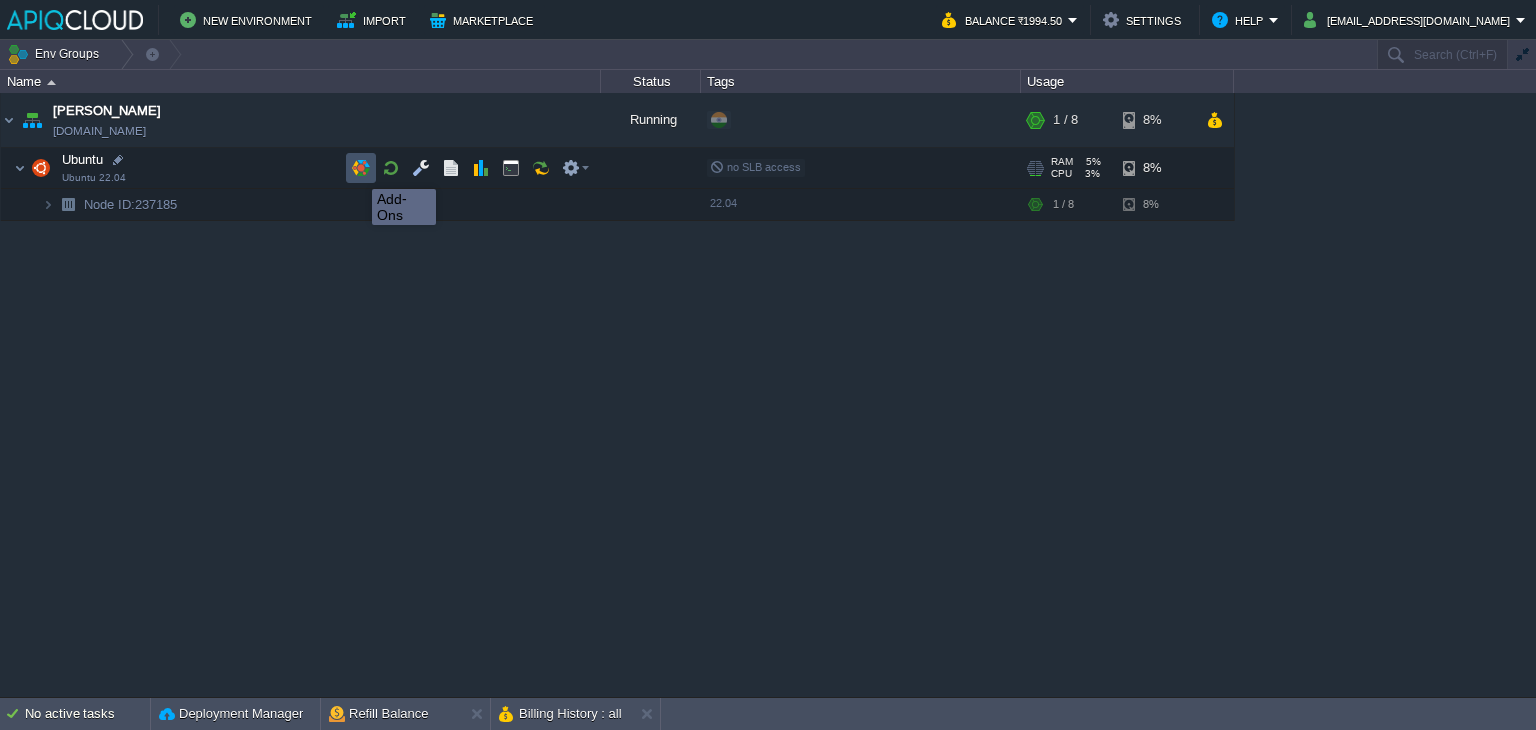 click at bounding box center [361, 168] 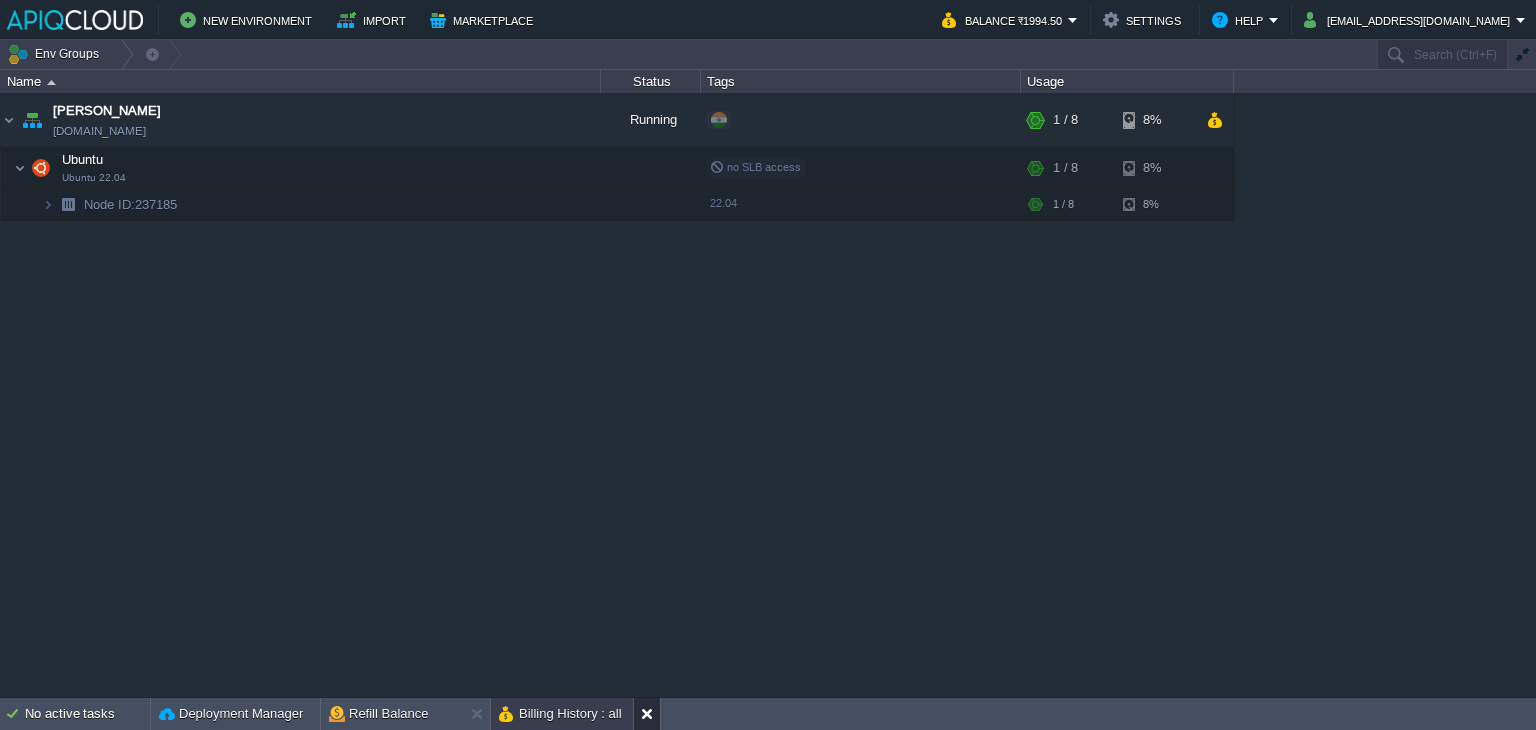 click at bounding box center (651, 714) 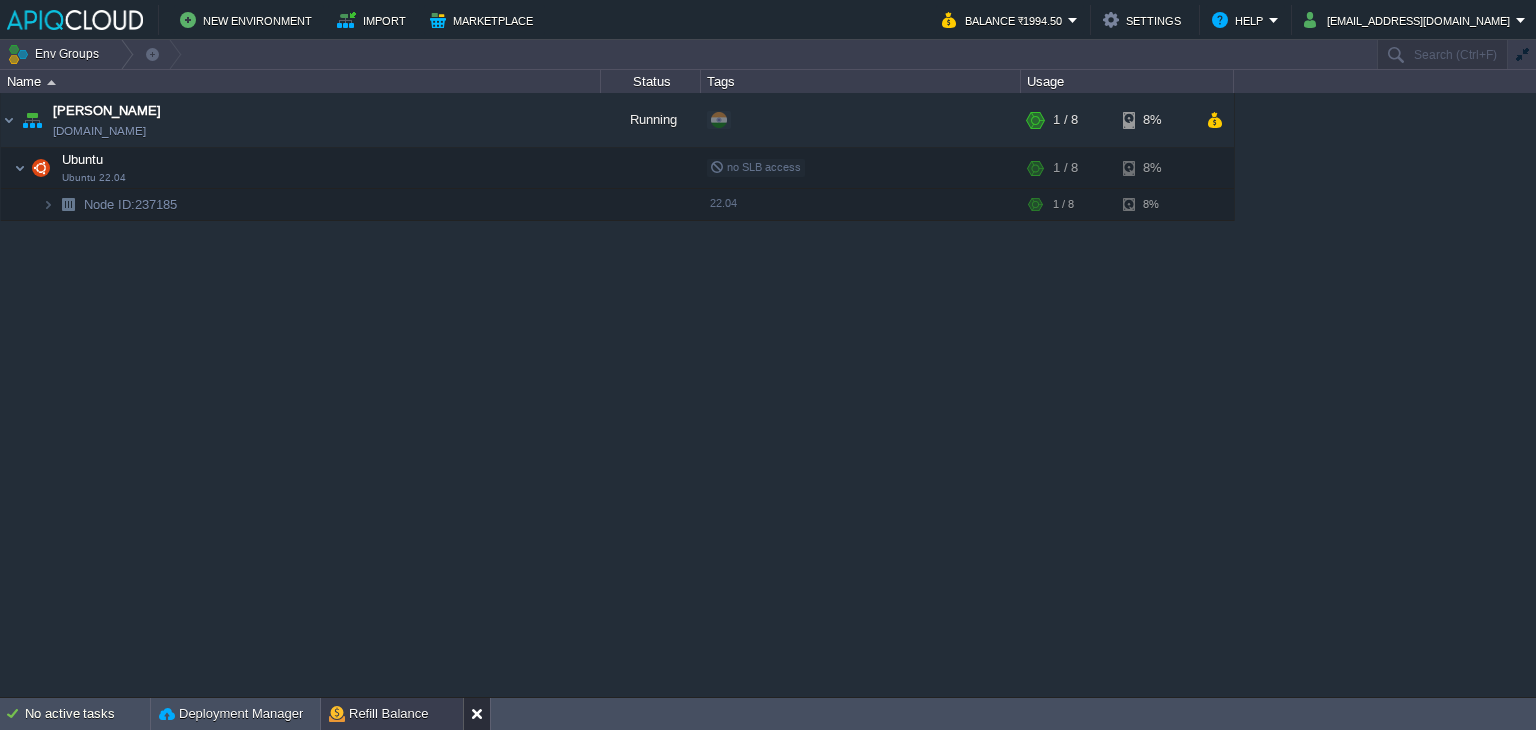 click at bounding box center [481, 714] 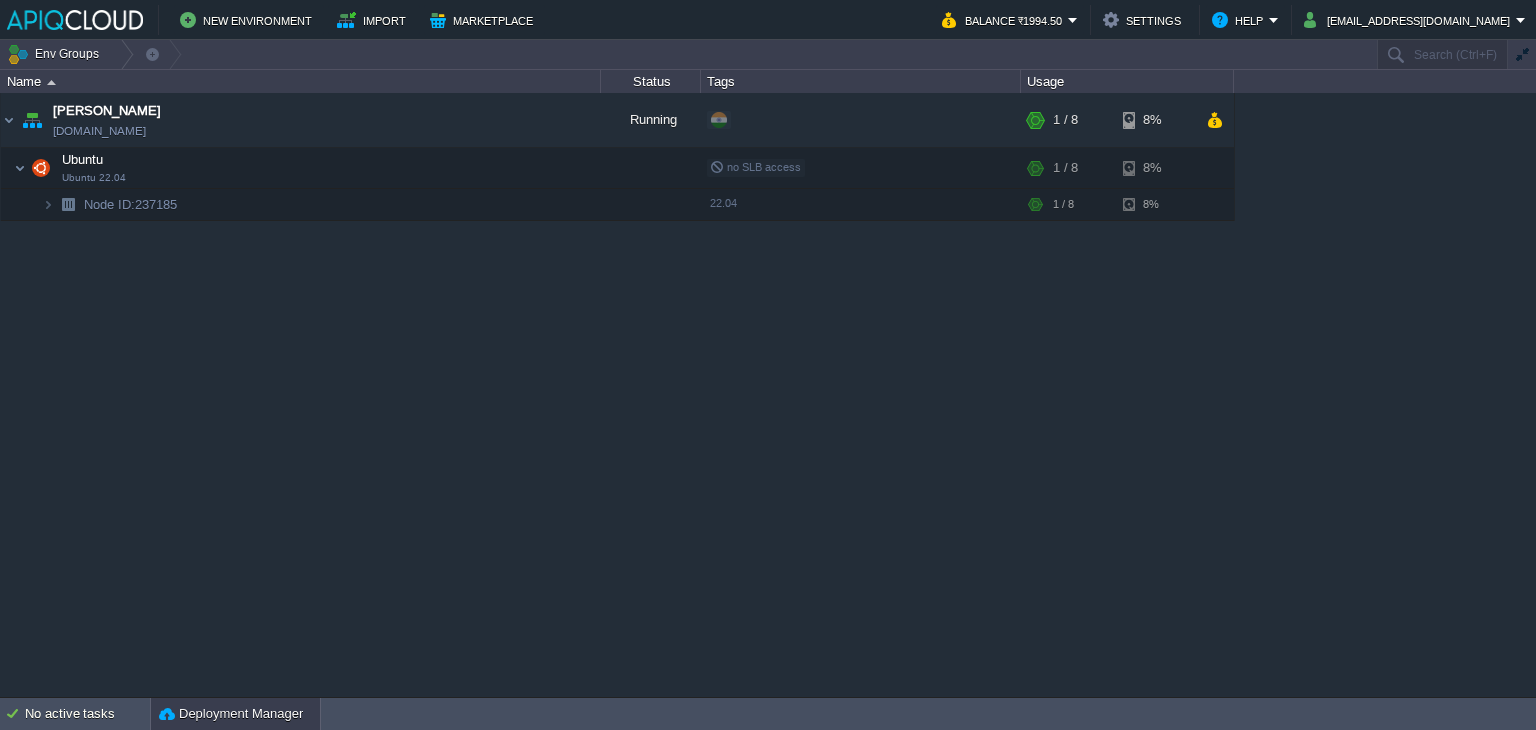 click on "Deployment Manager" at bounding box center [231, 714] 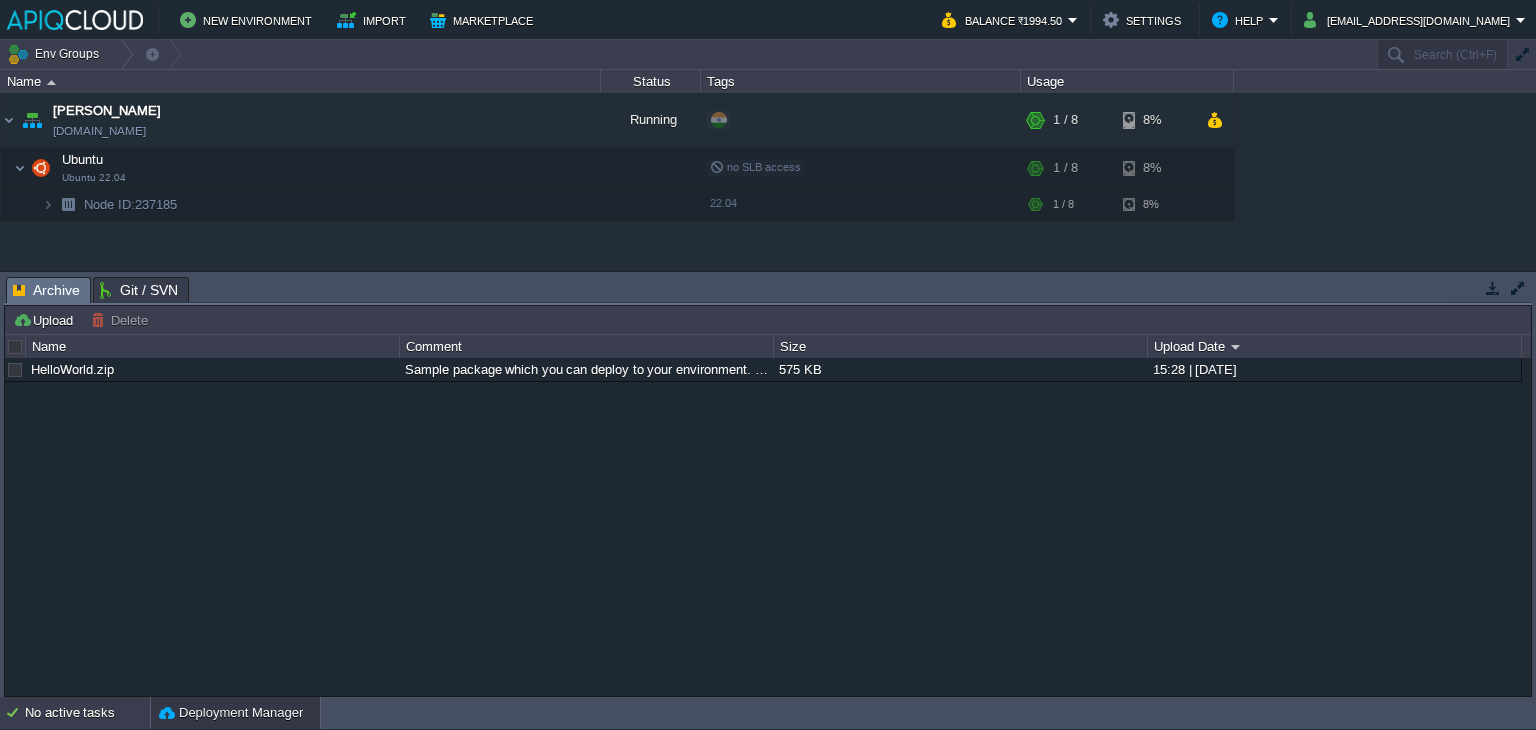 click on "No active tasks" at bounding box center [87, 713] 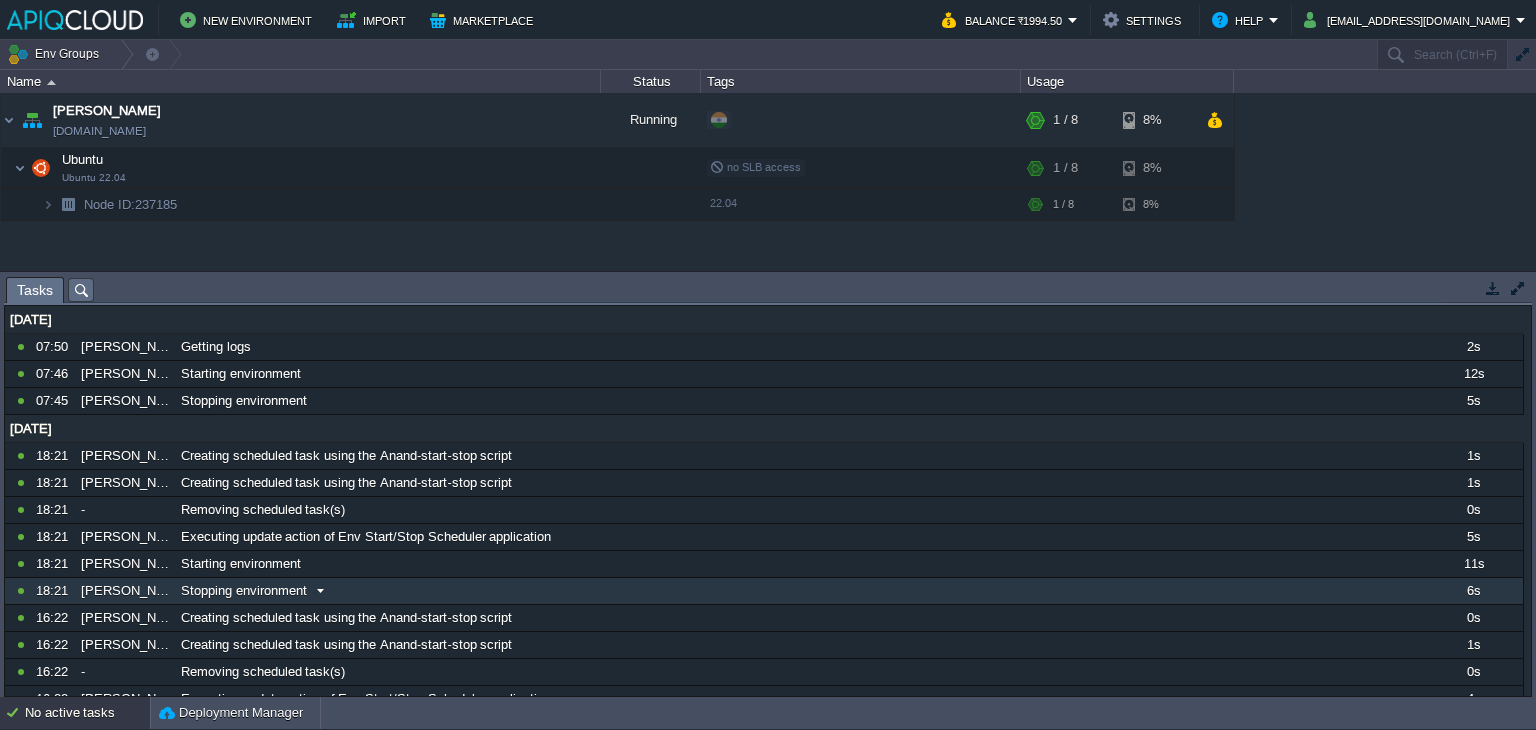 scroll, scrollTop: 0, scrollLeft: 0, axis: both 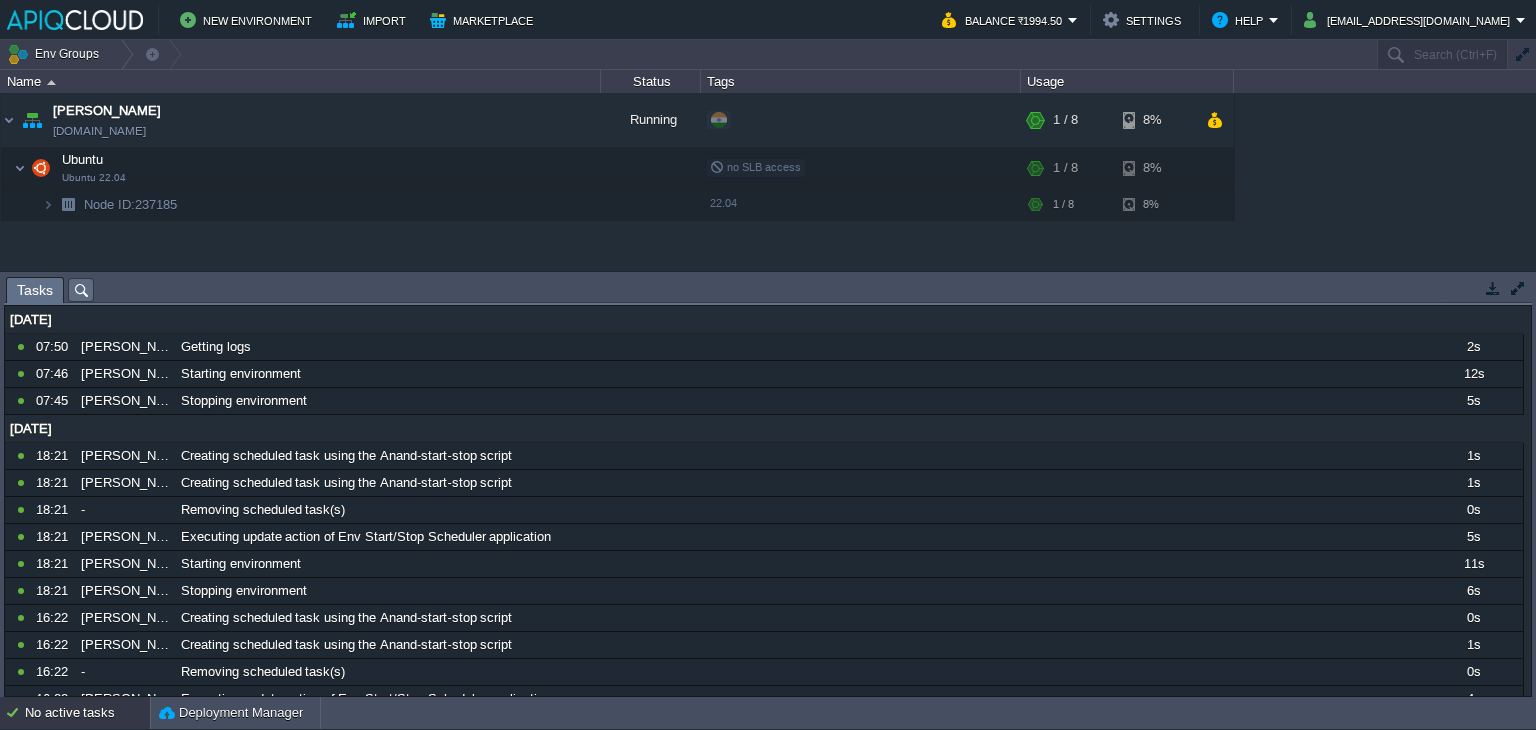 click on "Tasks Activity Log Archive Git / SVN" at bounding box center (2504, 289) 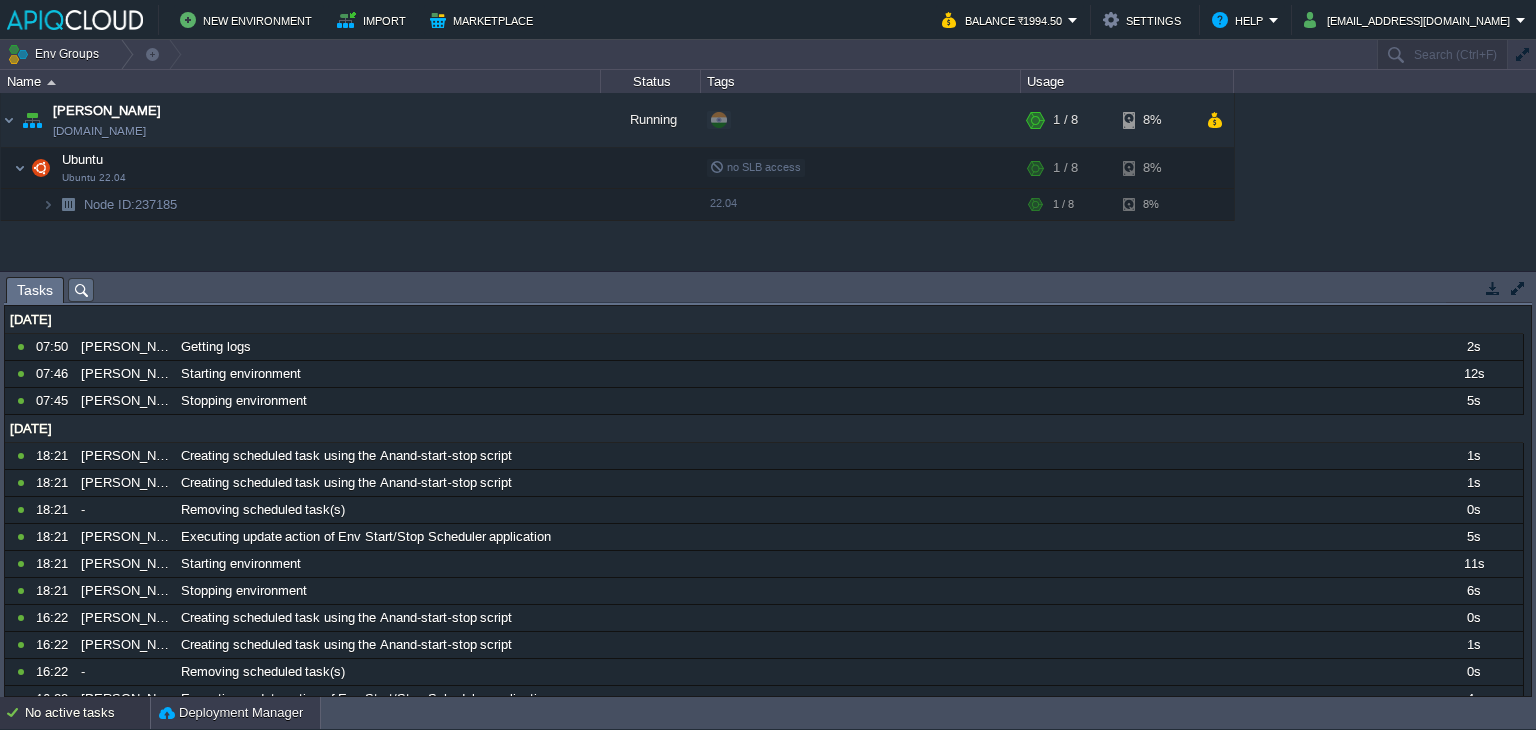click on "Deployment Manager" at bounding box center (231, 713) 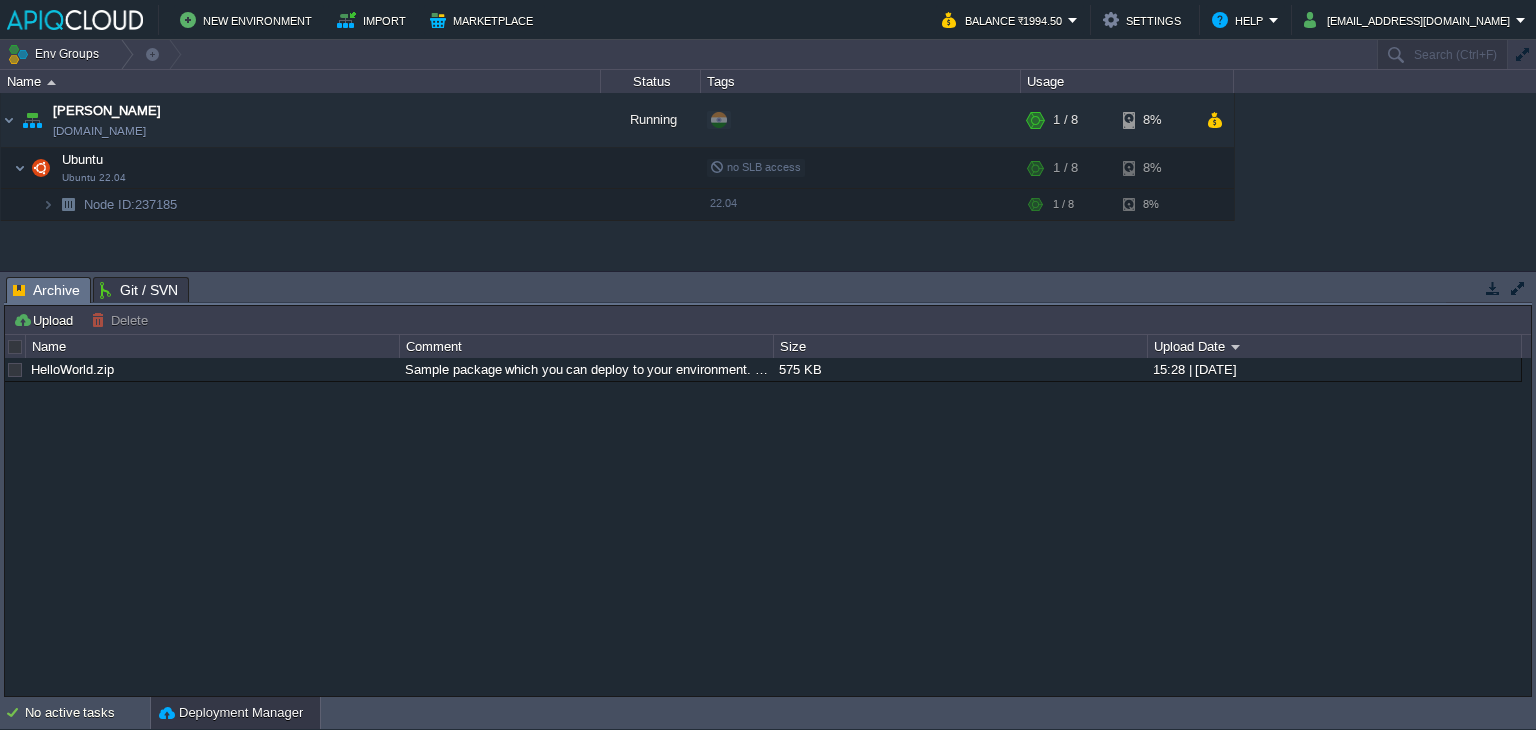 click on "Git / SVN" at bounding box center [139, 290] 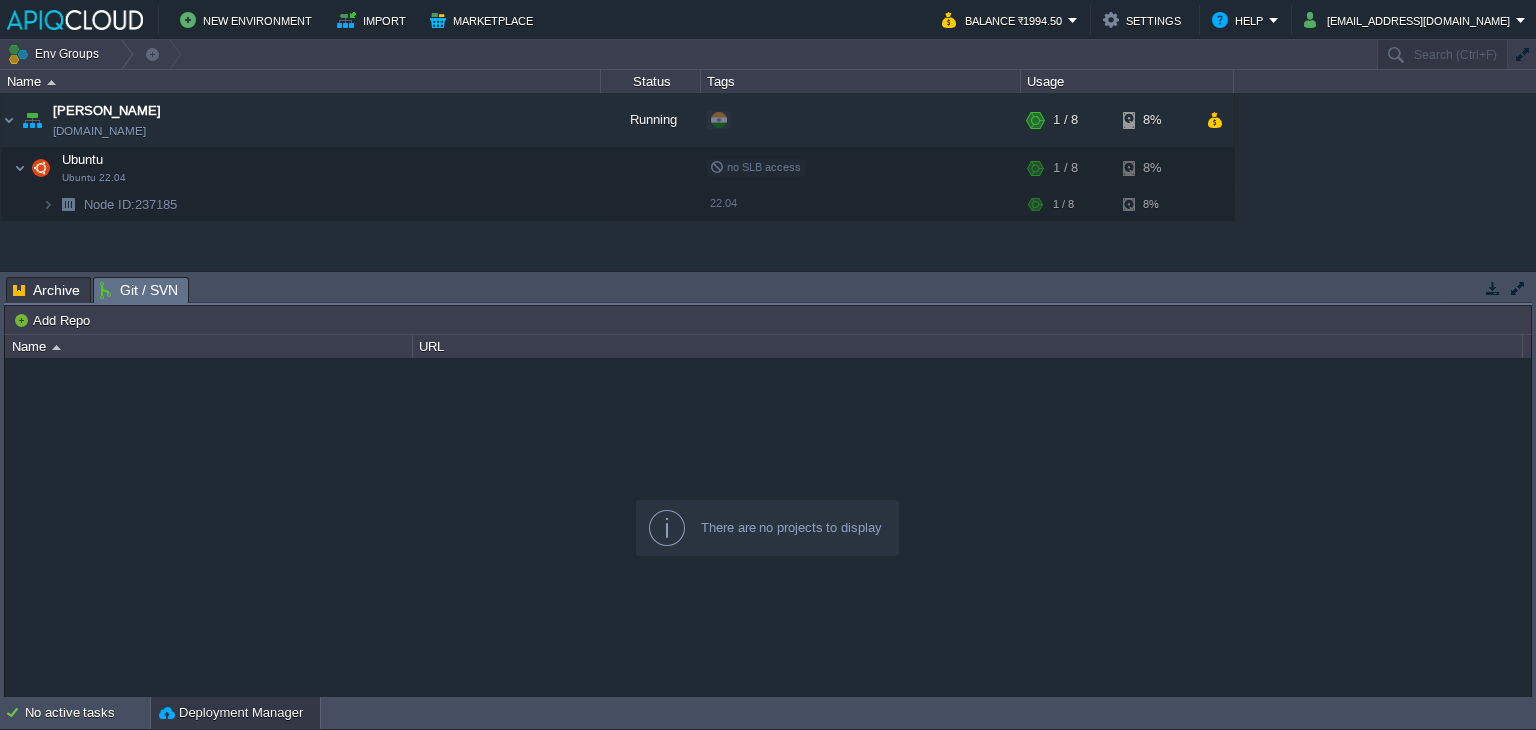 click on "Archive" at bounding box center [46, 290] 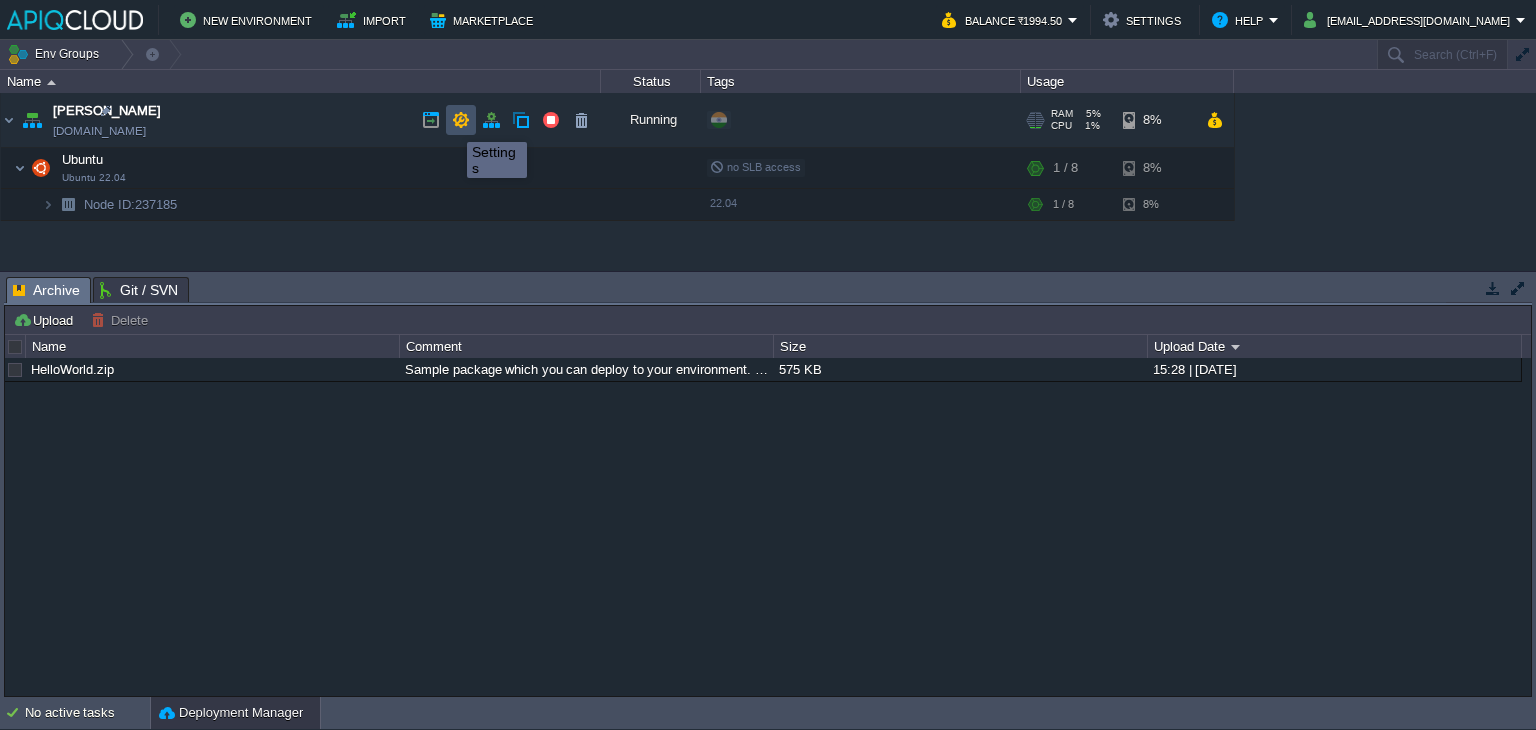click at bounding box center [461, 120] 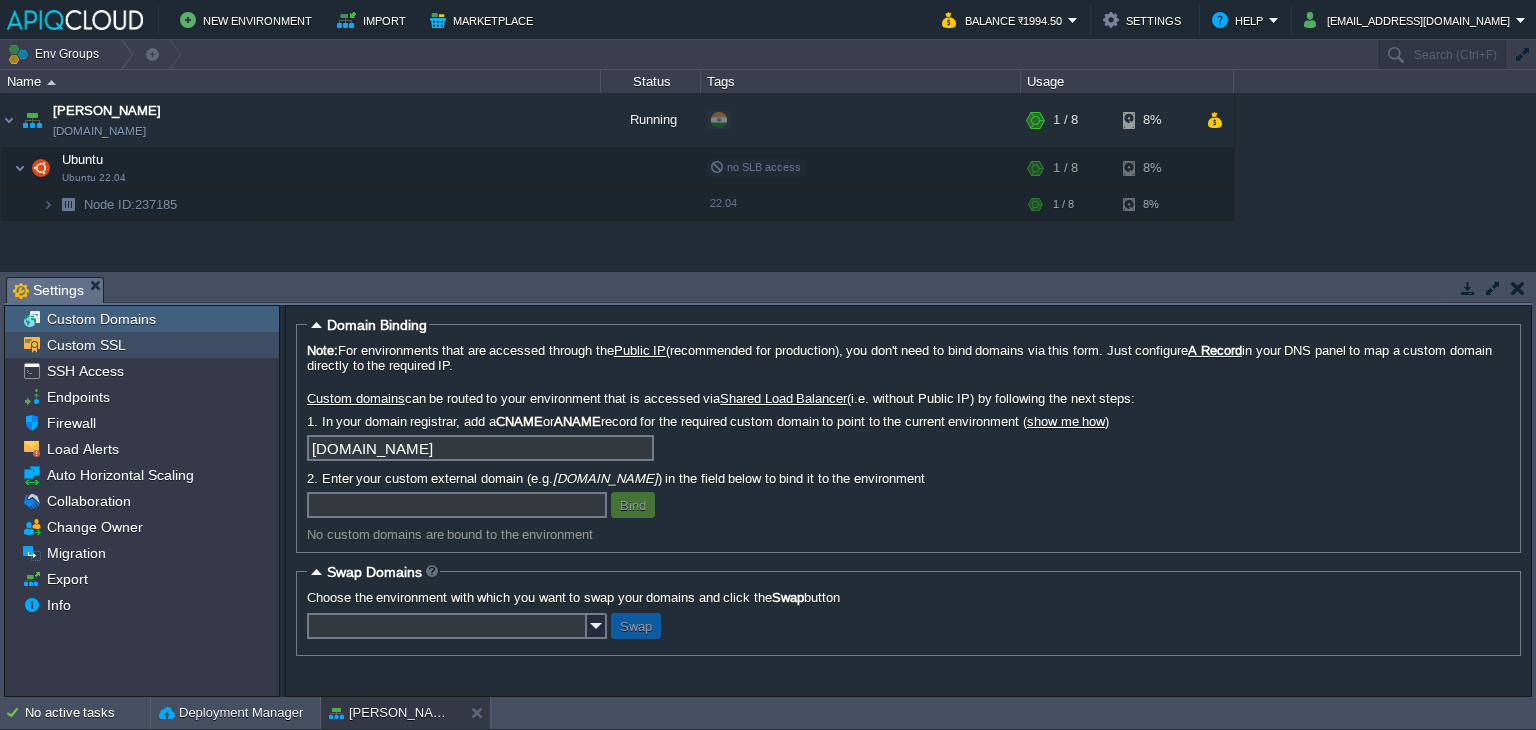 click on "Custom SSL" at bounding box center [86, 345] 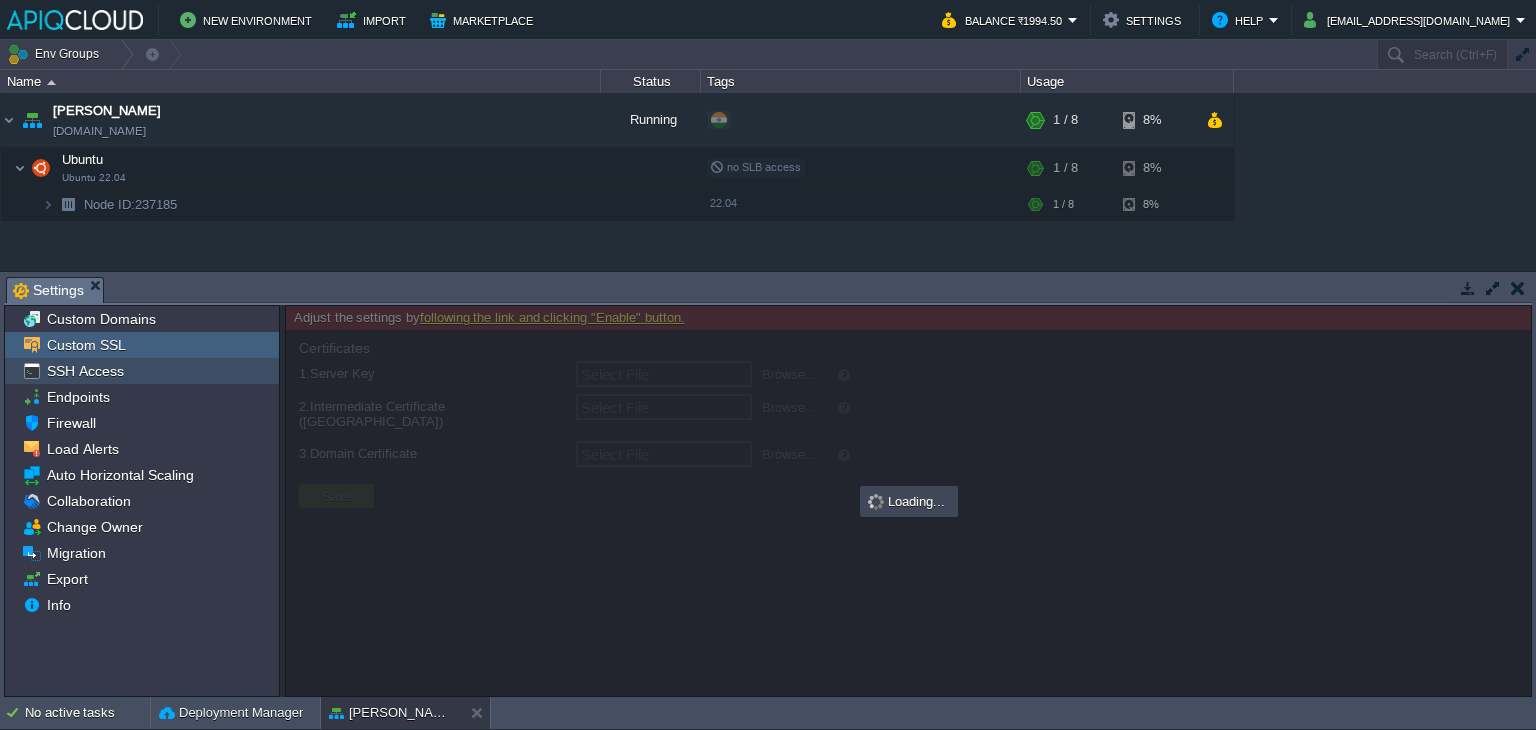 type on "Select File" 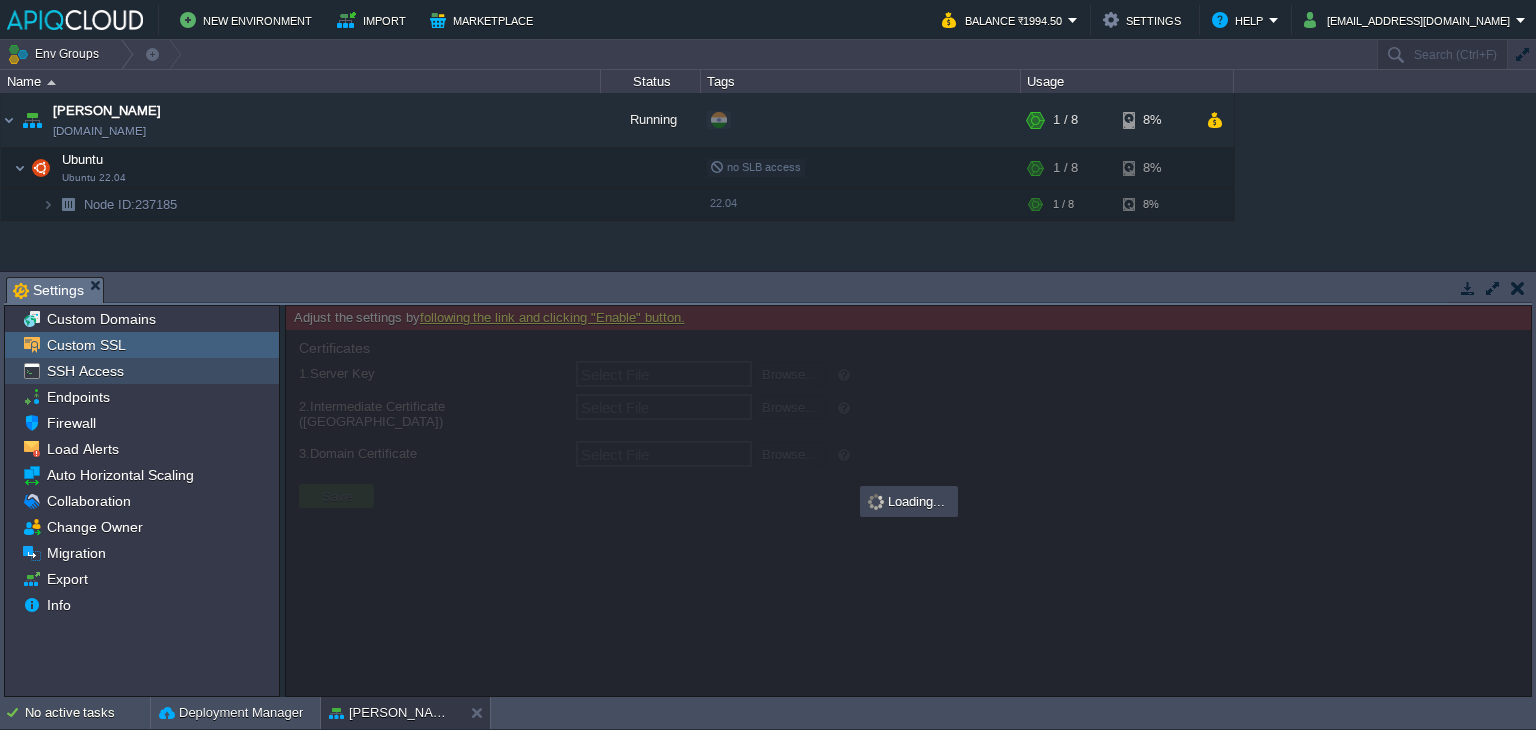 type on "Select File" 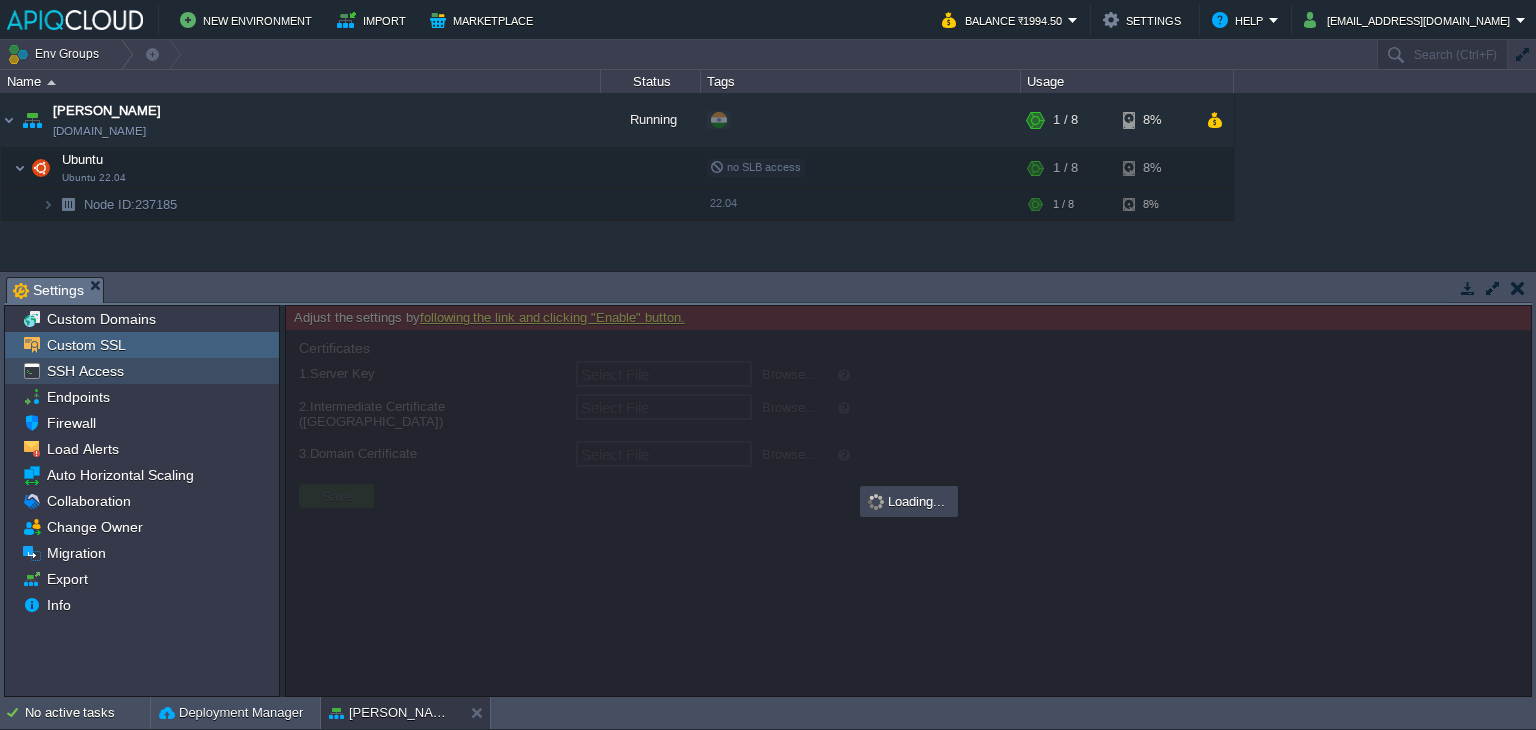 type on "Select File" 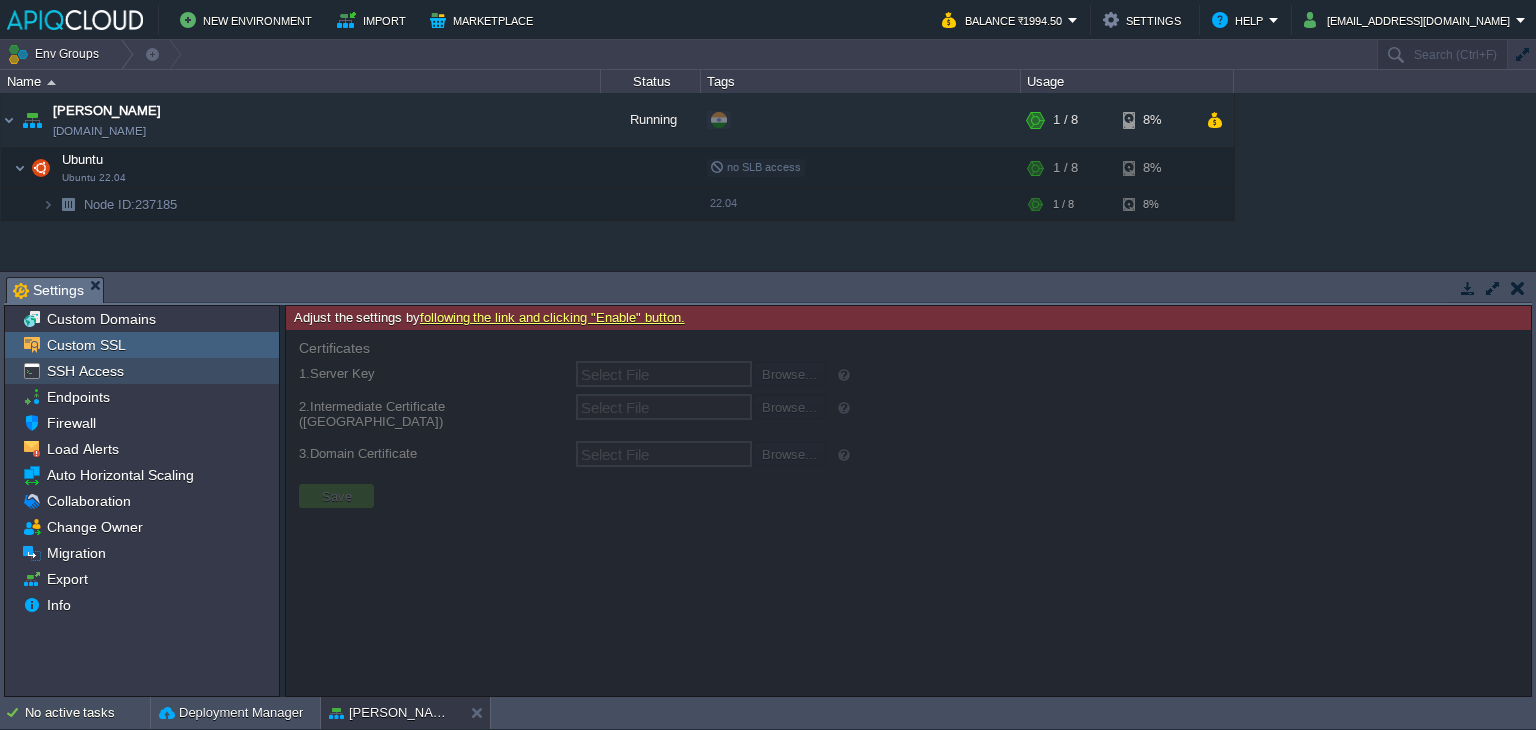 click on "SSH Access" at bounding box center (85, 371) 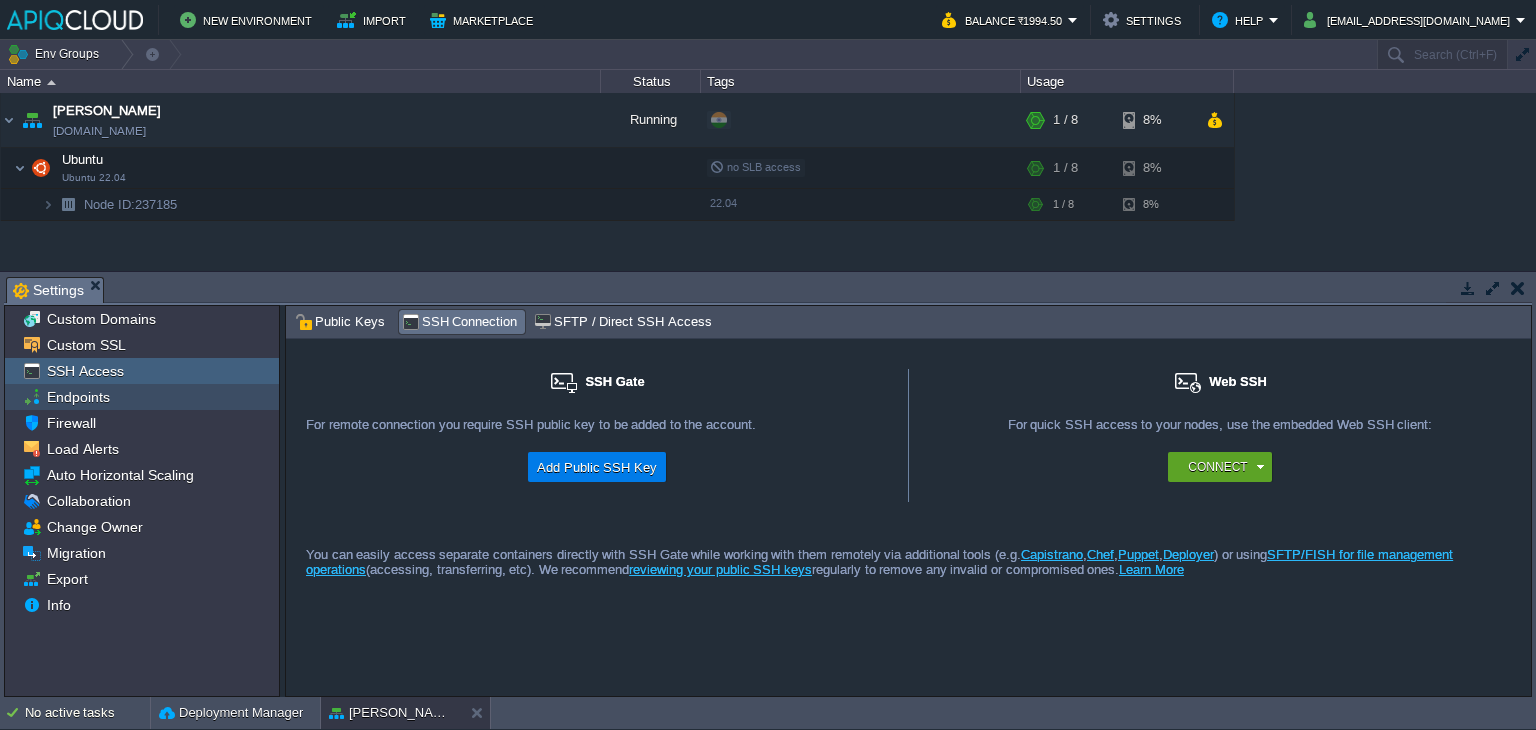 click on "Endpoints" at bounding box center [78, 397] 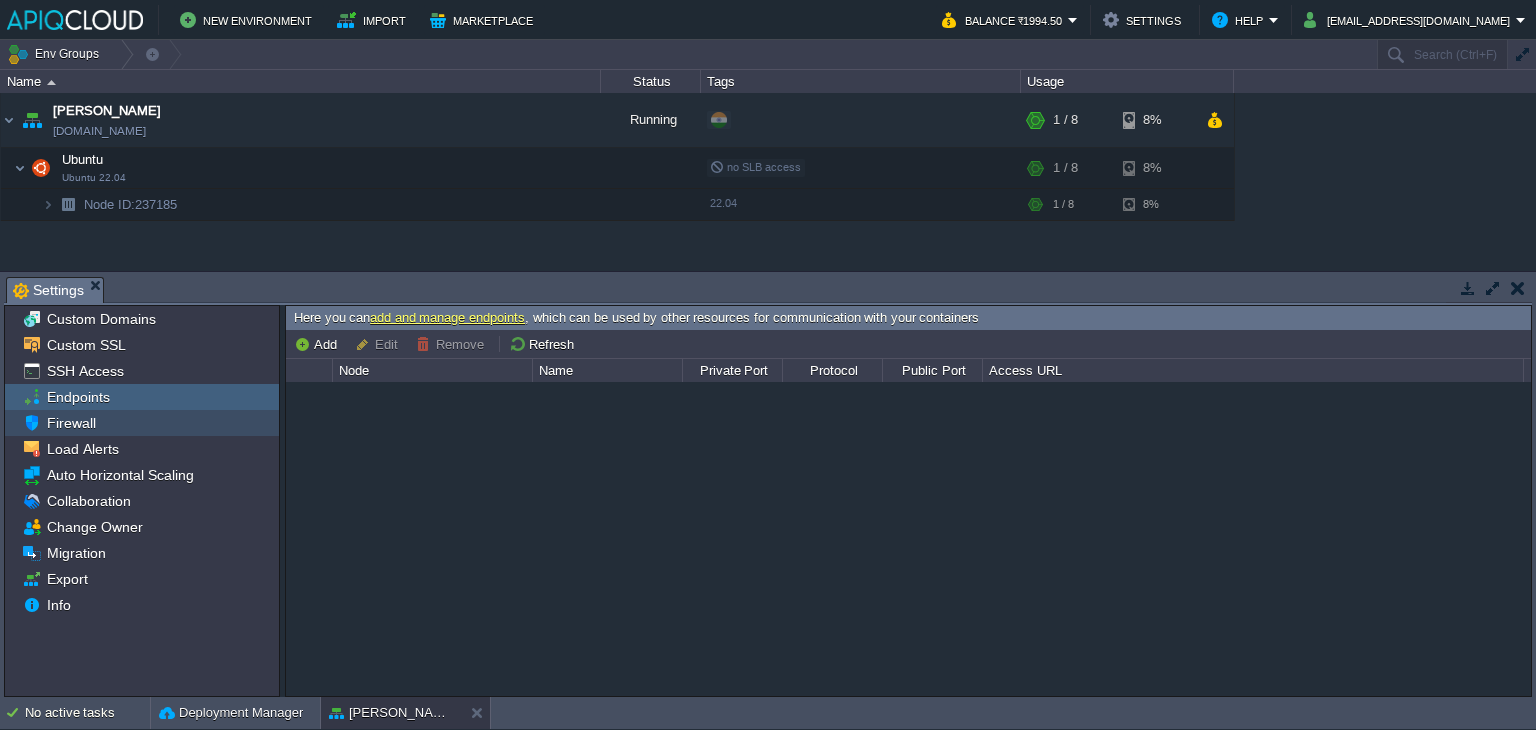 click on "Firewall" at bounding box center [71, 423] 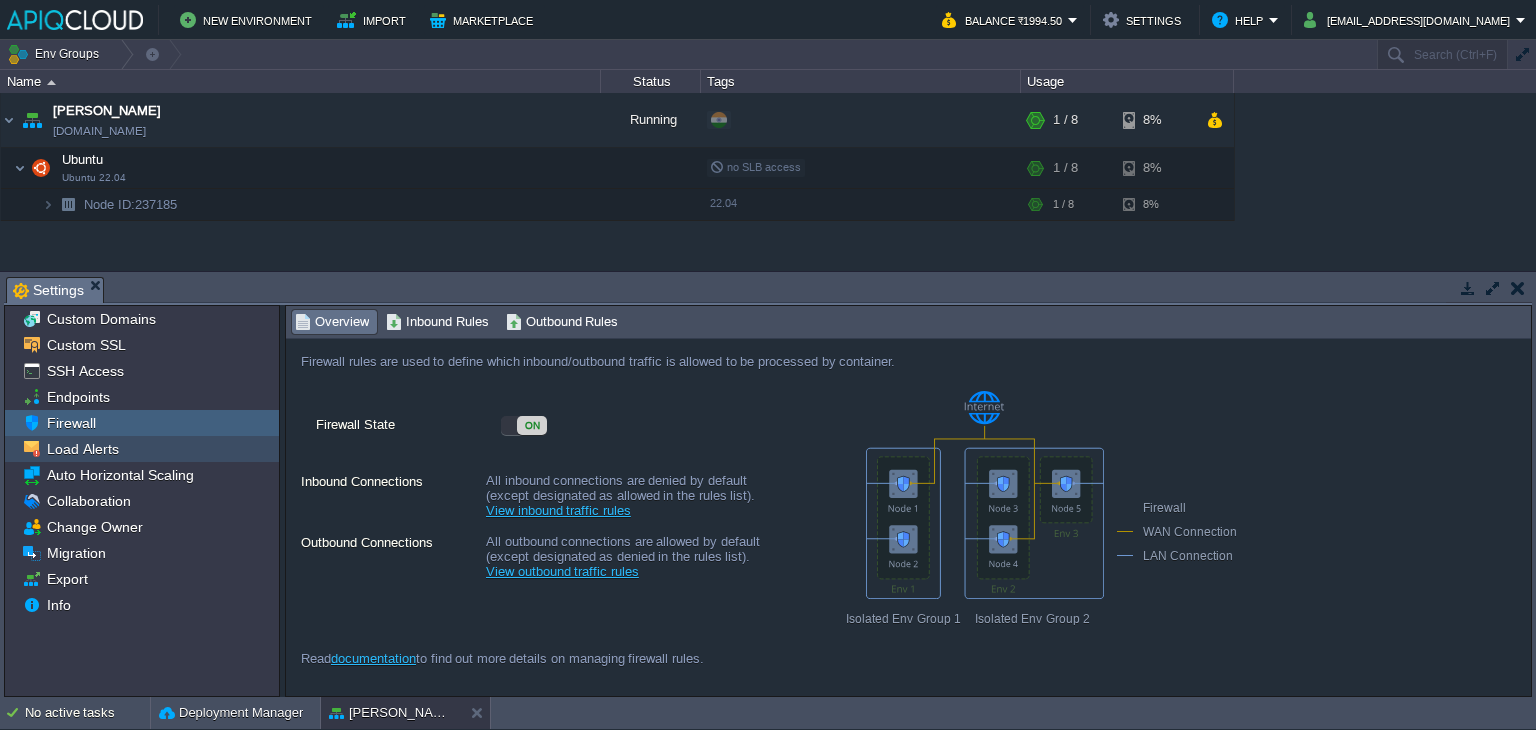 click on "Load Alerts" at bounding box center (82, 449) 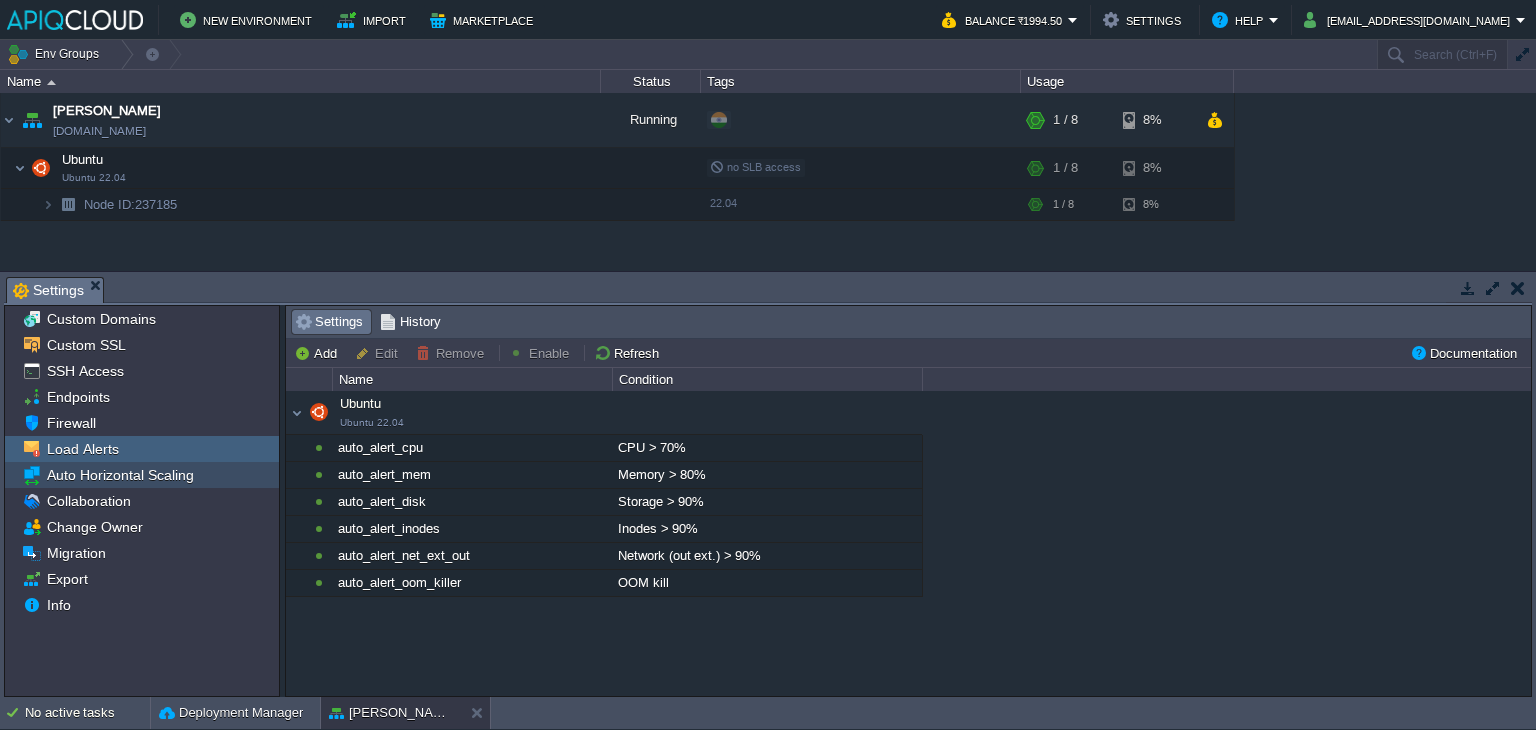 click on "Auto Horizontal Scaling" at bounding box center [120, 475] 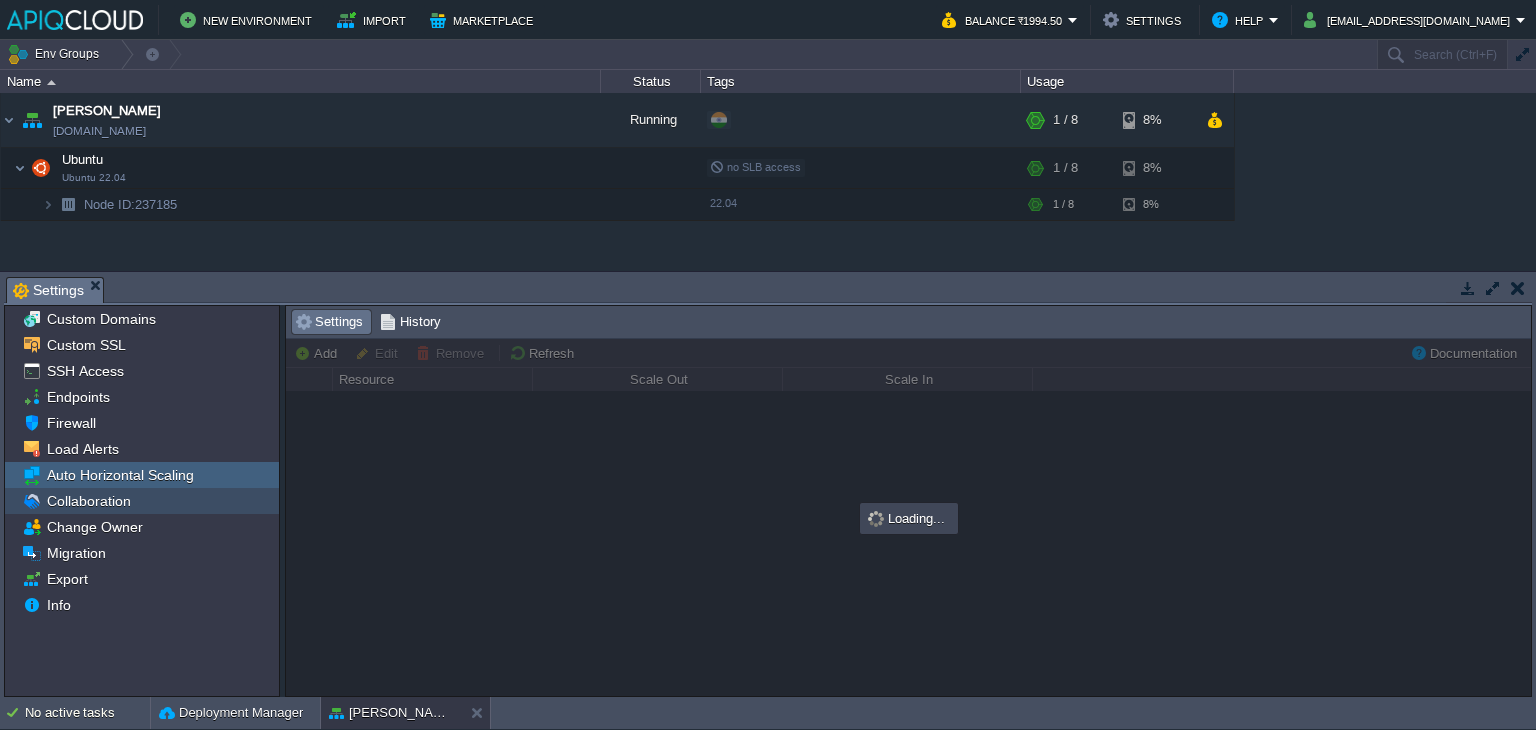 click on "Collaboration" at bounding box center (88, 501) 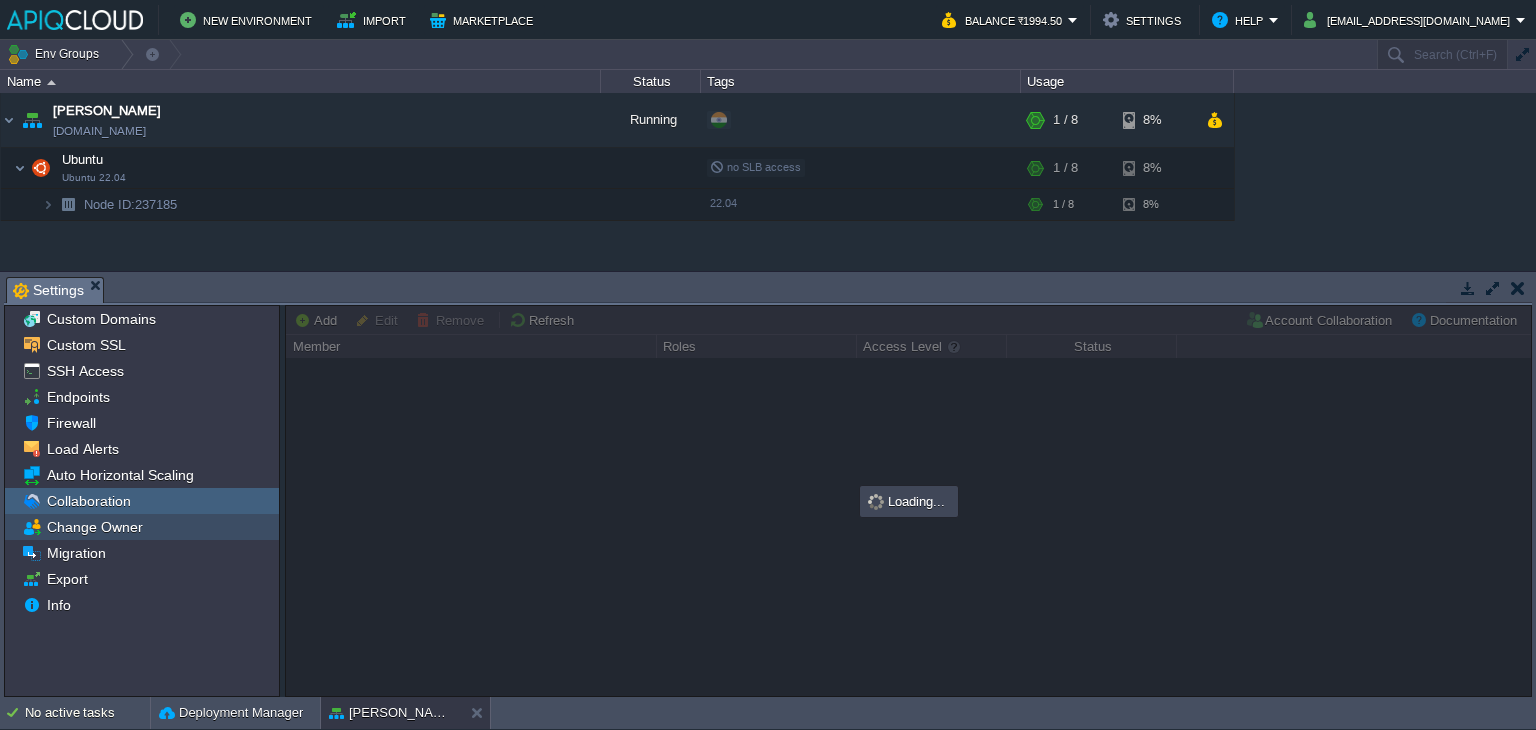 click on "Change Owner" at bounding box center [94, 527] 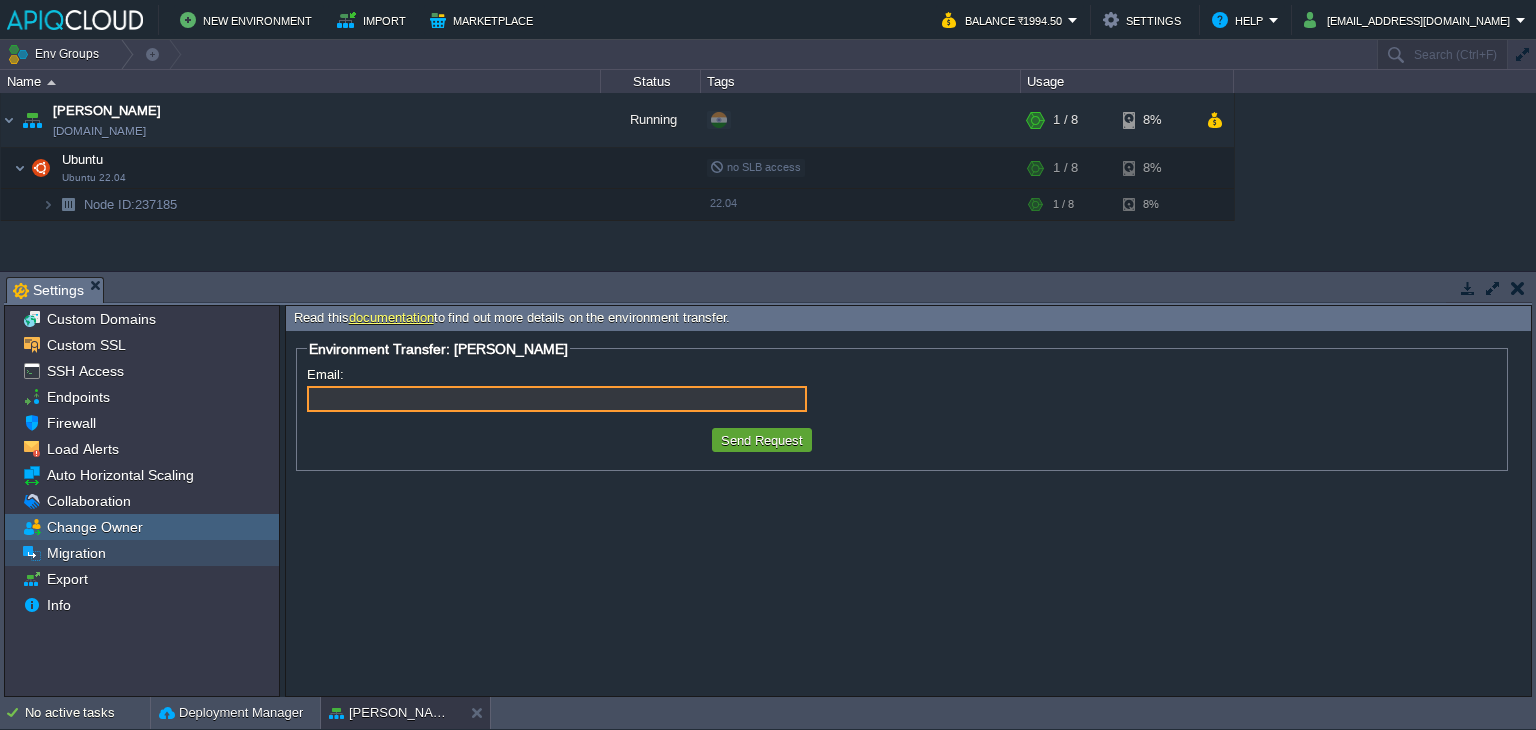click on "Migration" at bounding box center (76, 553) 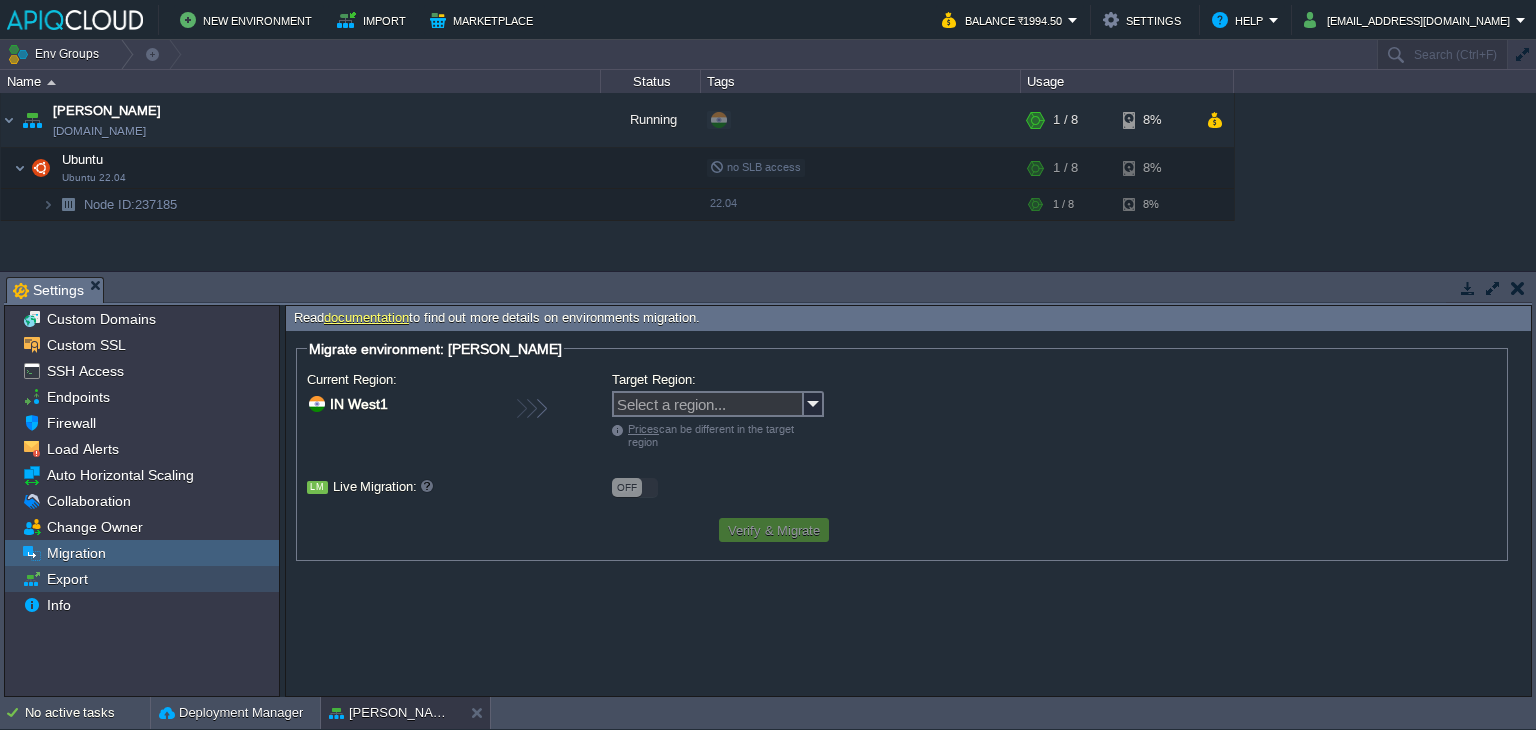 click on "Export" at bounding box center (67, 579) 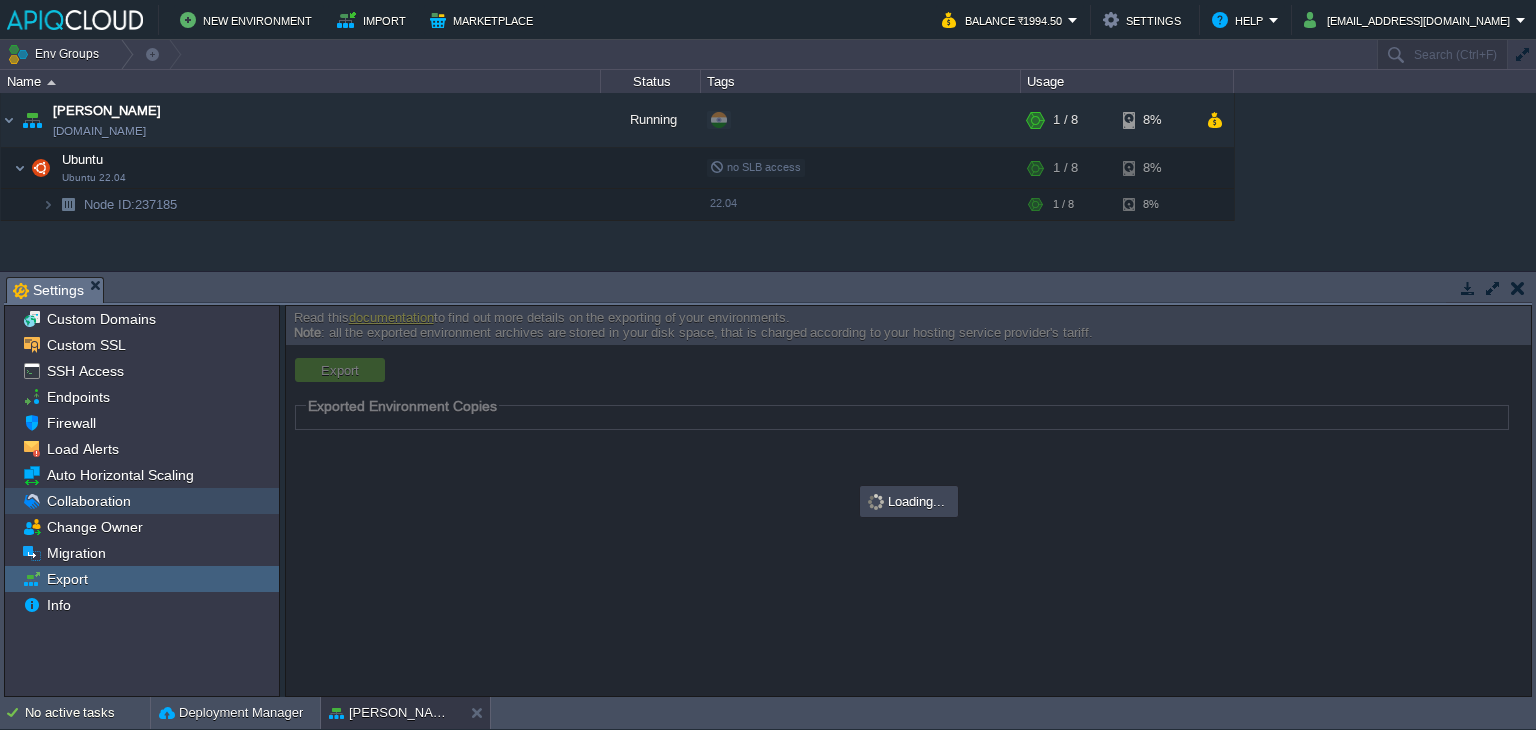 click on "Collaboration" at bounding box center (142, 501) 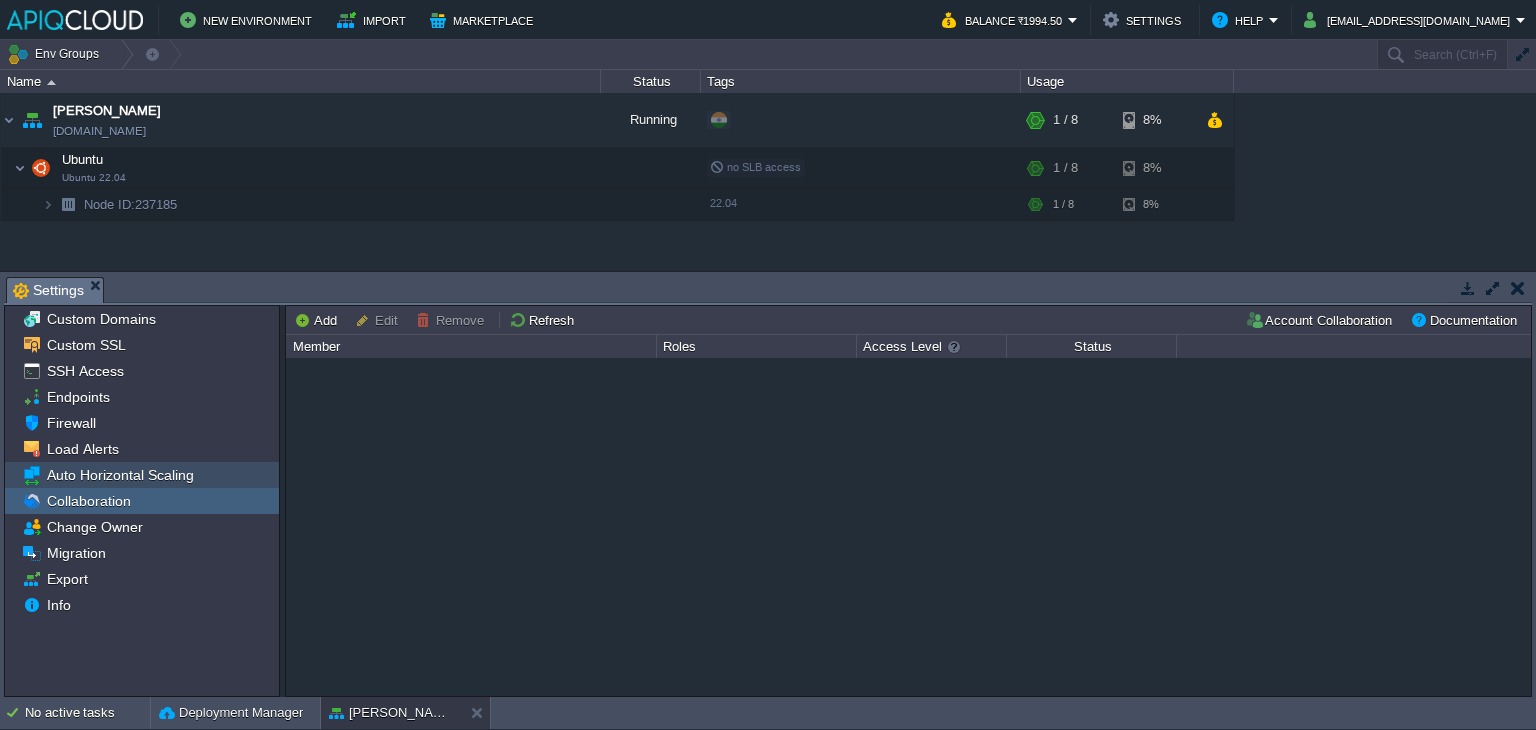 click on "Auto Horizontal Scaling" at bounding box center [120, 475] 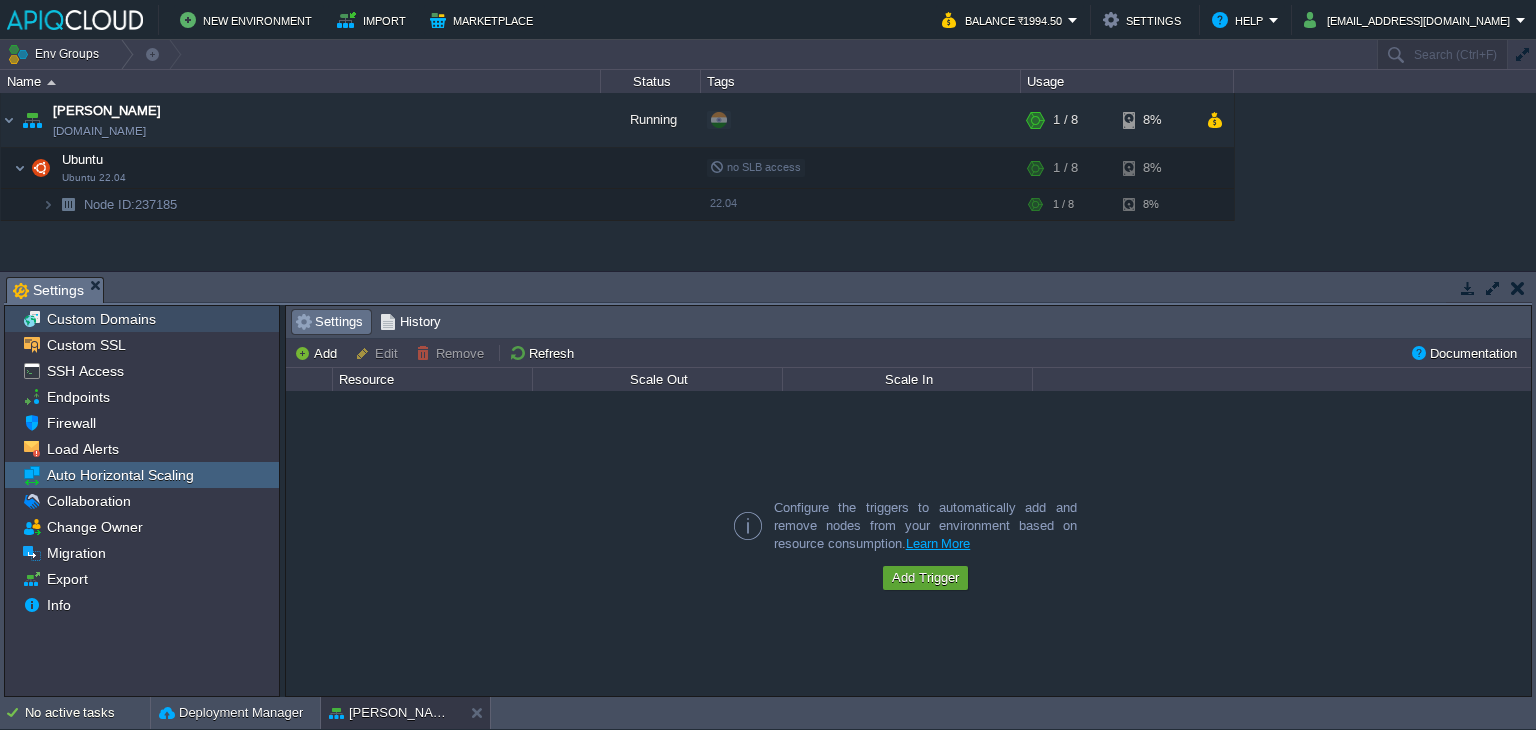 click on "Custom Domains" at bounding box center [101, 319] 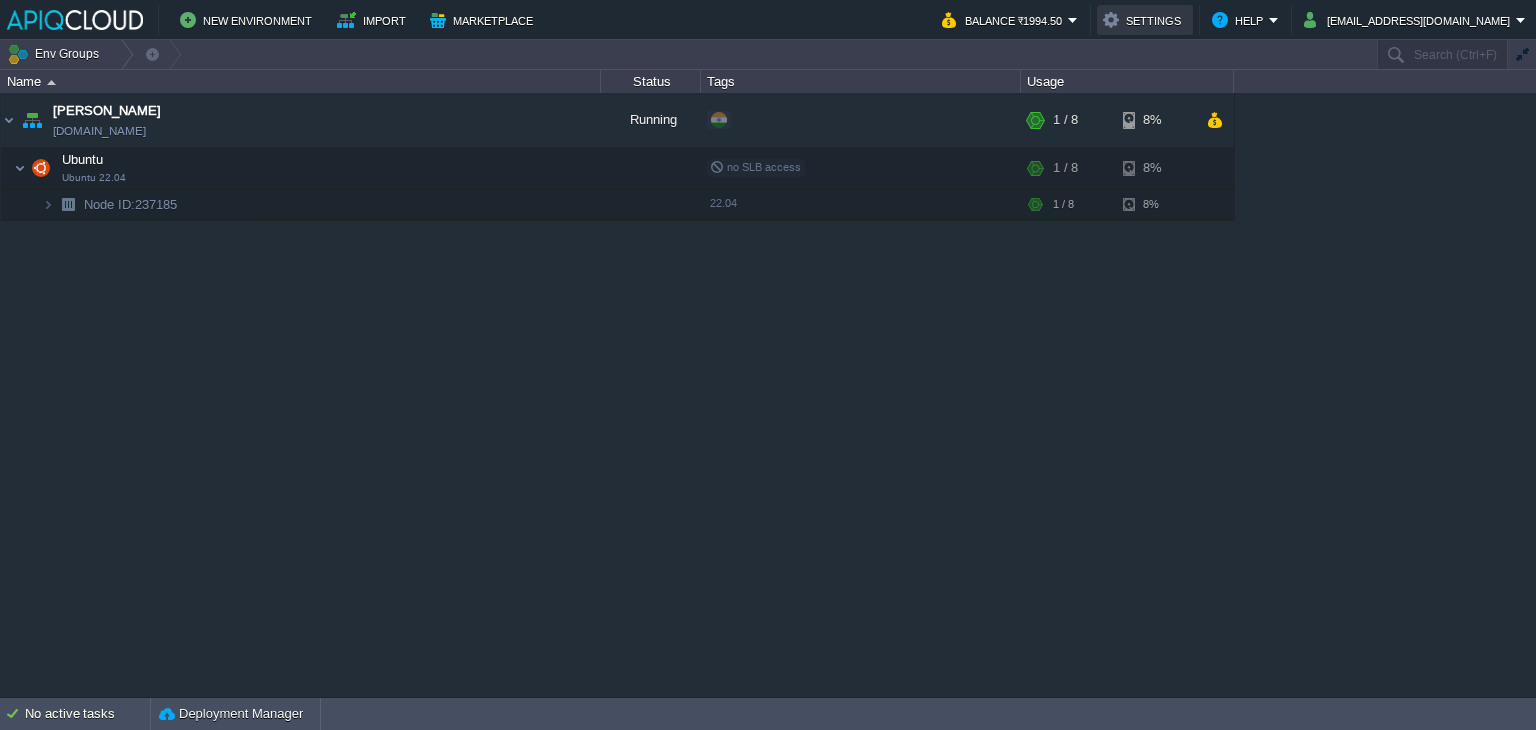 click on "Settings" at bounding box center [1145, 20] 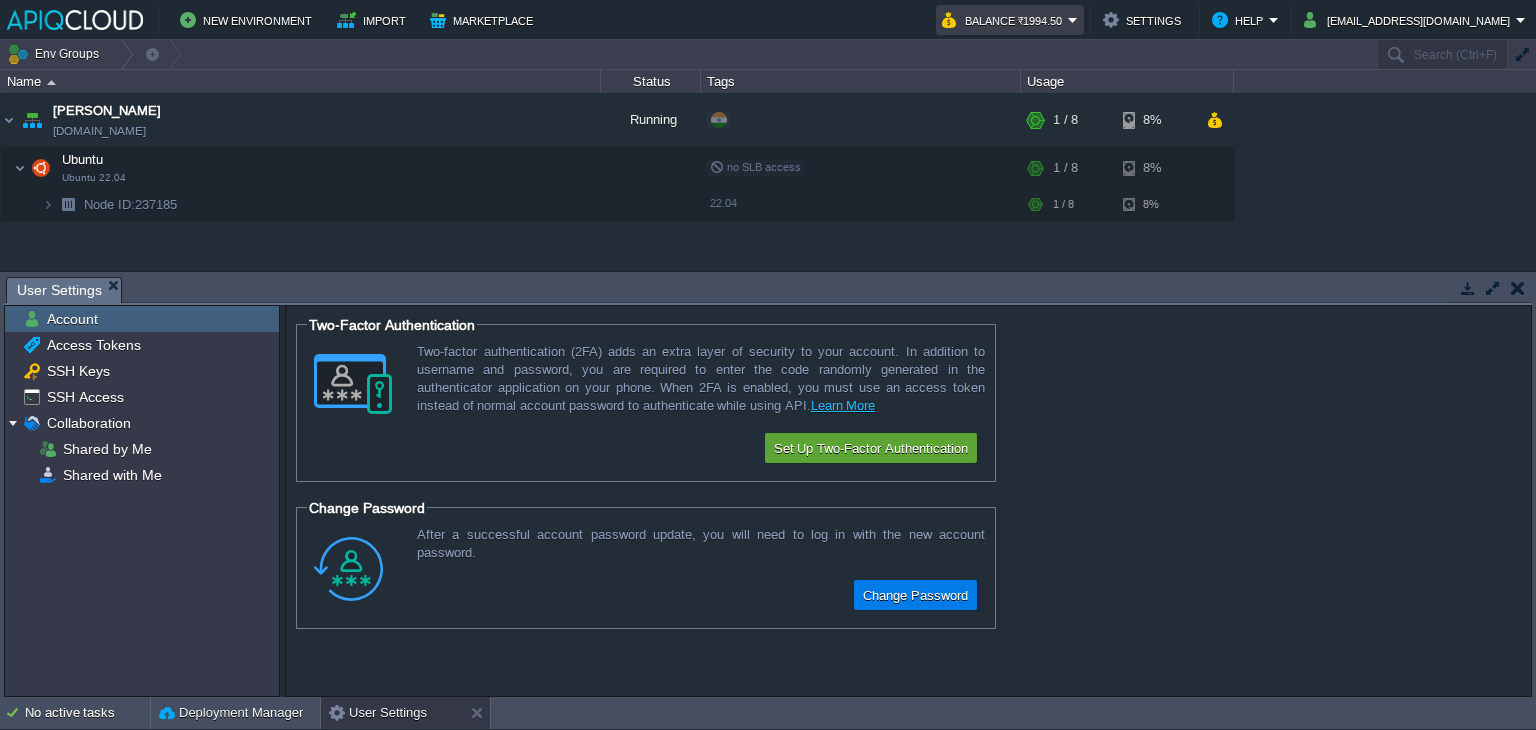 click on "Balance ₹1994.50" at bounding box center (1005, 20) 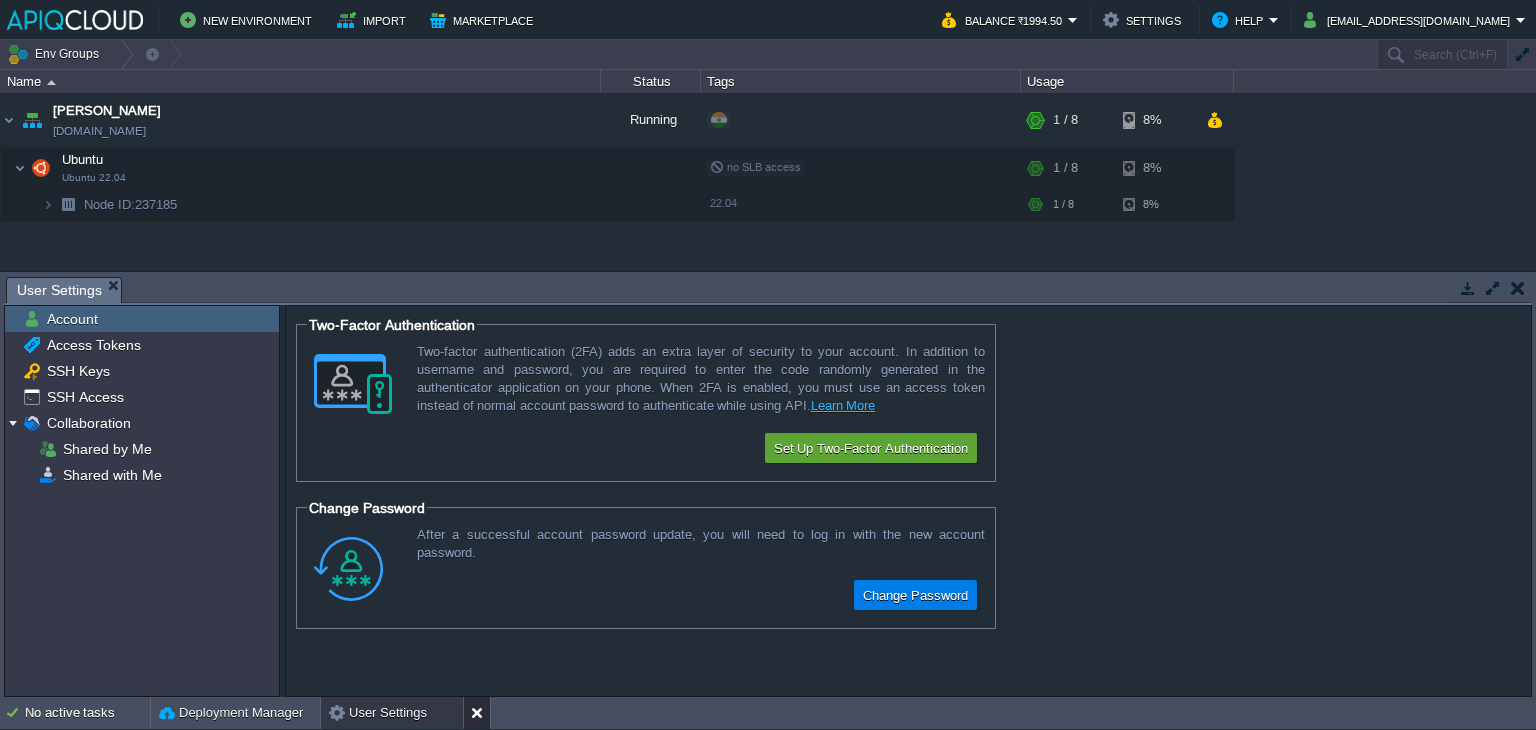 click at bounding box center (481, 713) 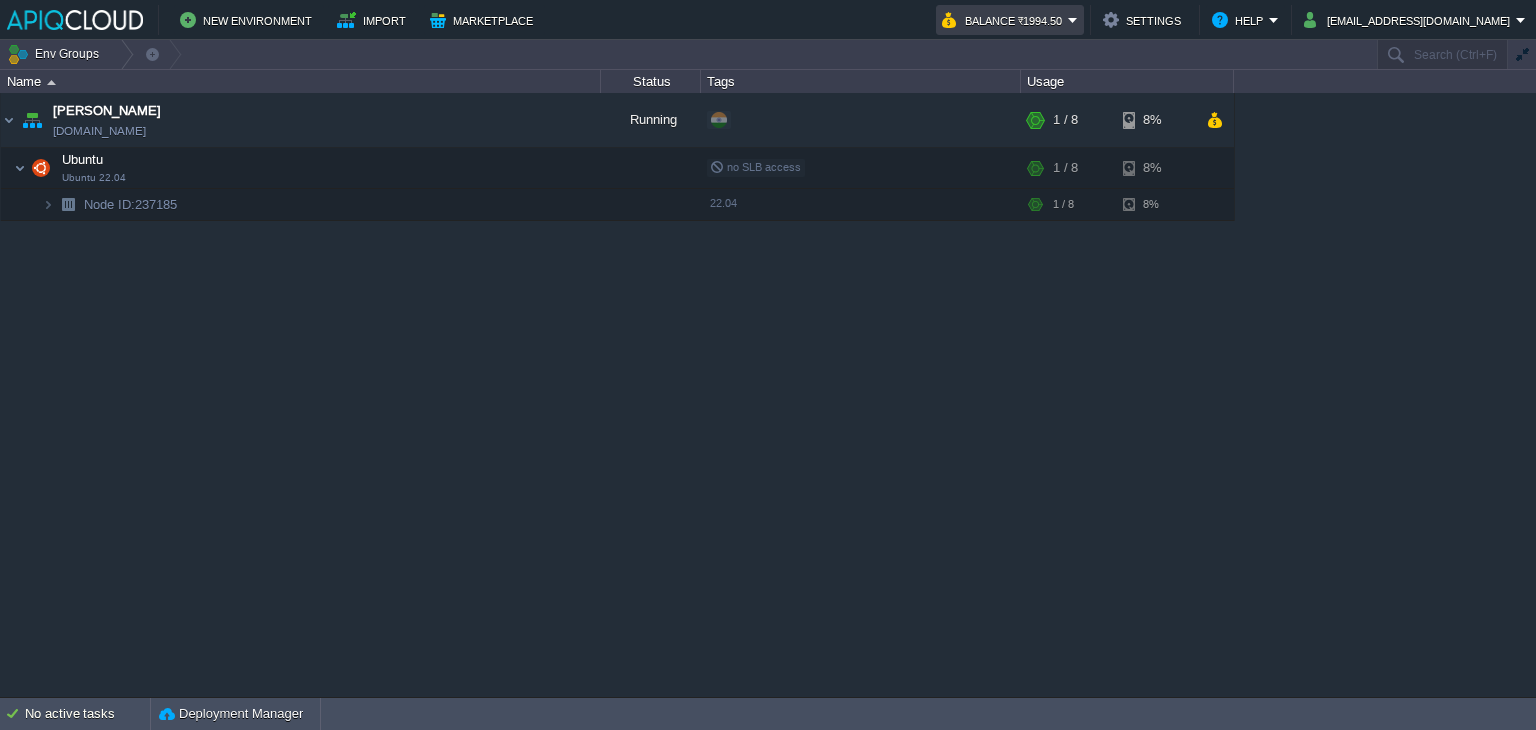 click on "Balance ₹1994.50" at bounding box center [1005, 20] 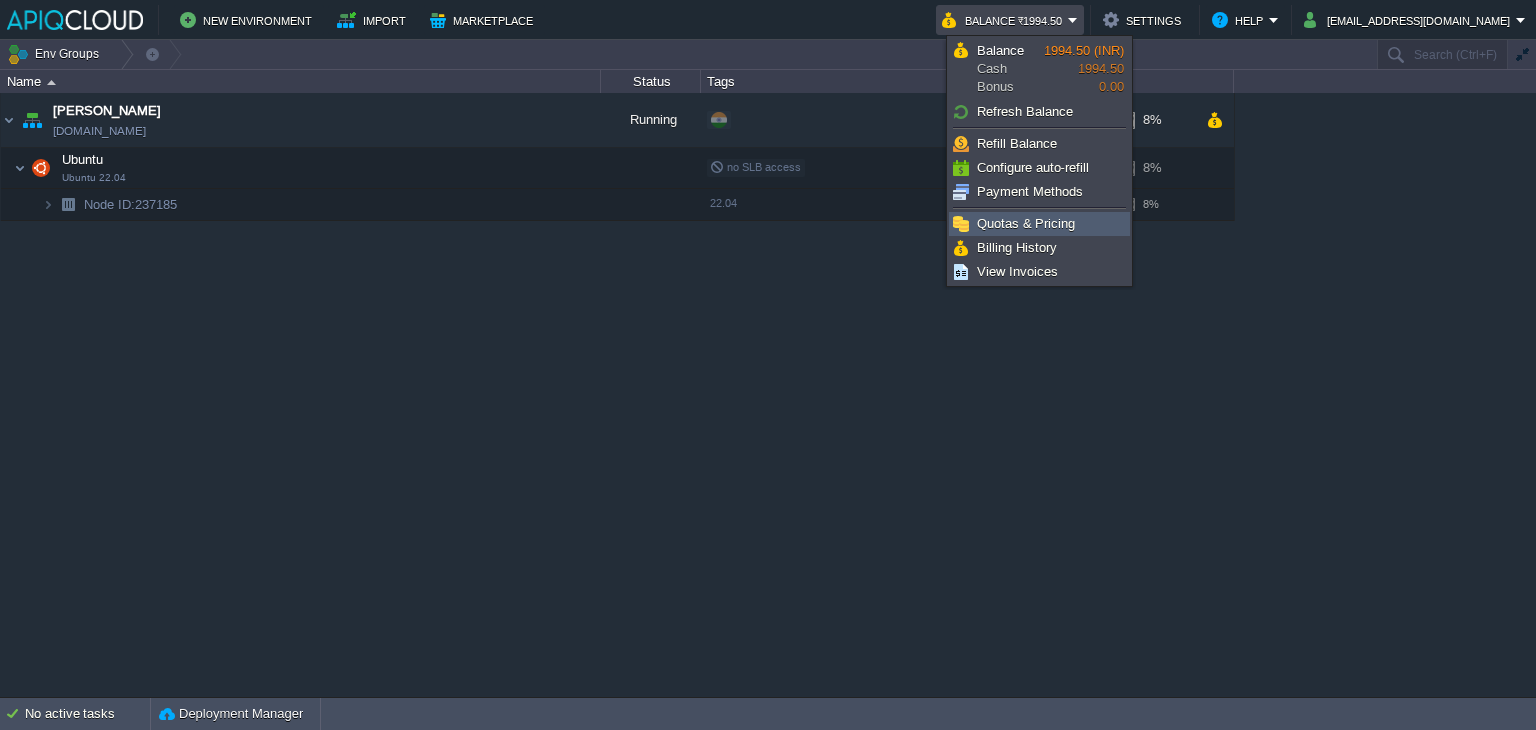 click on "Quotas & Pricing" at bounding box center (1026, 223) 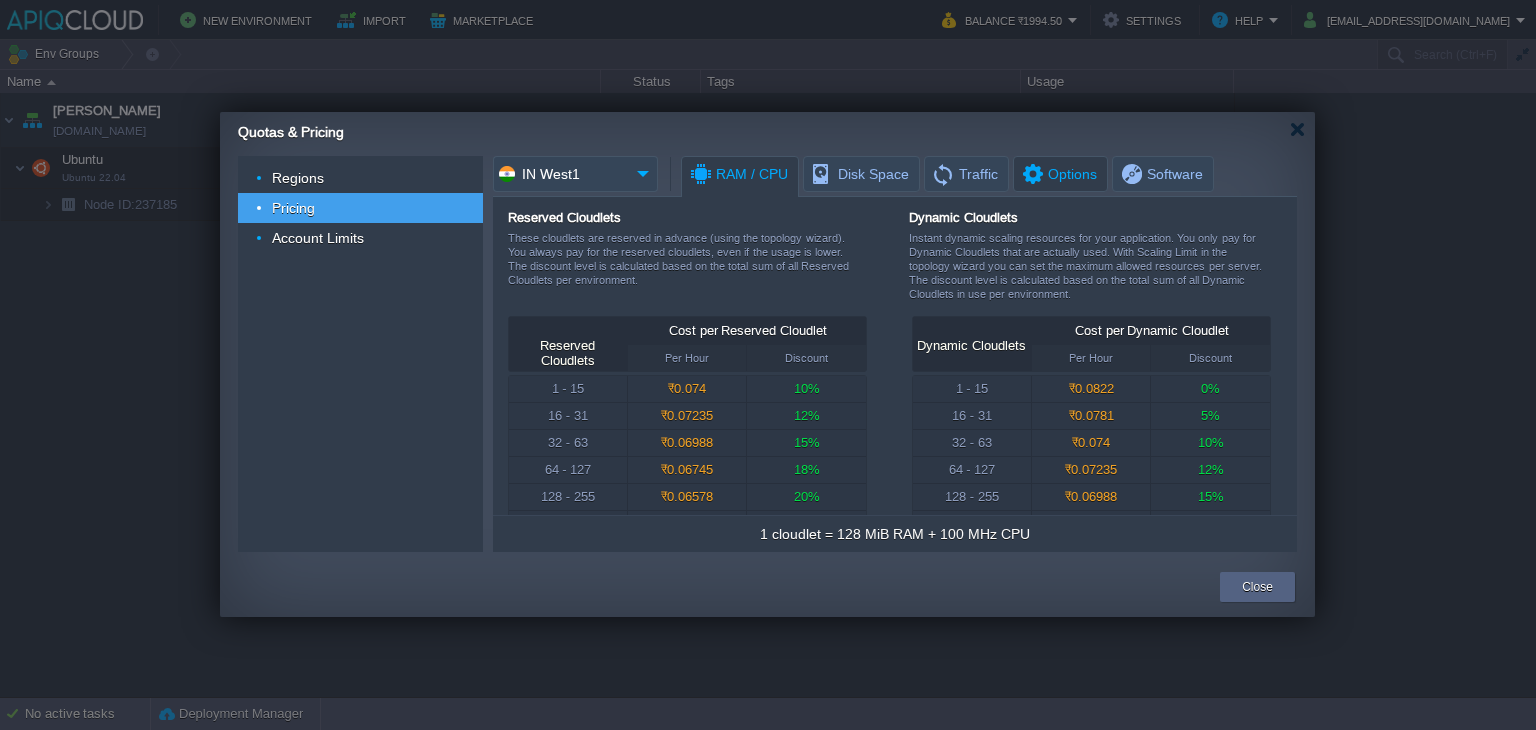 click on "Options" at bounding box center [1058, 174] 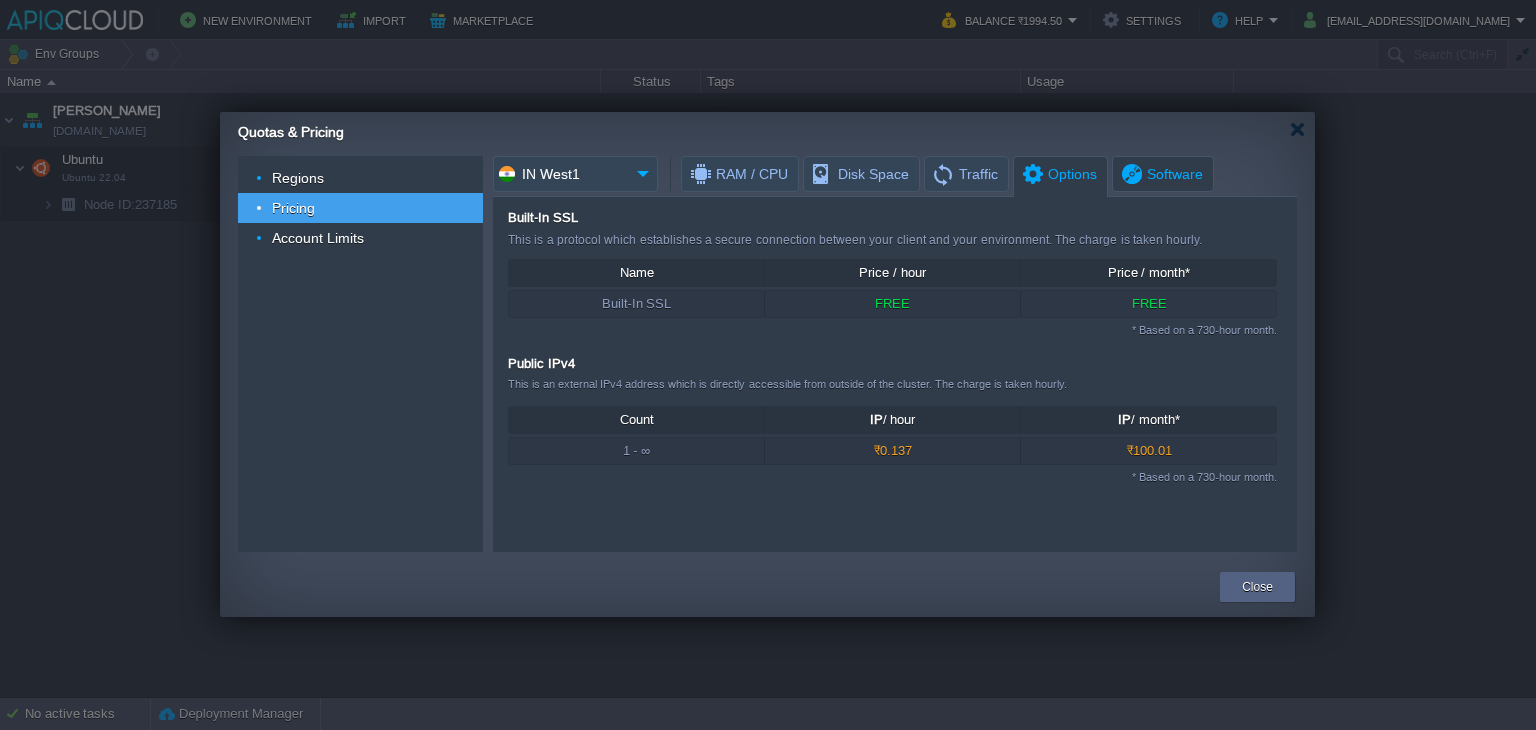 click on "Software" at bounding box center [1161, 174] 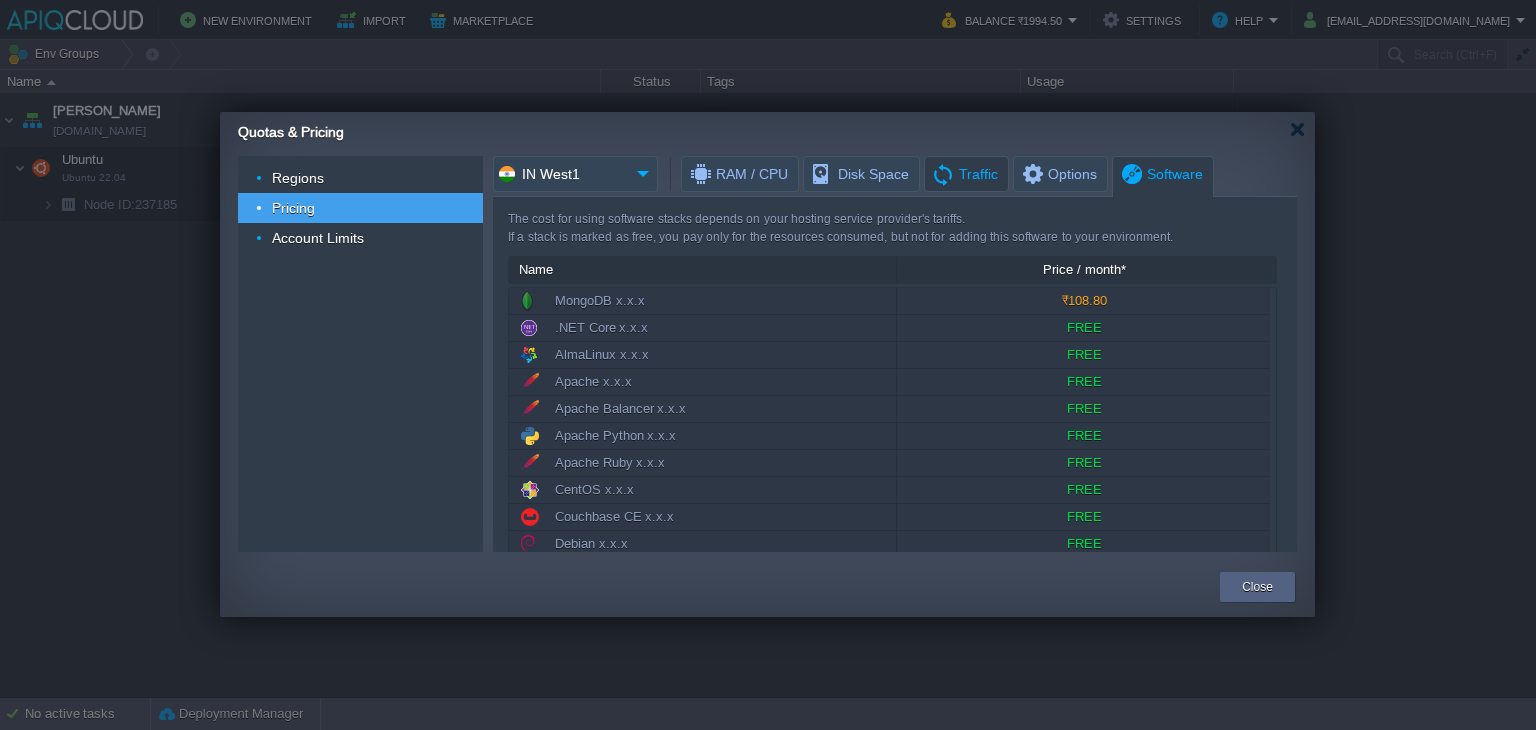click on "Traffic" at bounding box center [964, 174] 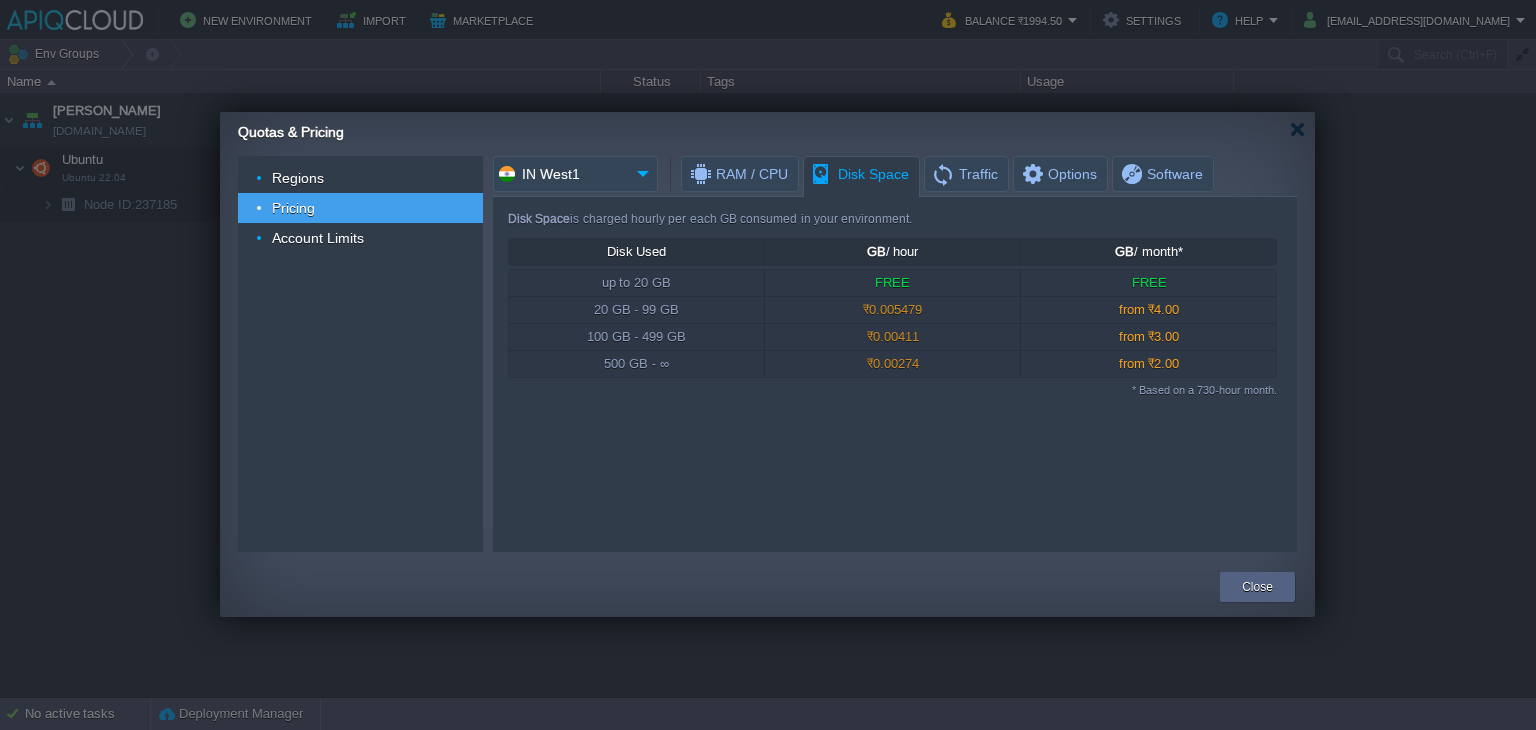 click on "Disk Space" at bounding box center [859, 174] 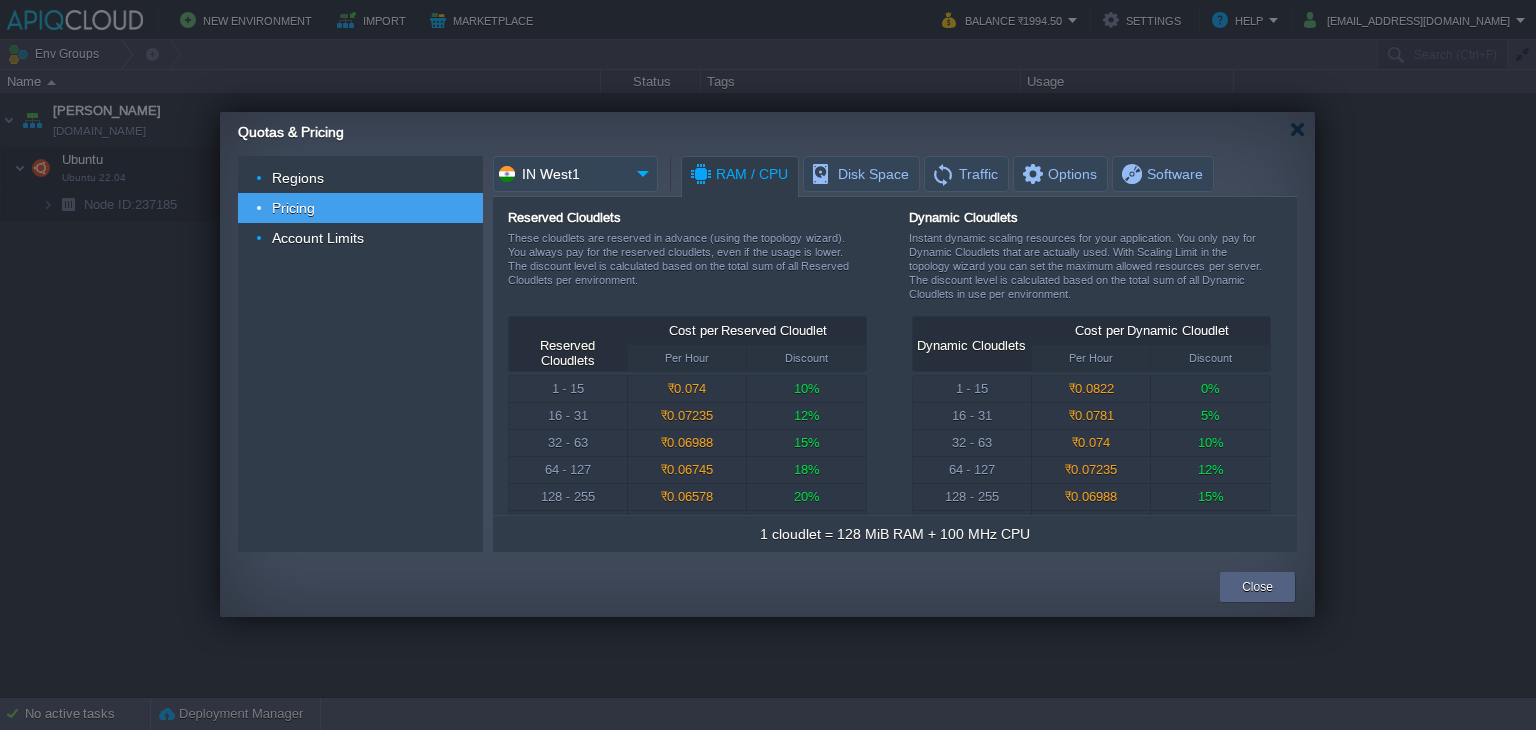 click on "RAM / CPU" at bounding box center (738, 174) 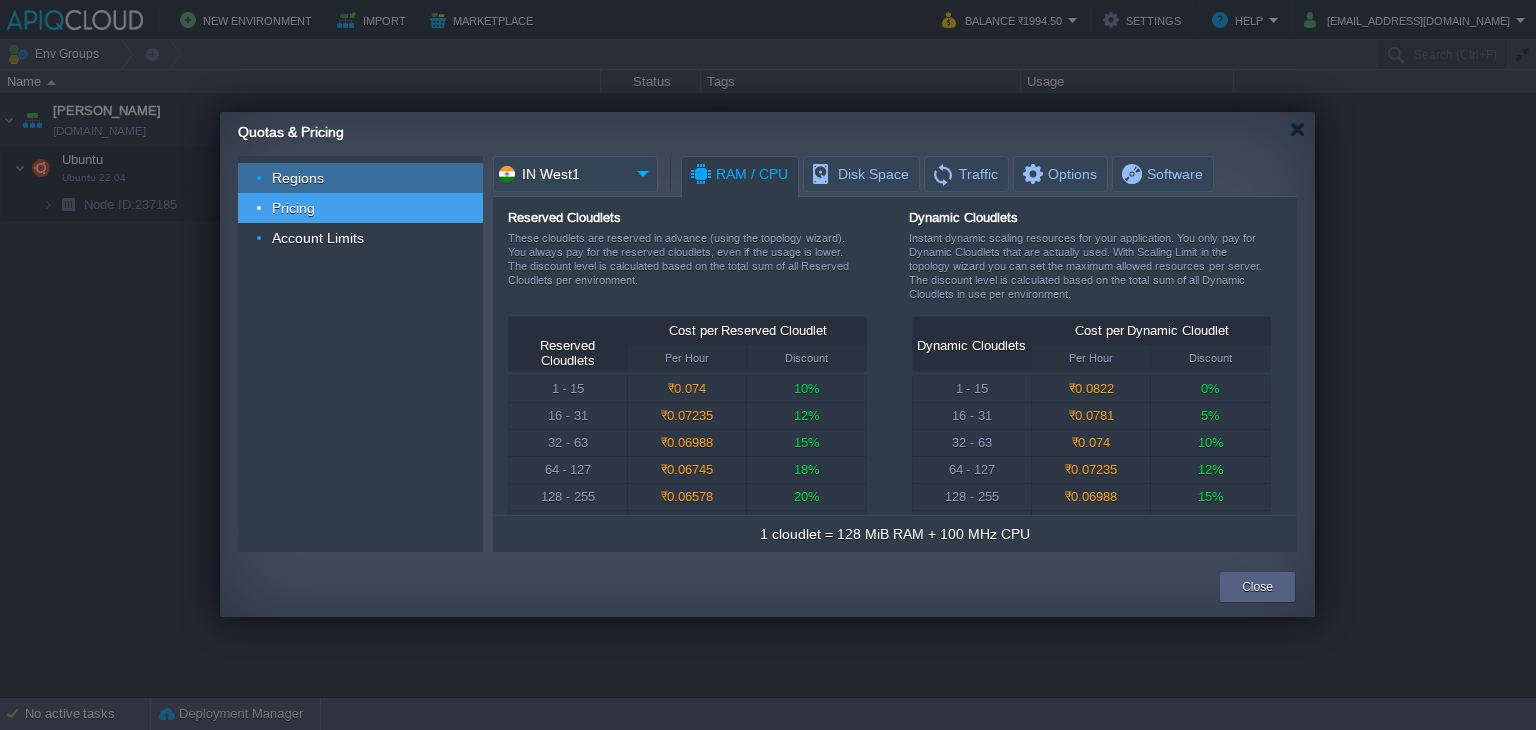 click on "Regions" at bounding box center [298, 178] 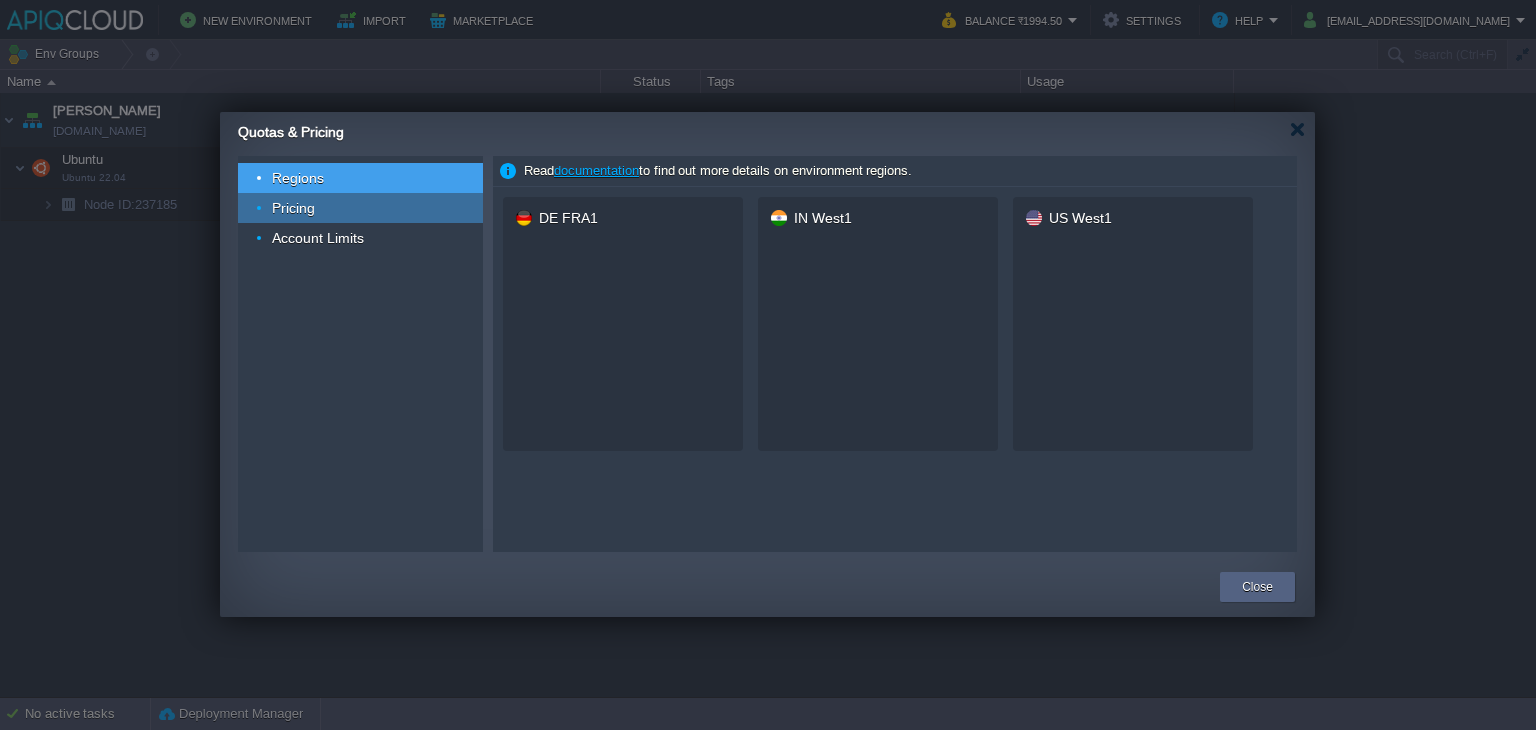 click on "Pricing" at bounding box center [294, 208] 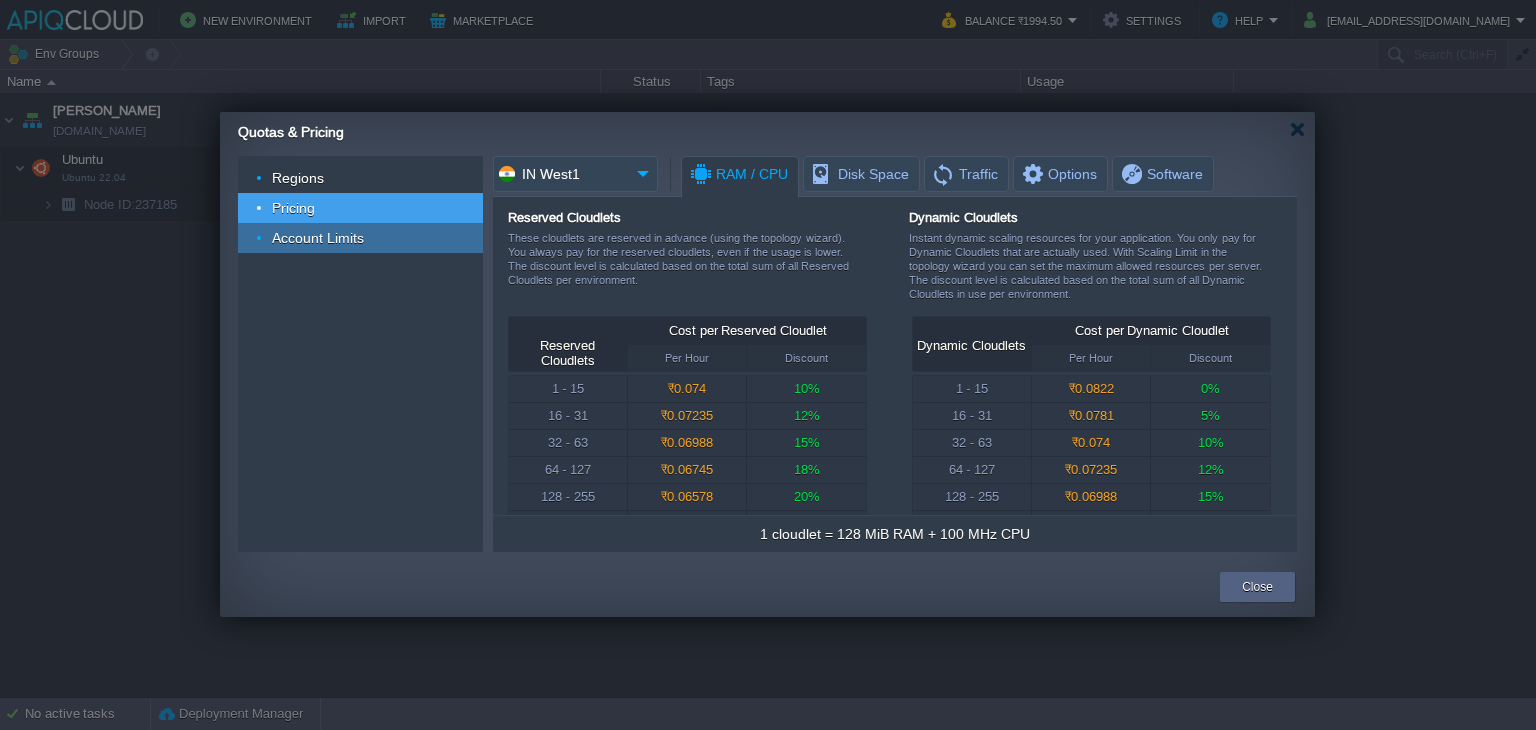 click on "Account Limits" at bounding box center (318, 238) 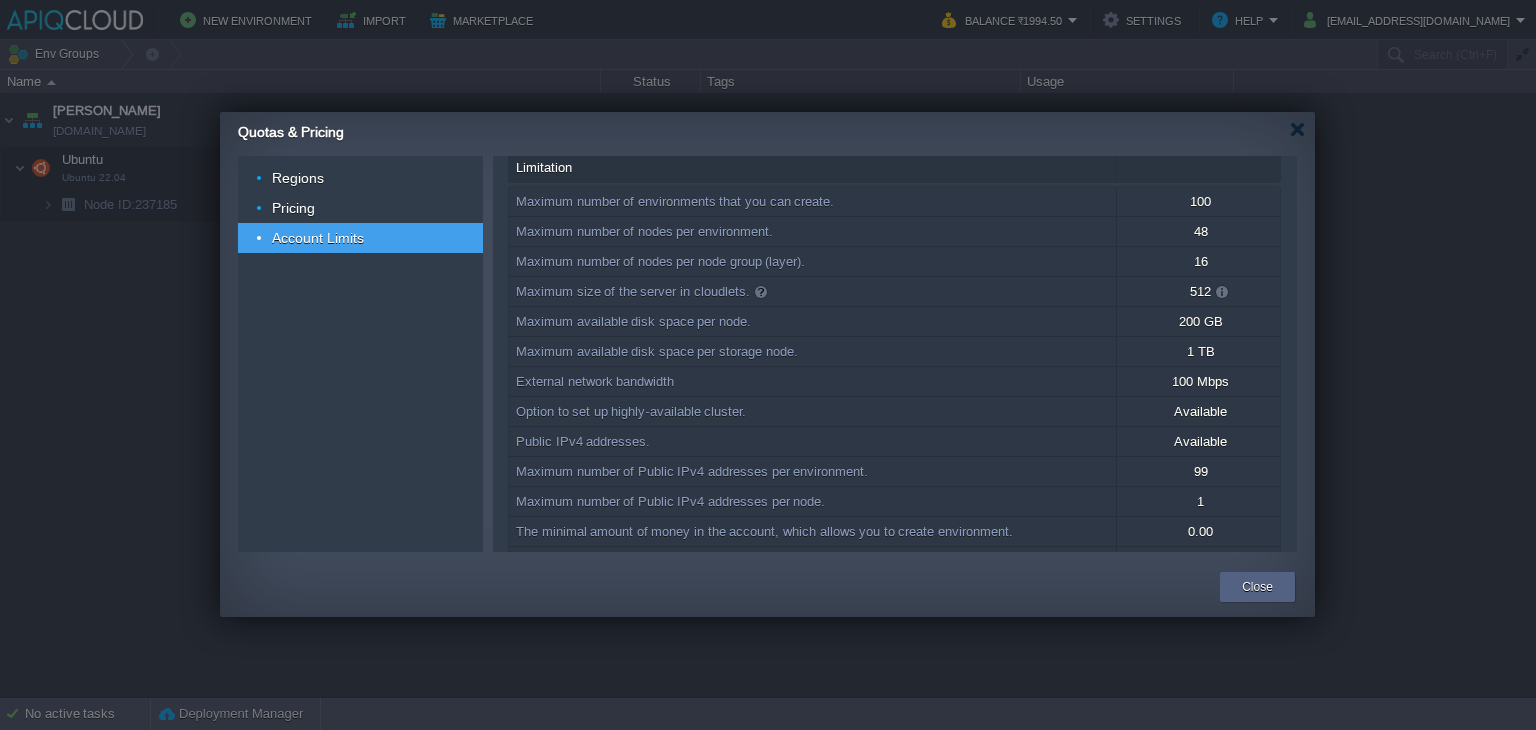scroll, scrollTop: 0, scrollLeft: 0, axis: both 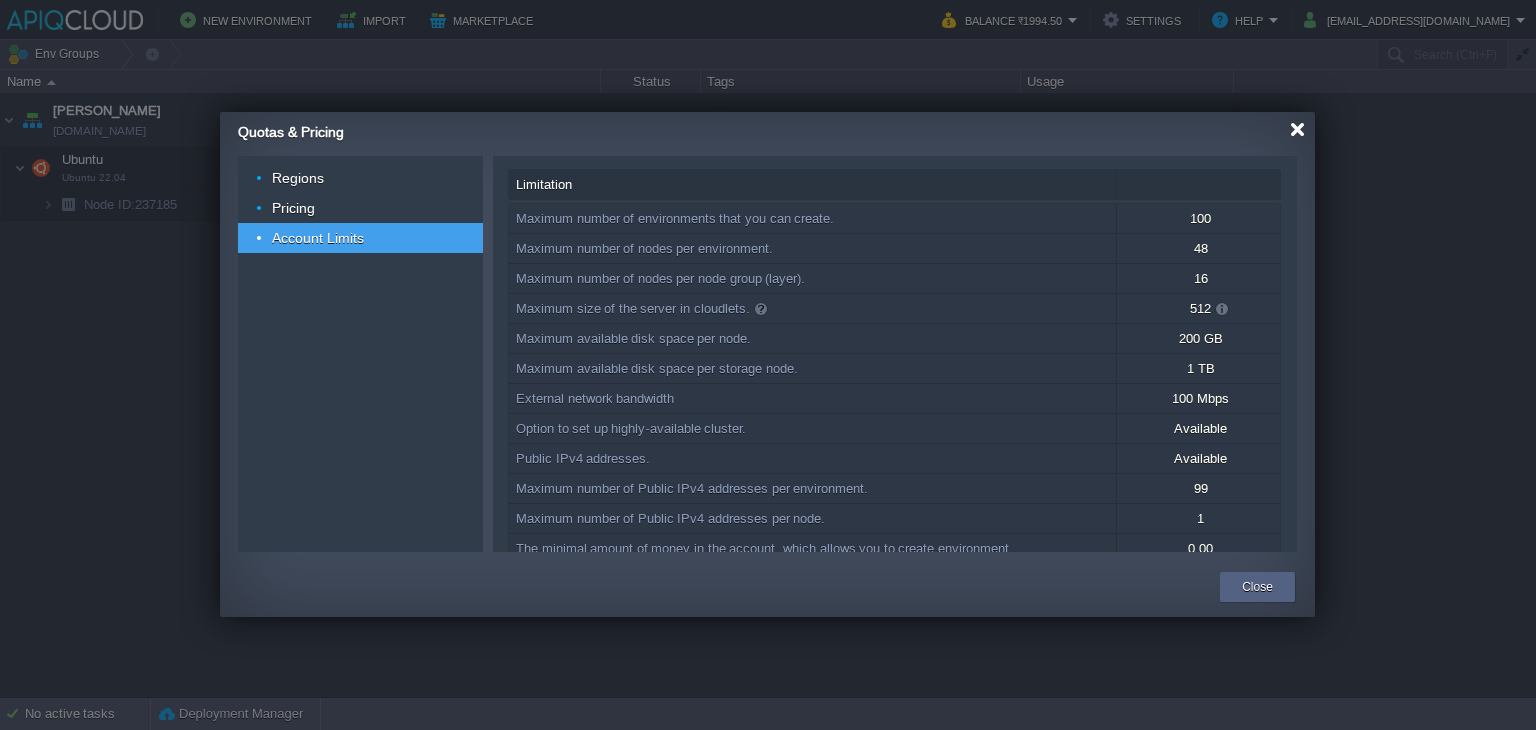 click at bounding box center (1297, 129) 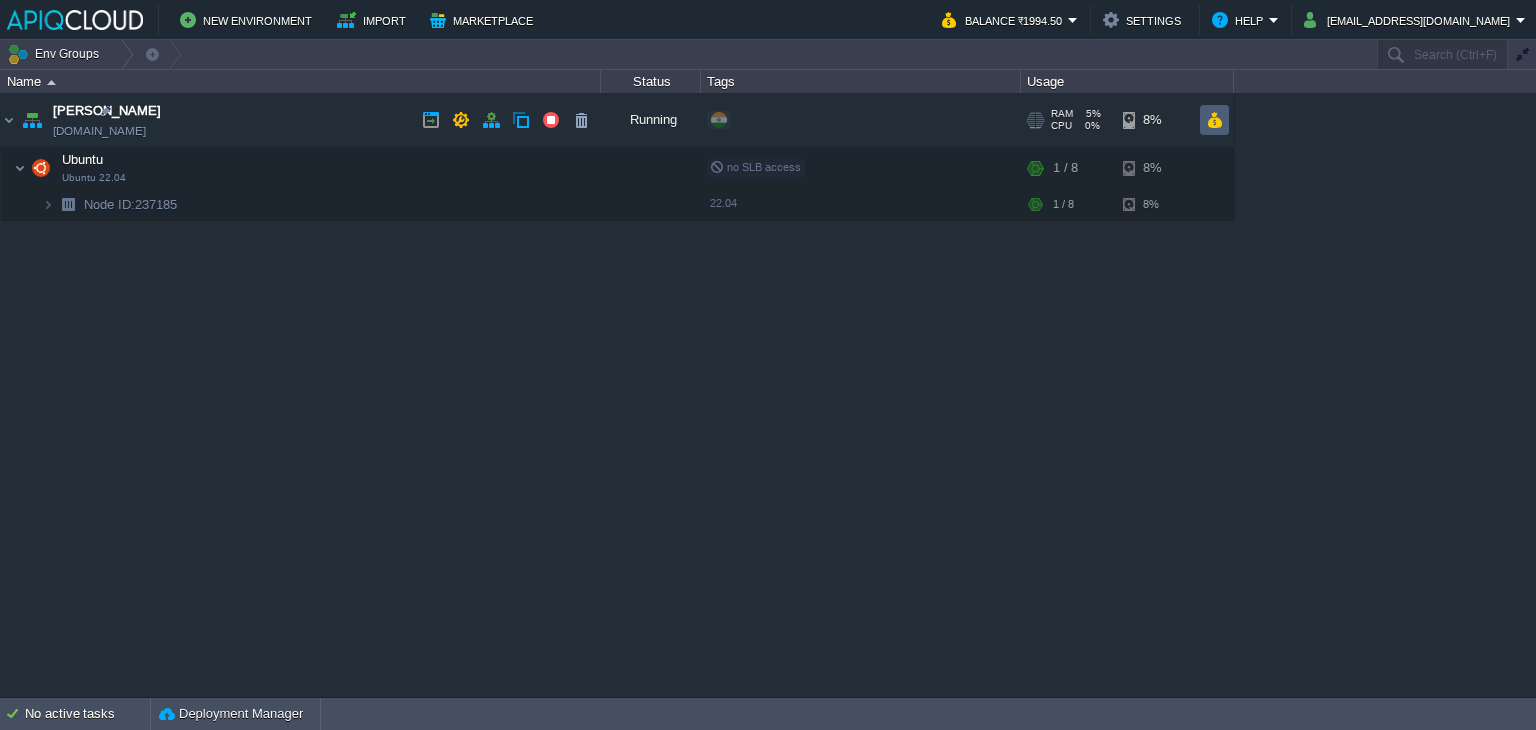 click at bounding box center (1214, 120) 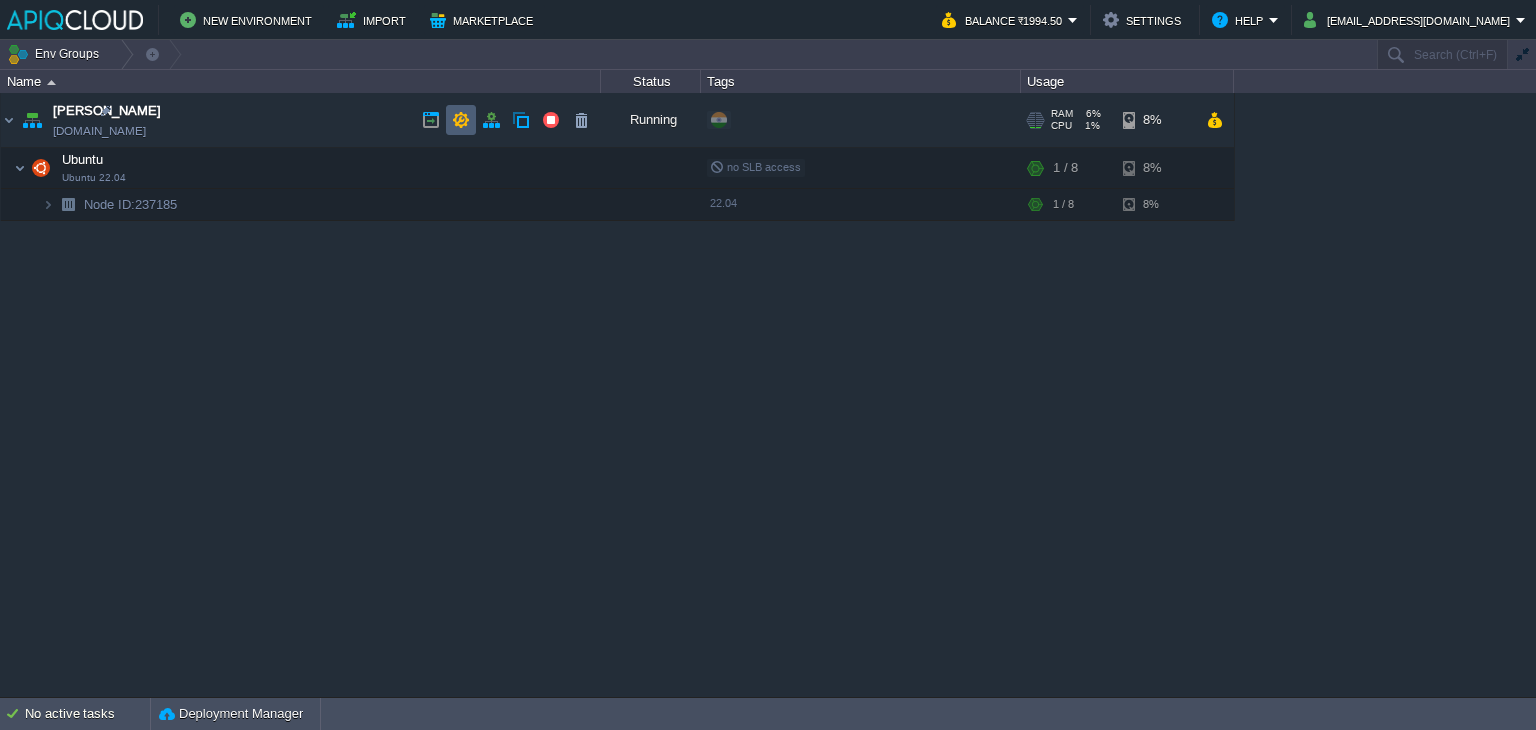 click at bounding box center (461, 120) 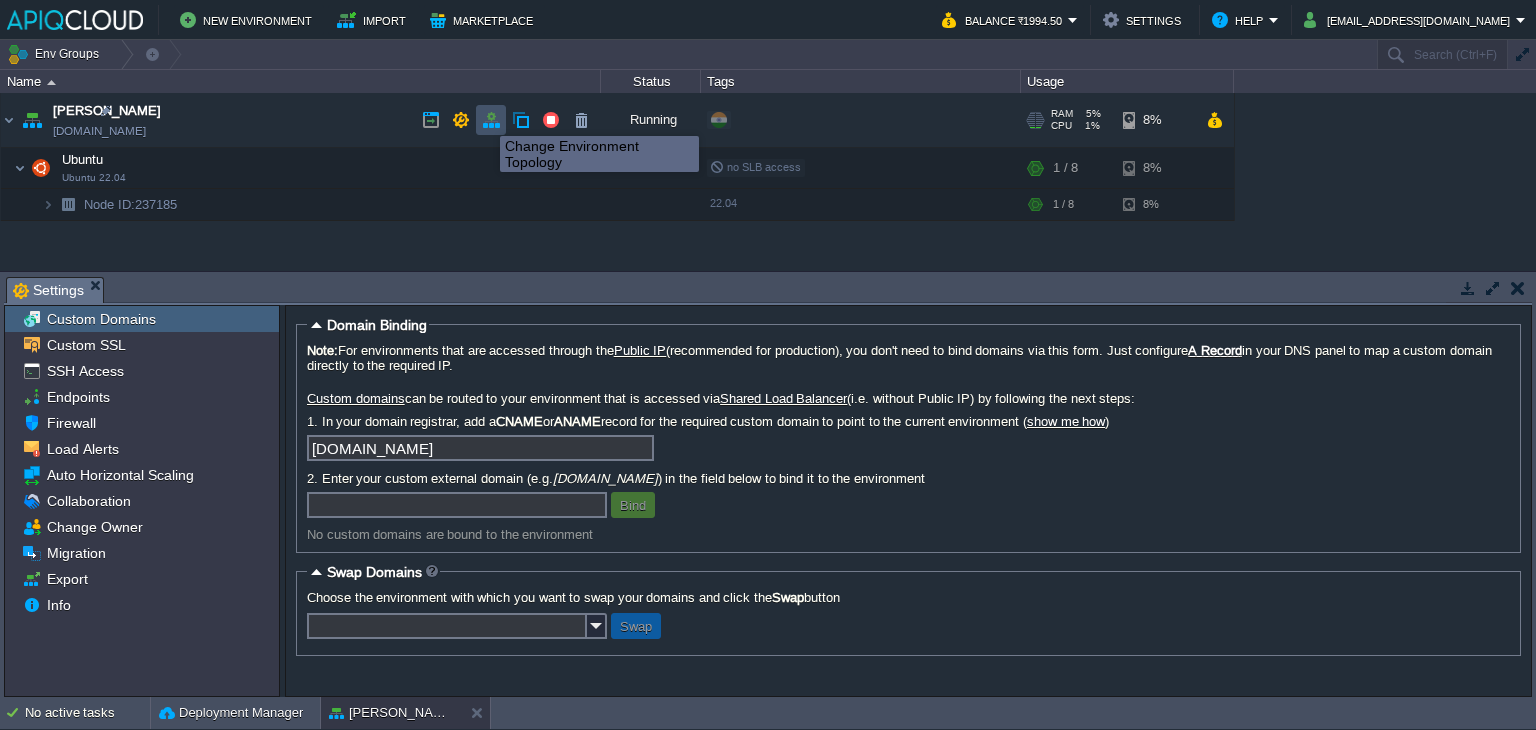 click at bounding box center (491, 120) 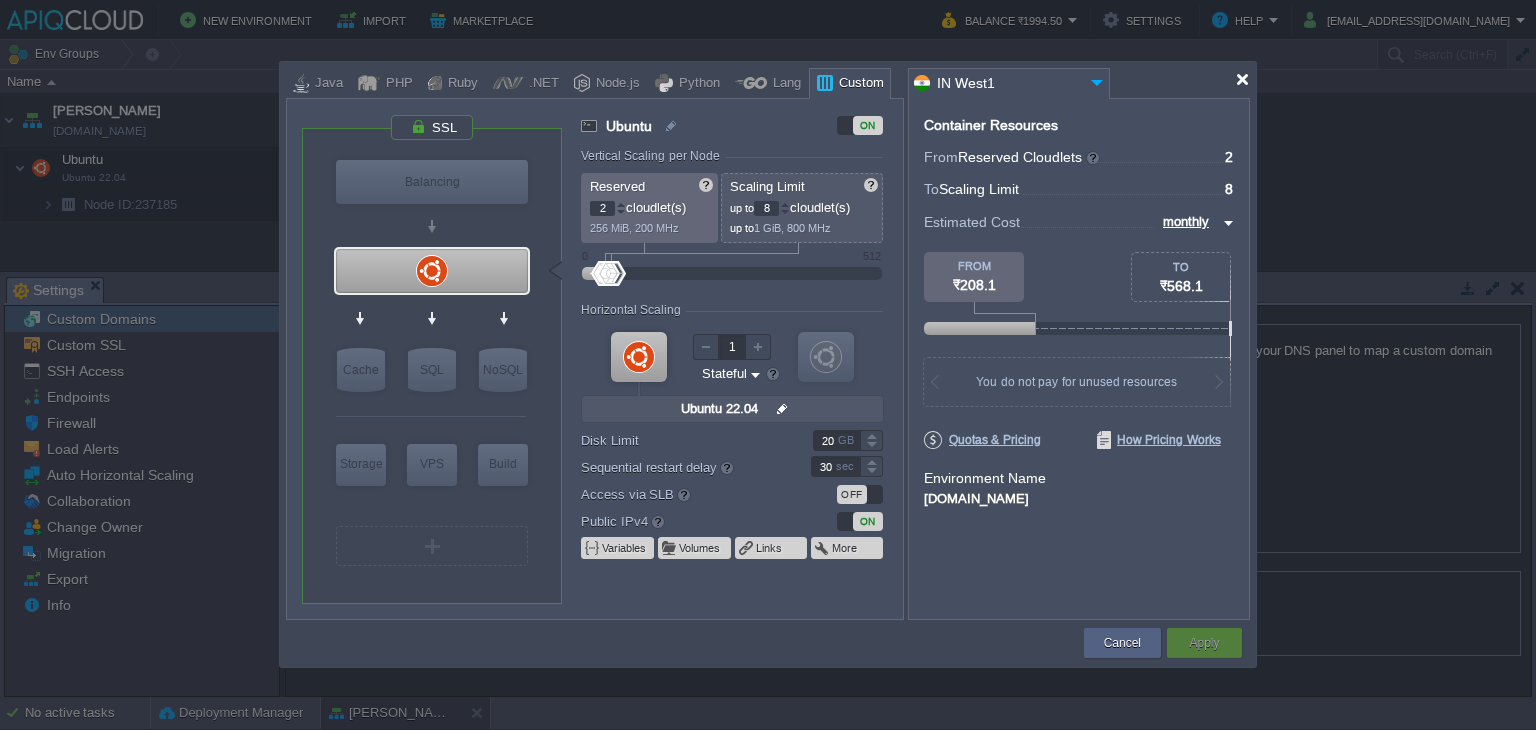 click at bounding box center (1242, 79) 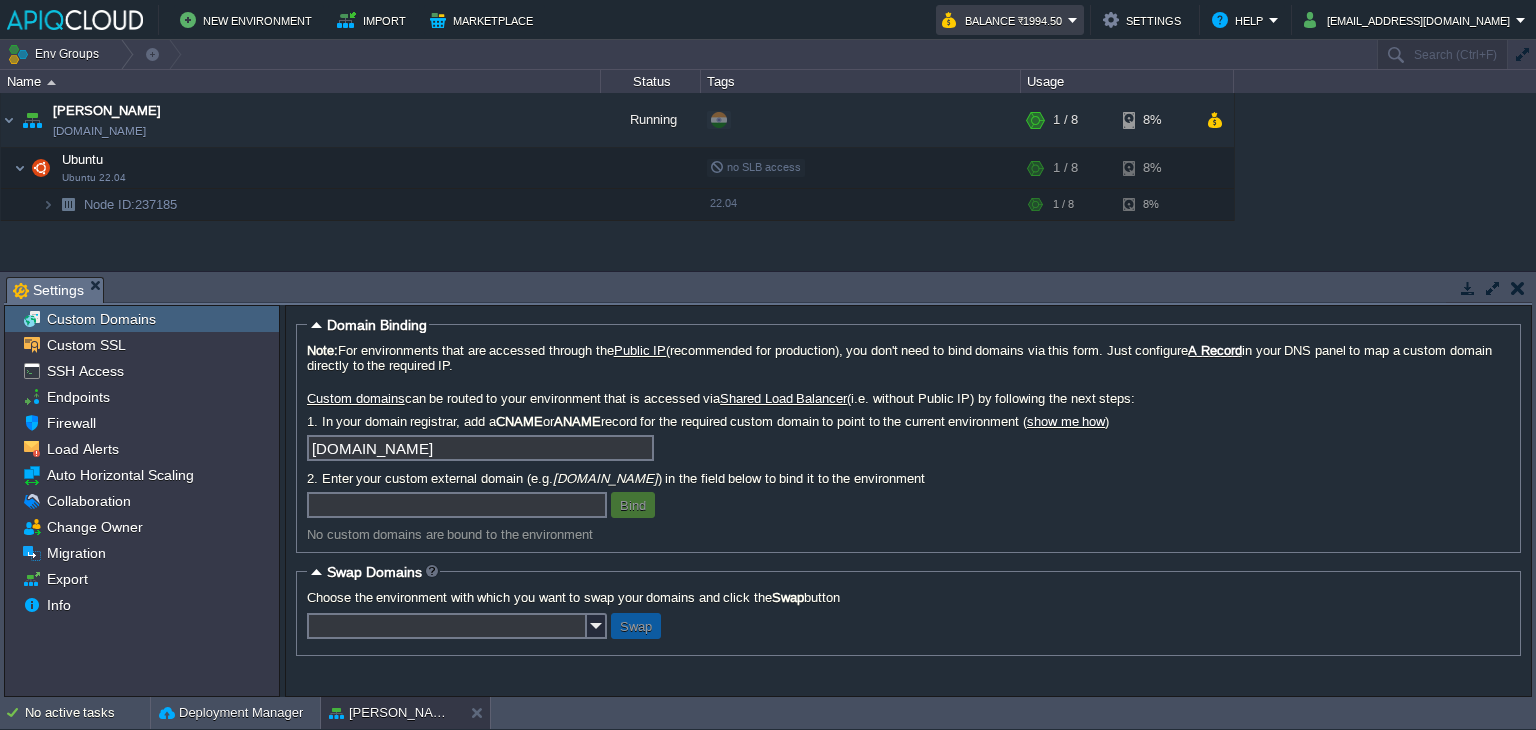 click on "Balance ₹1994.50" at bounding box center [1005, 20] 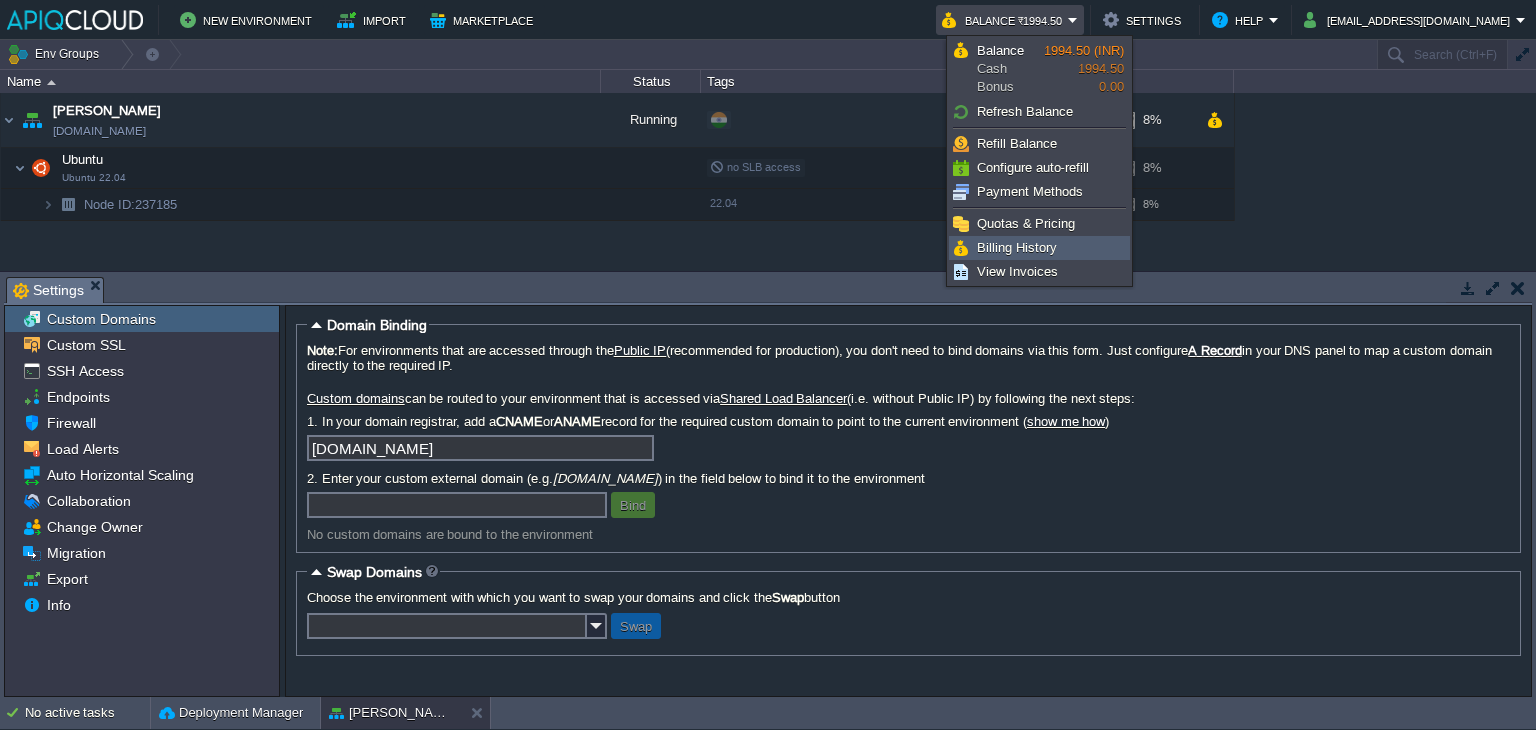 click on "Billing History" at bounding box center (1017, 247) 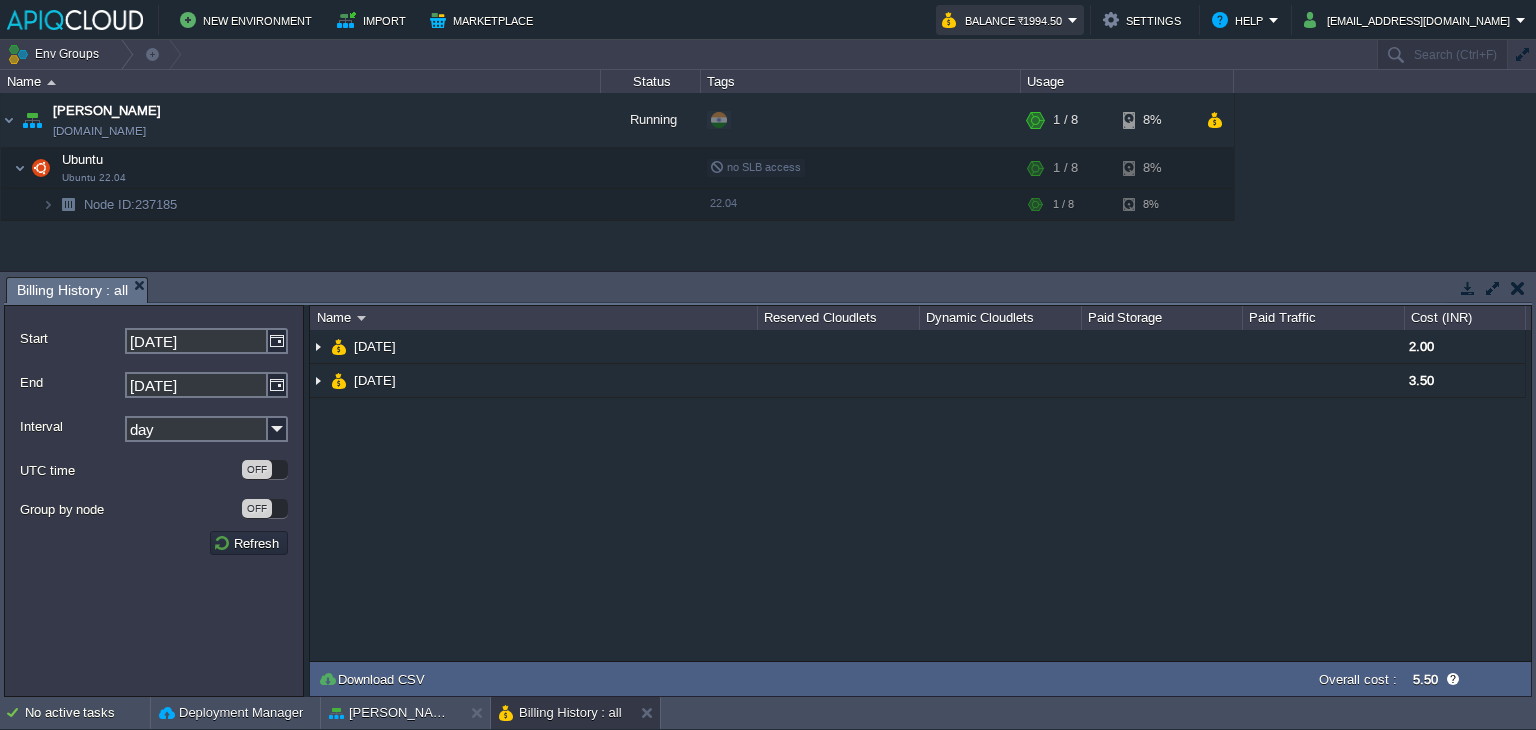 click on "Balance ₹1994.50" at bounding box center (1005, 20) 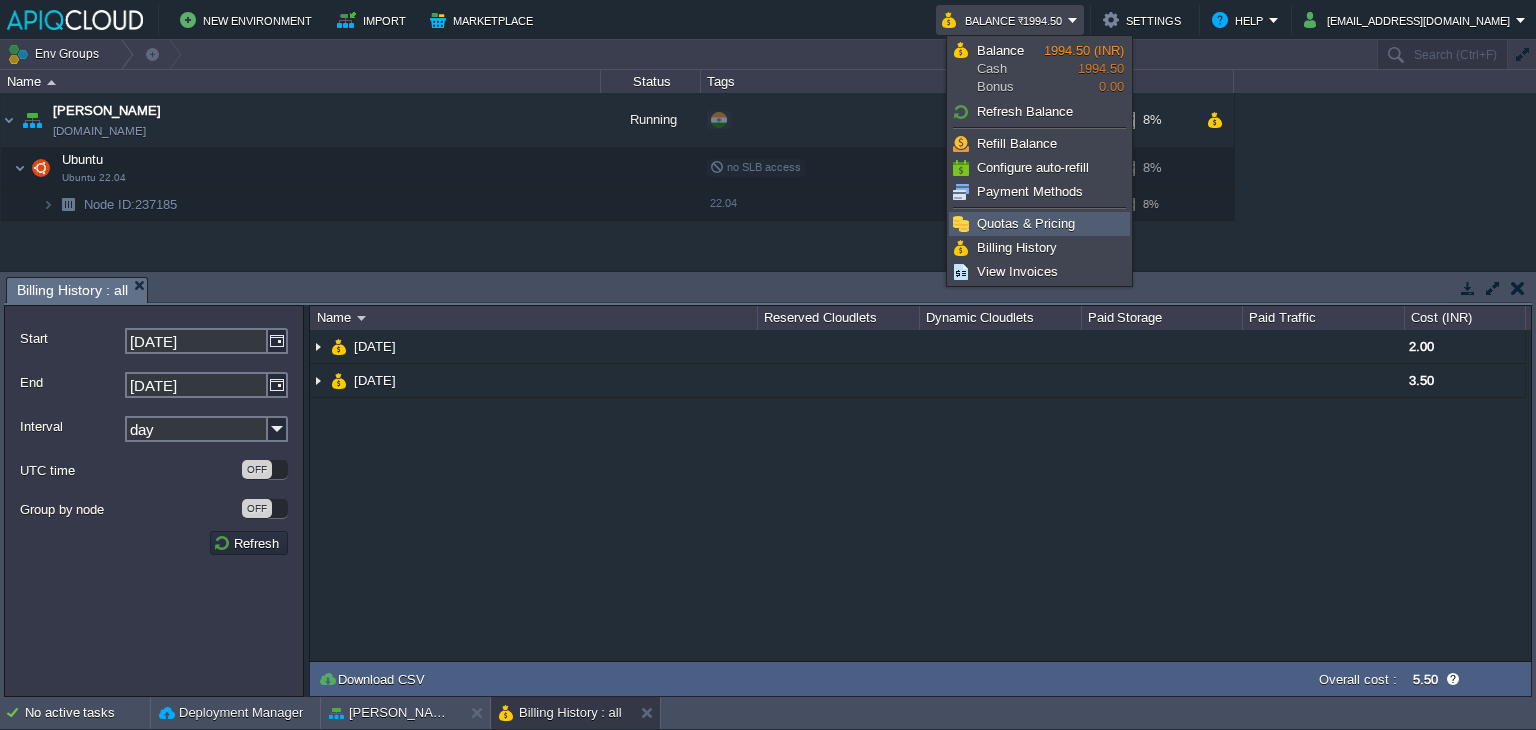 click on "Quotas & Pricing" at bounding box center [1026, 223] 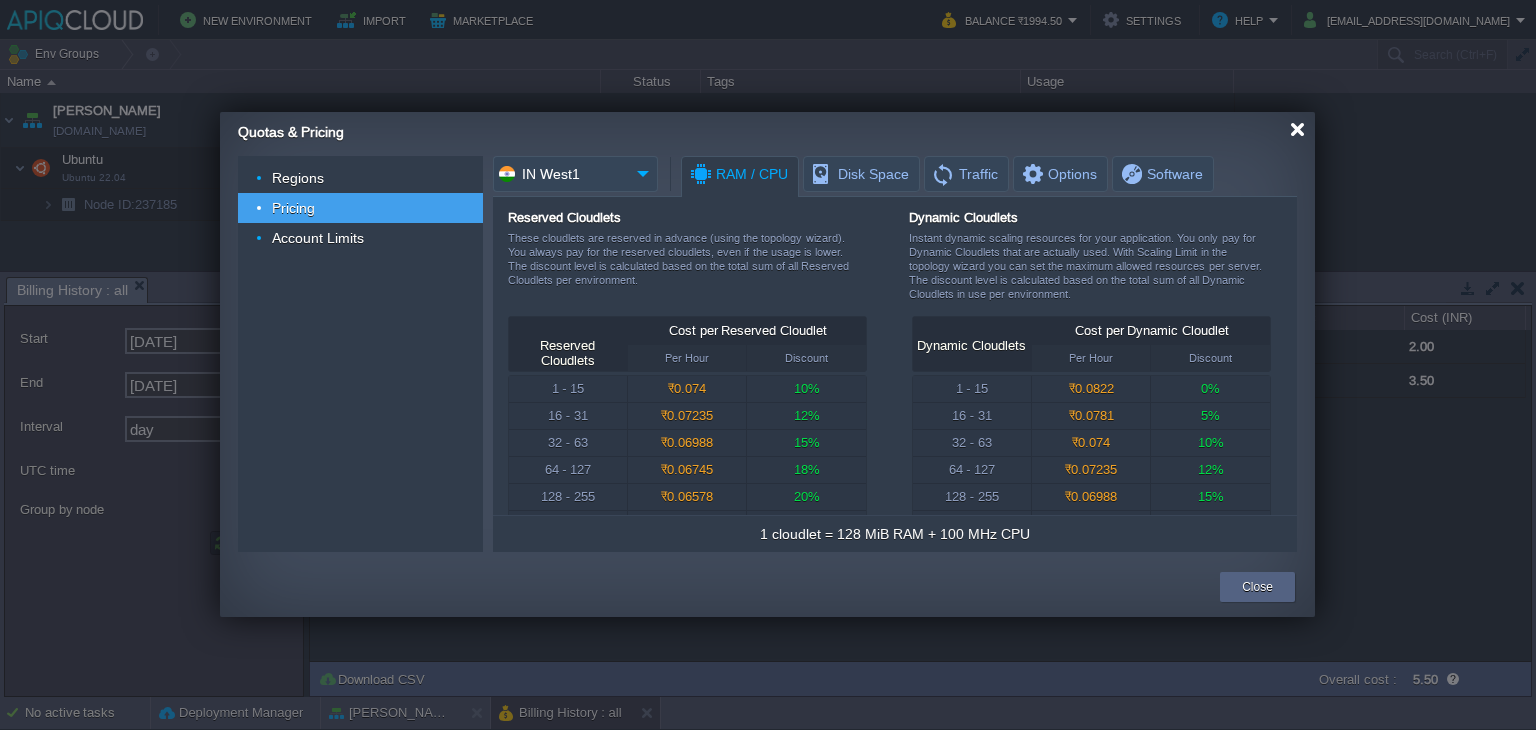 click at bounding box center (1297, 129) 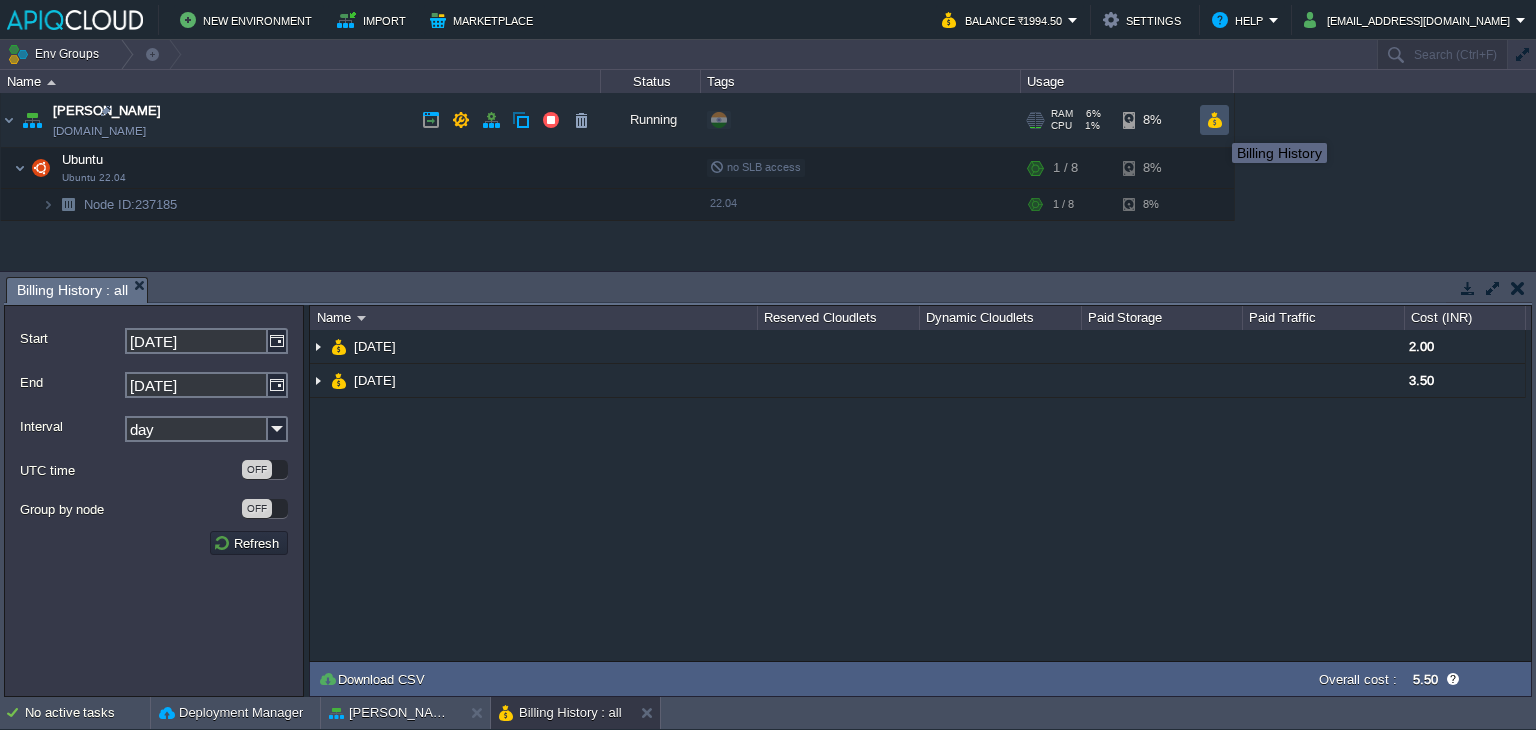 click at bounding box center [1214, 120] 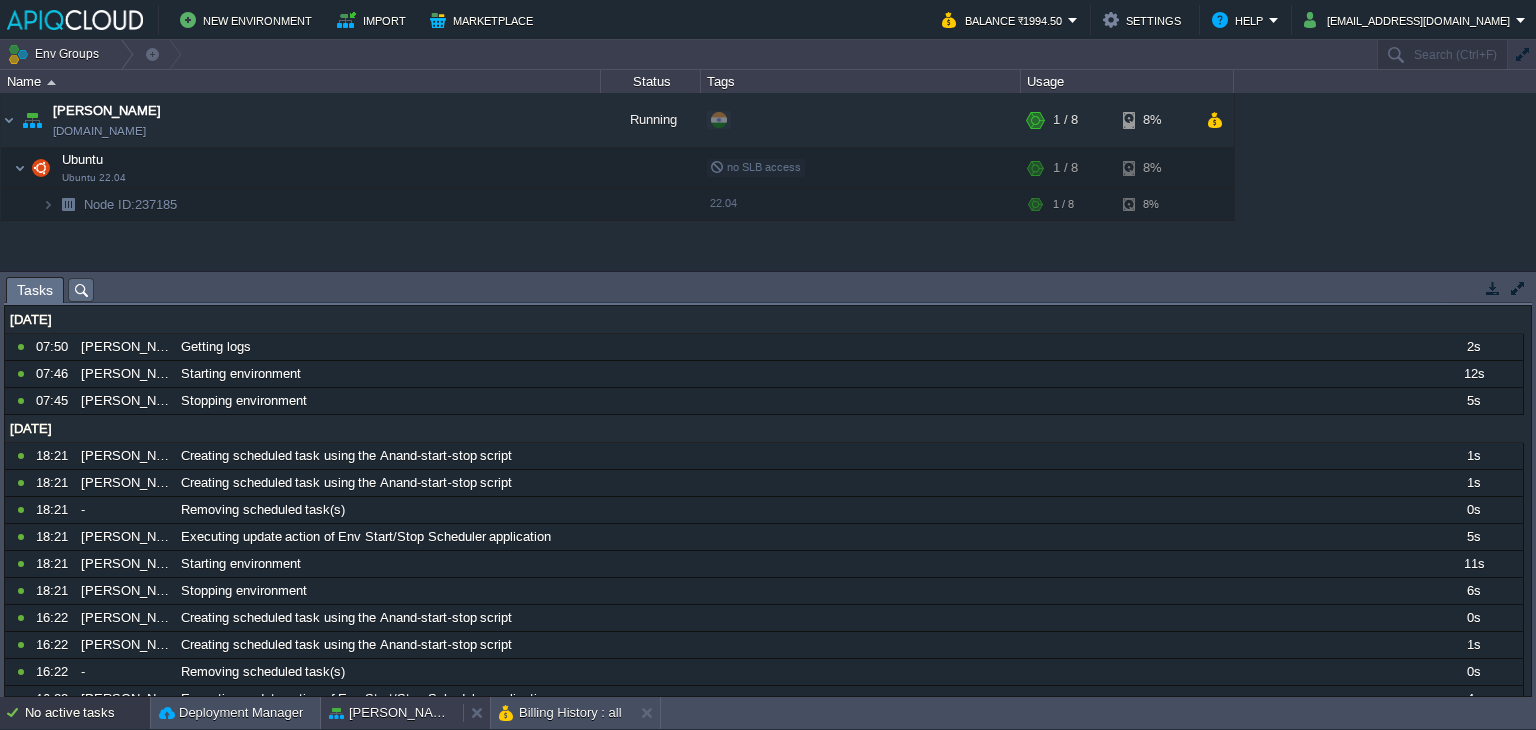 click on "[PERSON_NAME]" at bounding box center (392, 713) 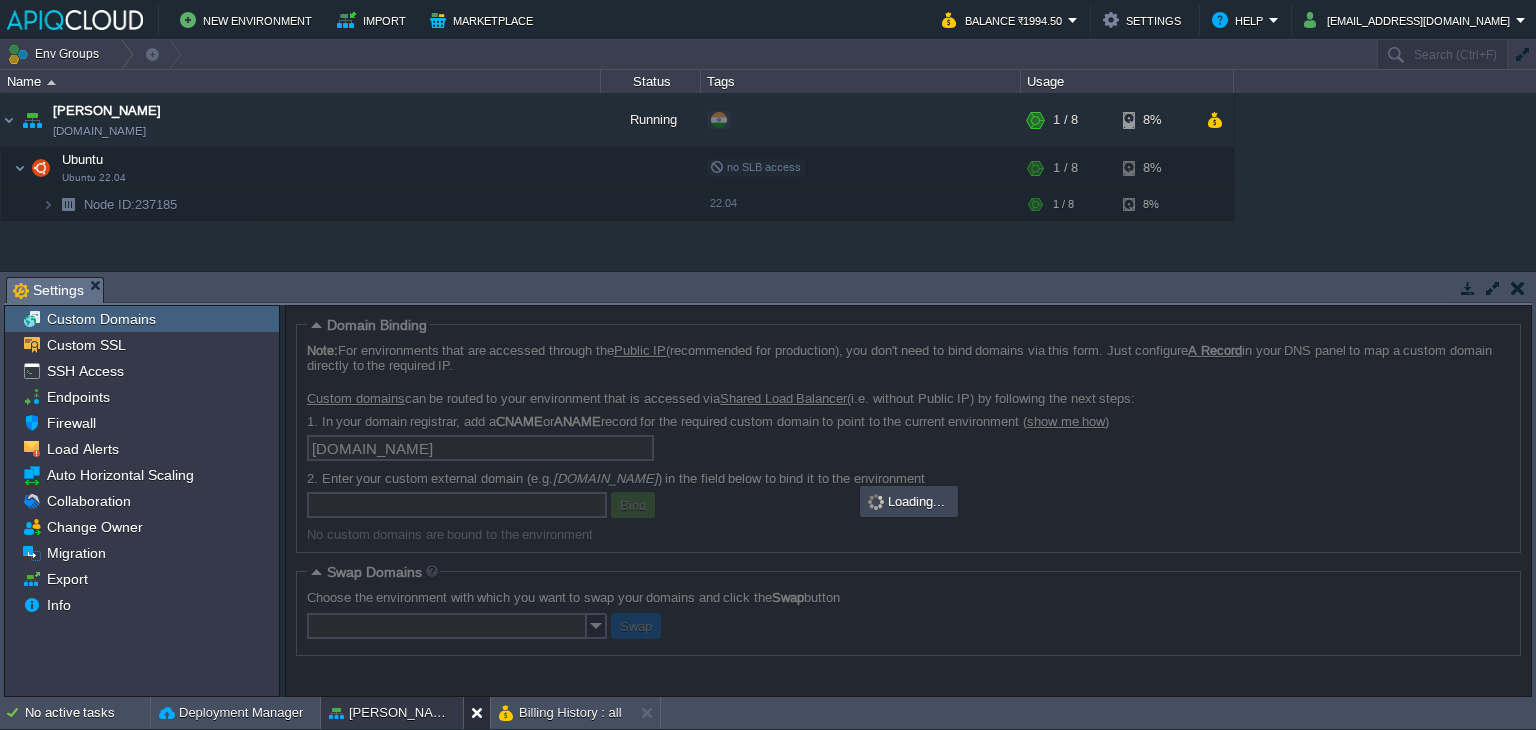 click at bounding box center (481, 713) 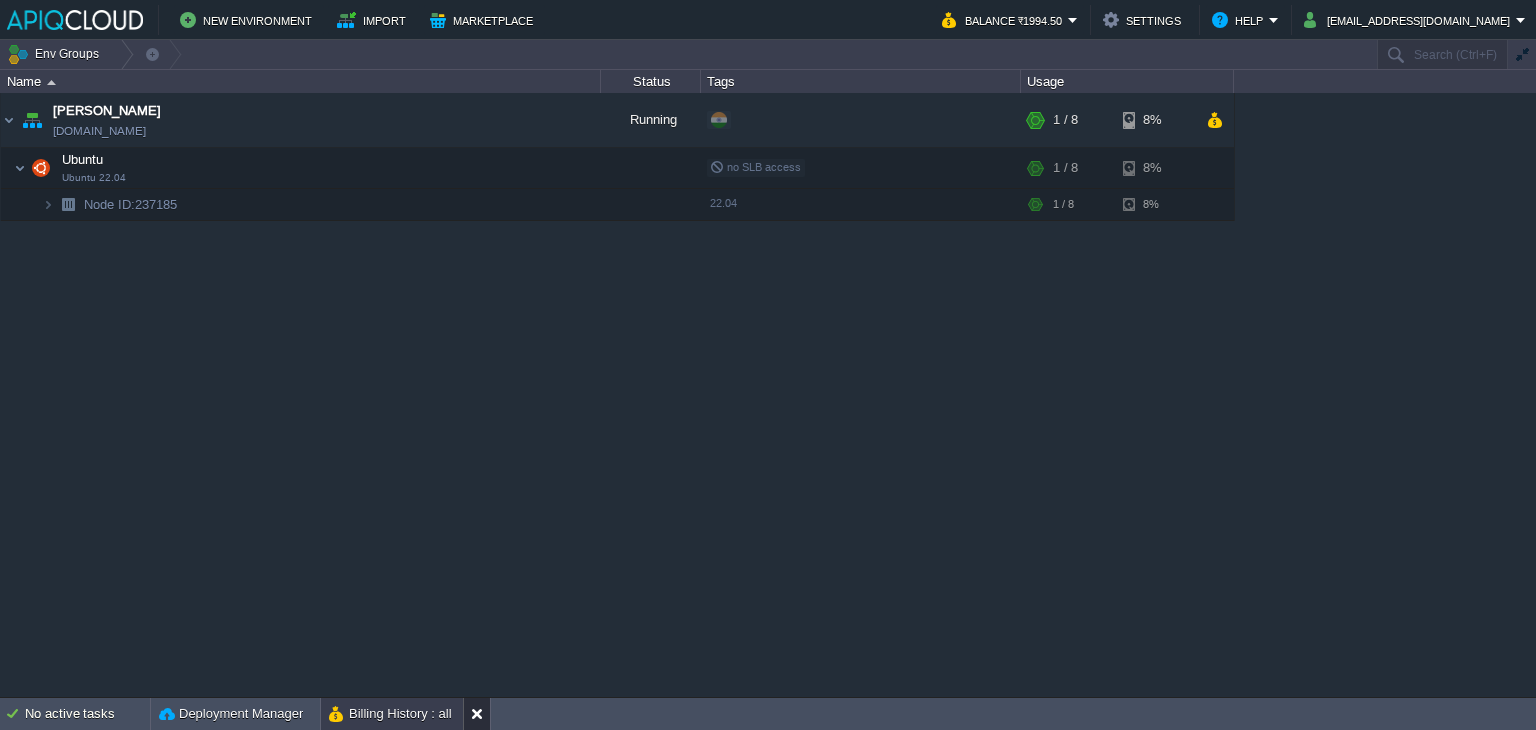 click at bounding box center [481, 714] 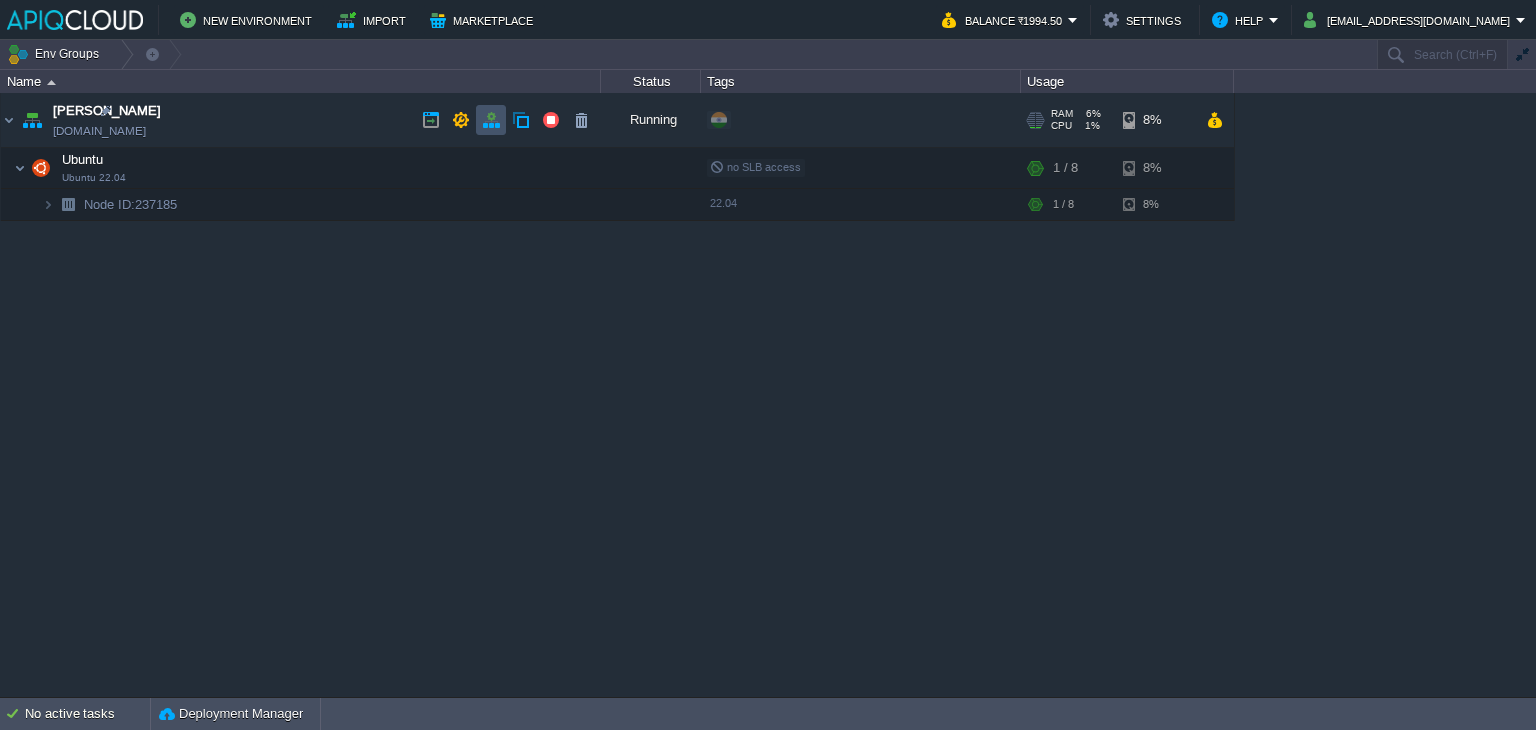 click at bounding box center [491, 120] 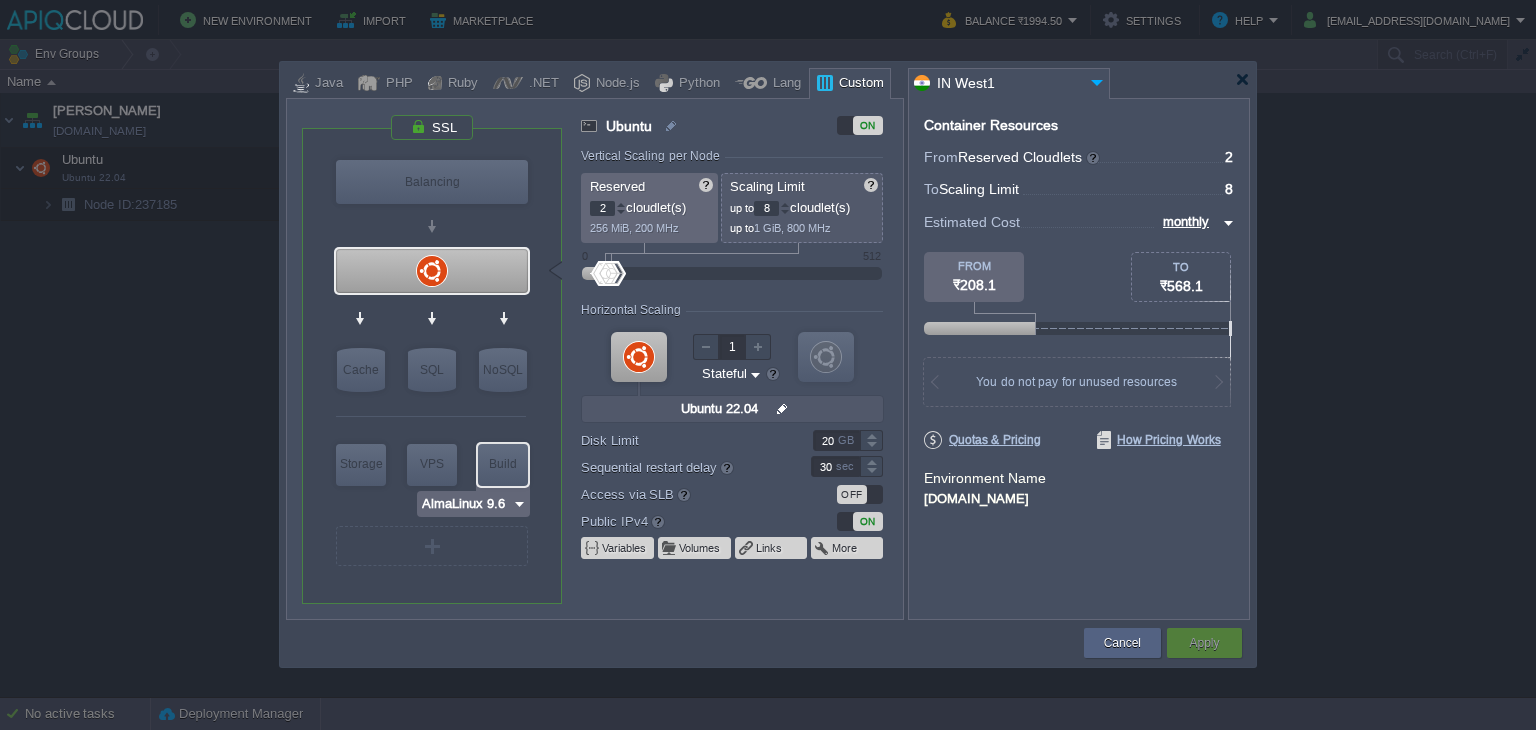 type on "Extra Storage 2.0-10.5" 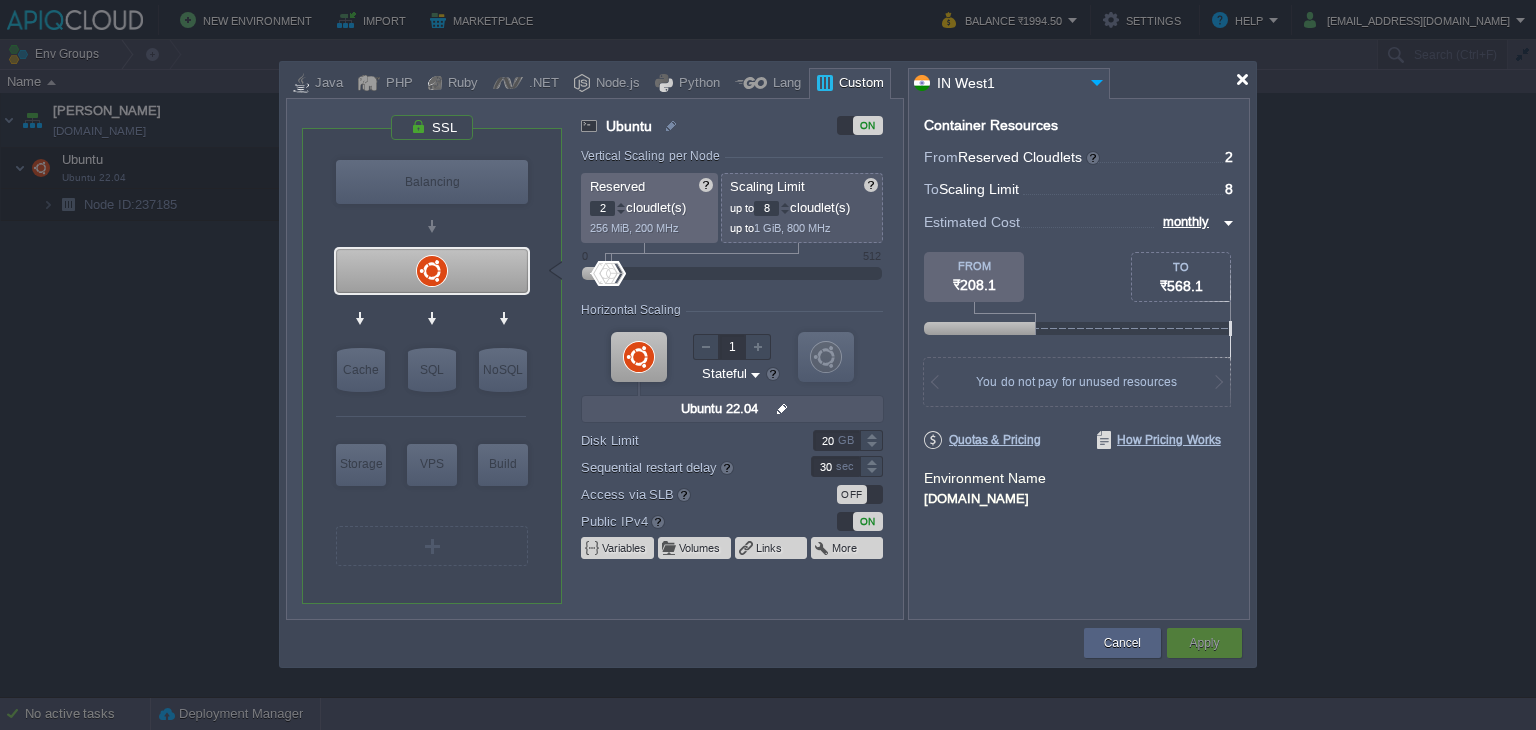 click at bounding box center (1242, 79) 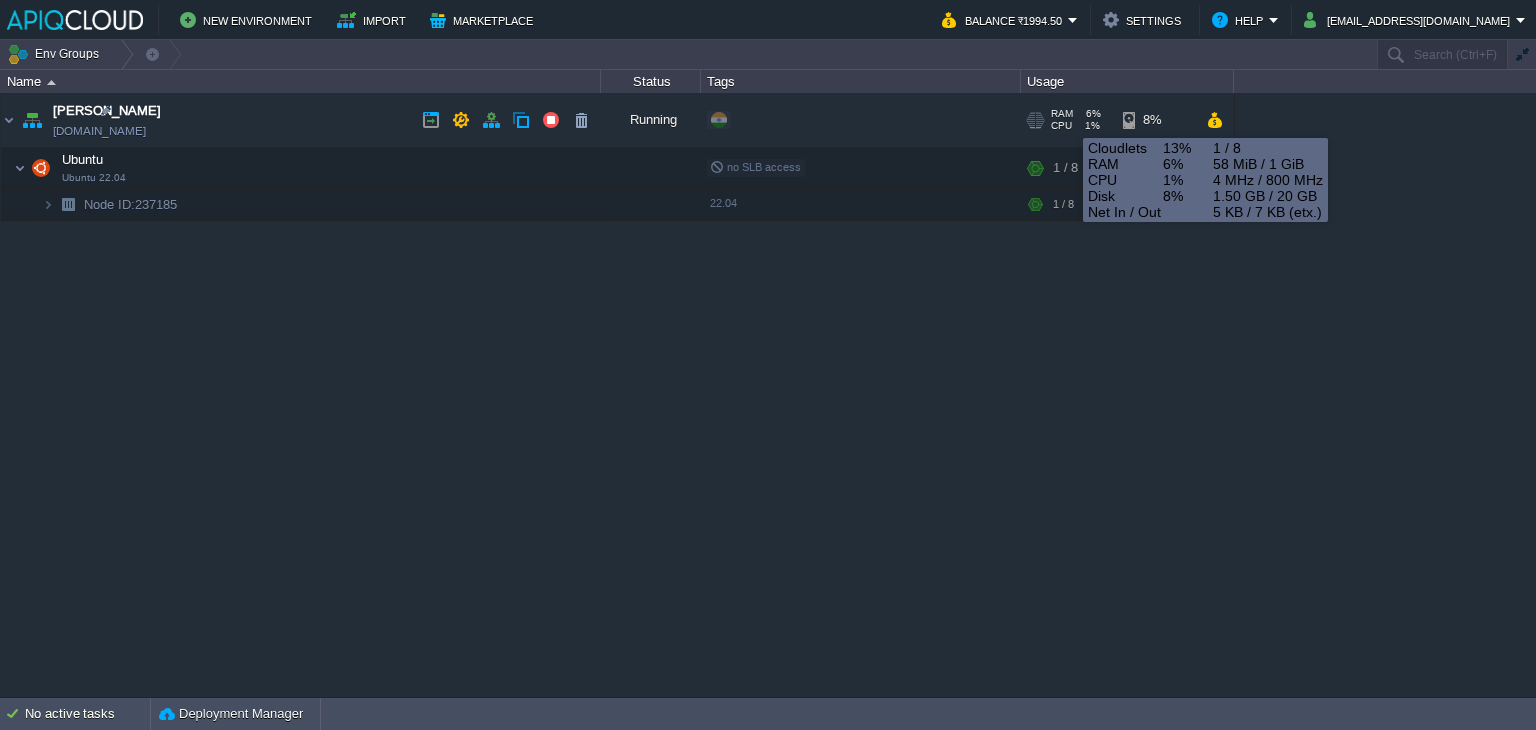 click on "CPU" at bounding box center [1061, 126] 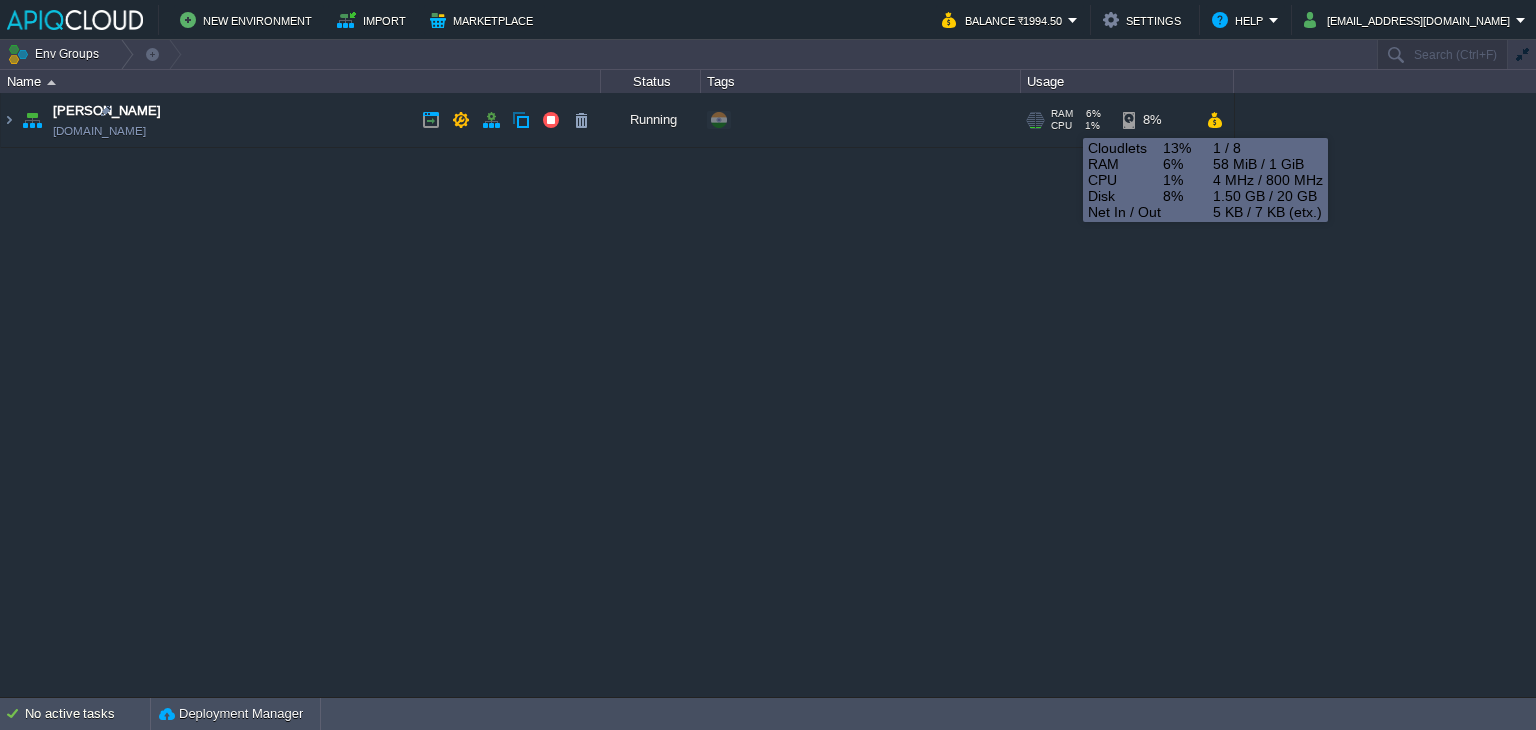 click on "CPU" at bounding box center [1061, 126] 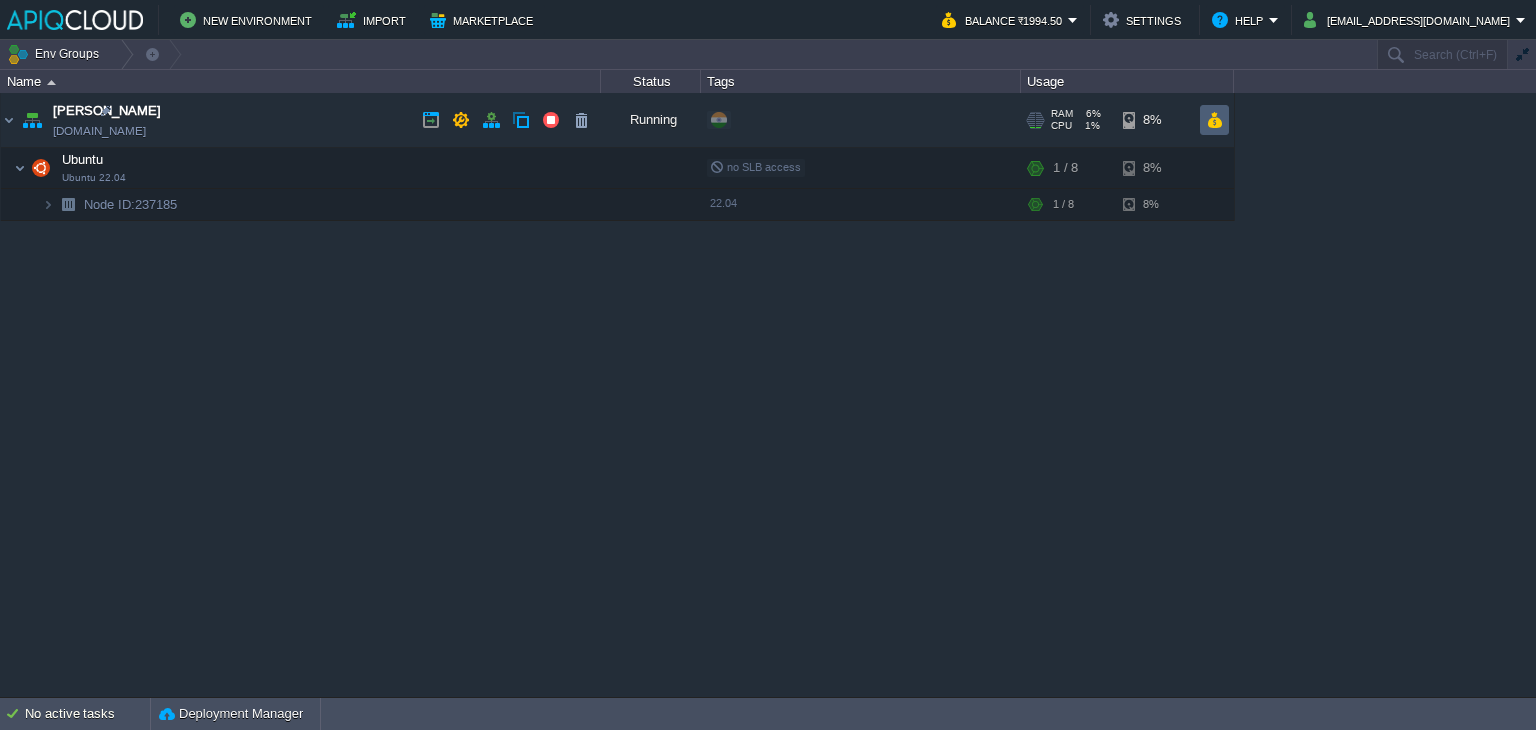click at bounding box center [1214, 120] 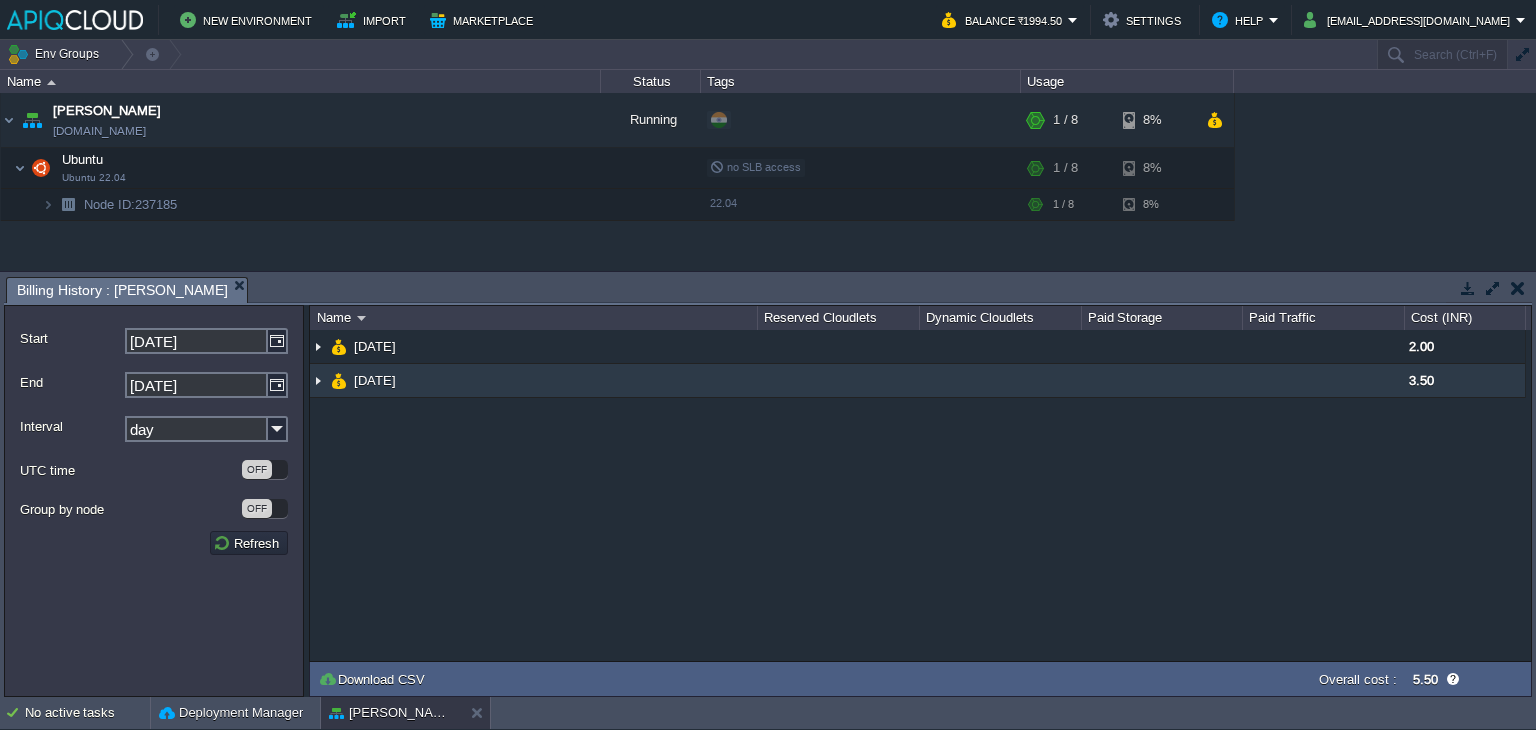 click at bounding box center [318, 380] 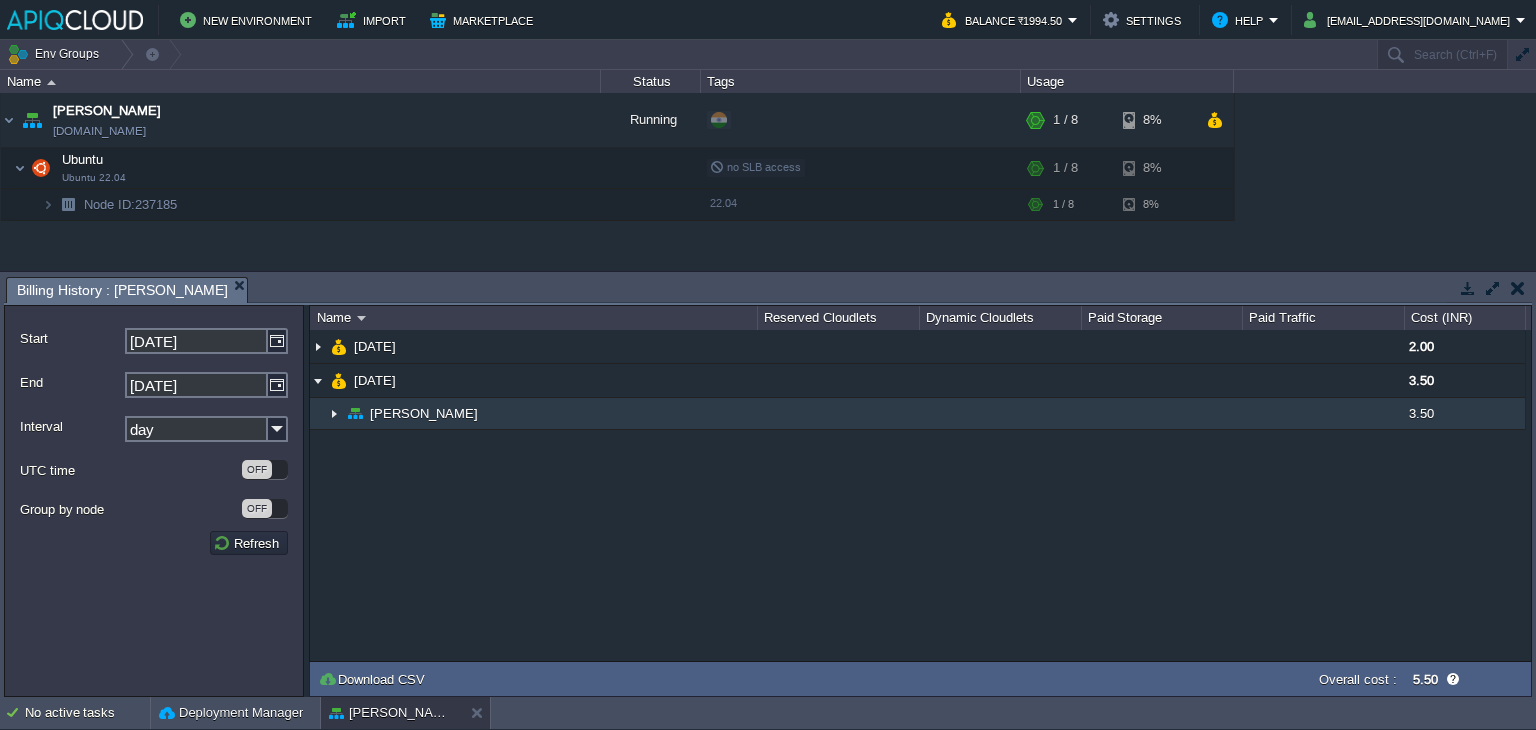 click at bounding box center (334, 413) 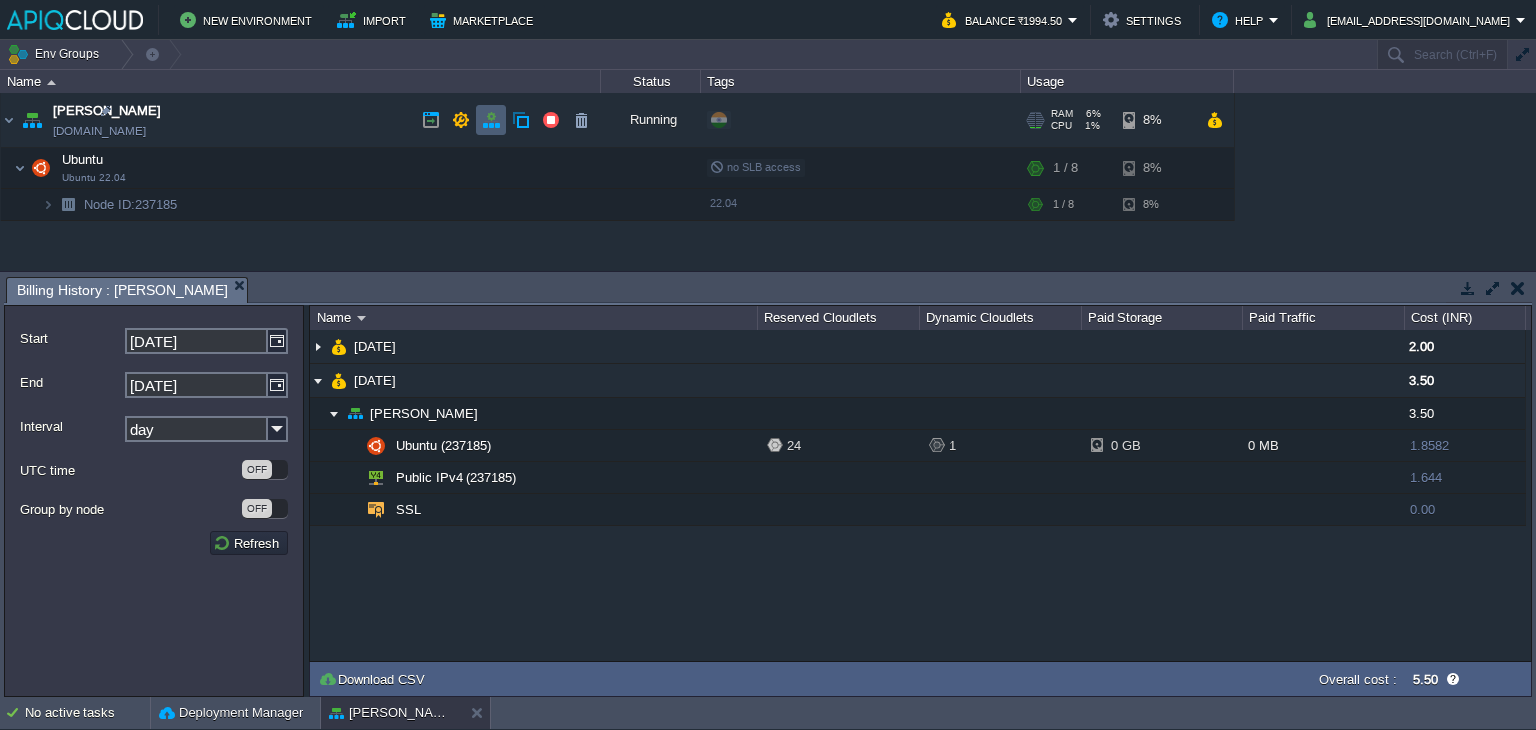 click at bounding box center [491, 120] 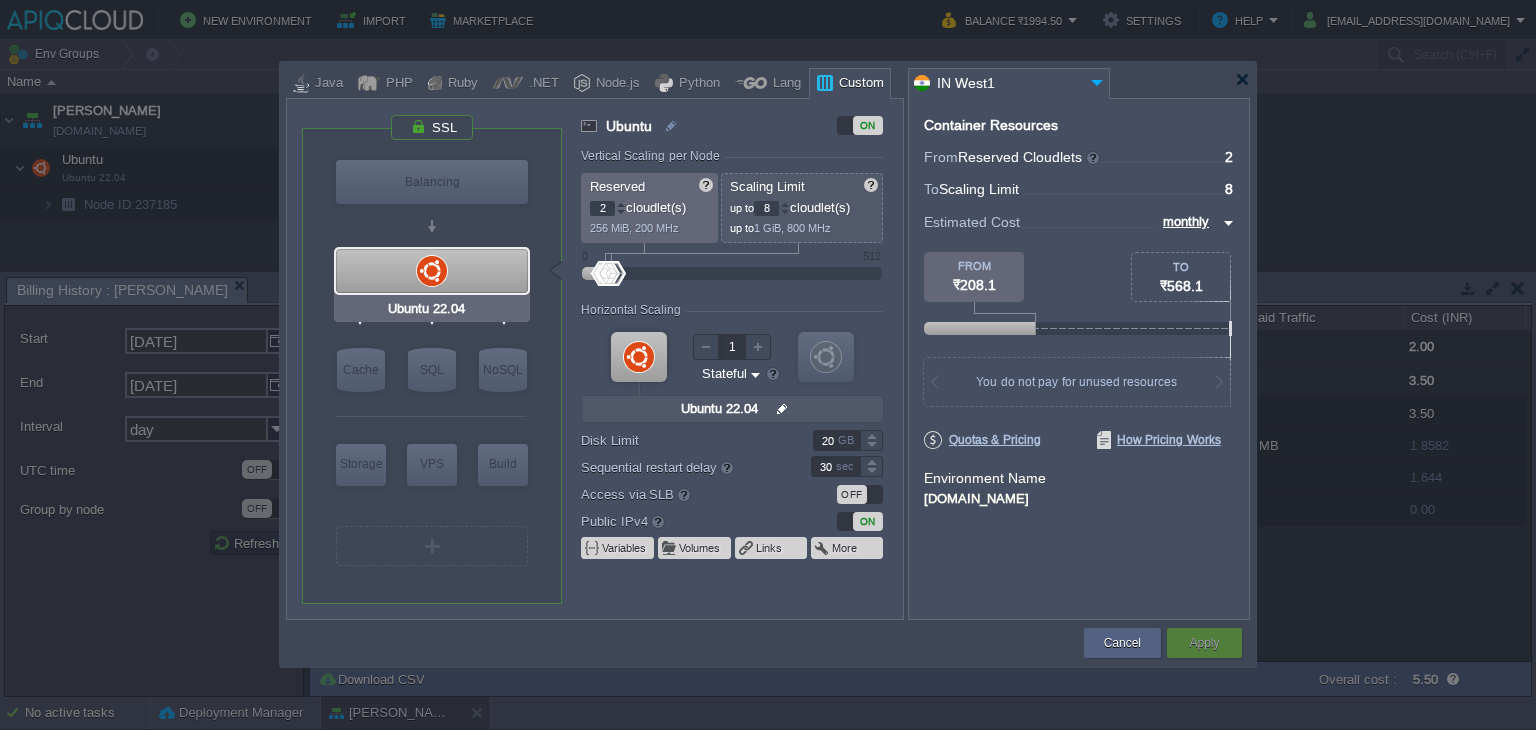 type on "Redis 7.2.4" 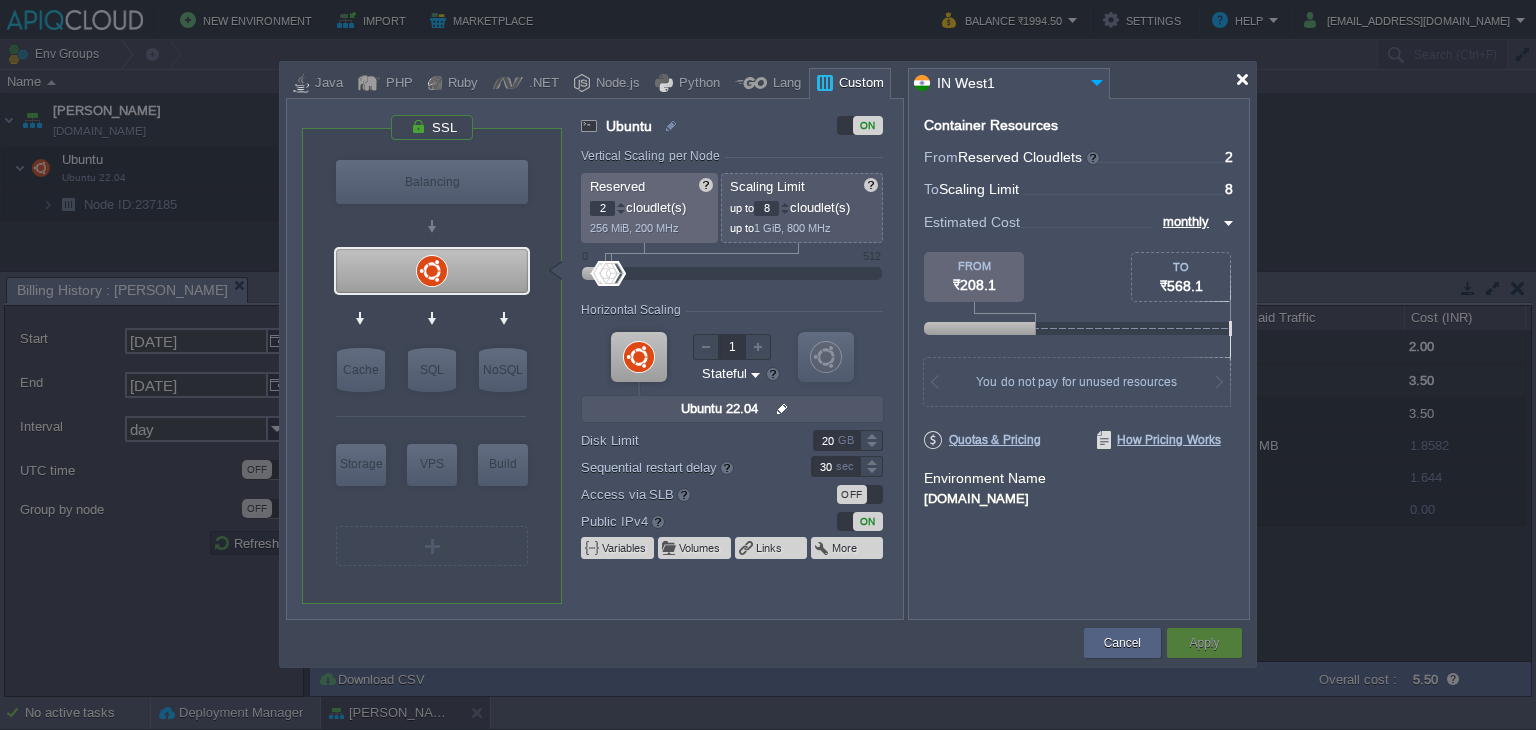 click at bounding box center [1242, 79] 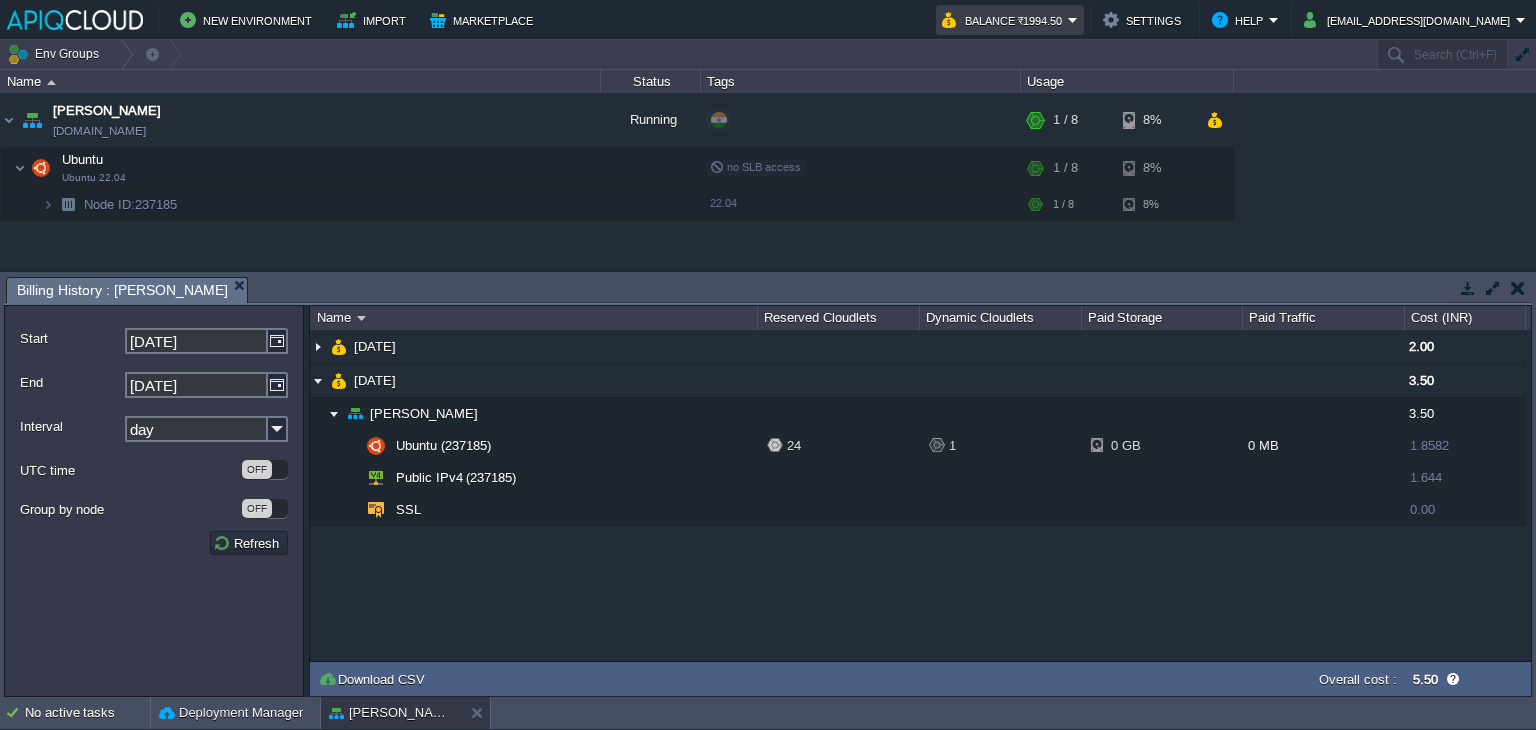 click on "Balance ₹1994.50" at bounding box center [1005, 20] 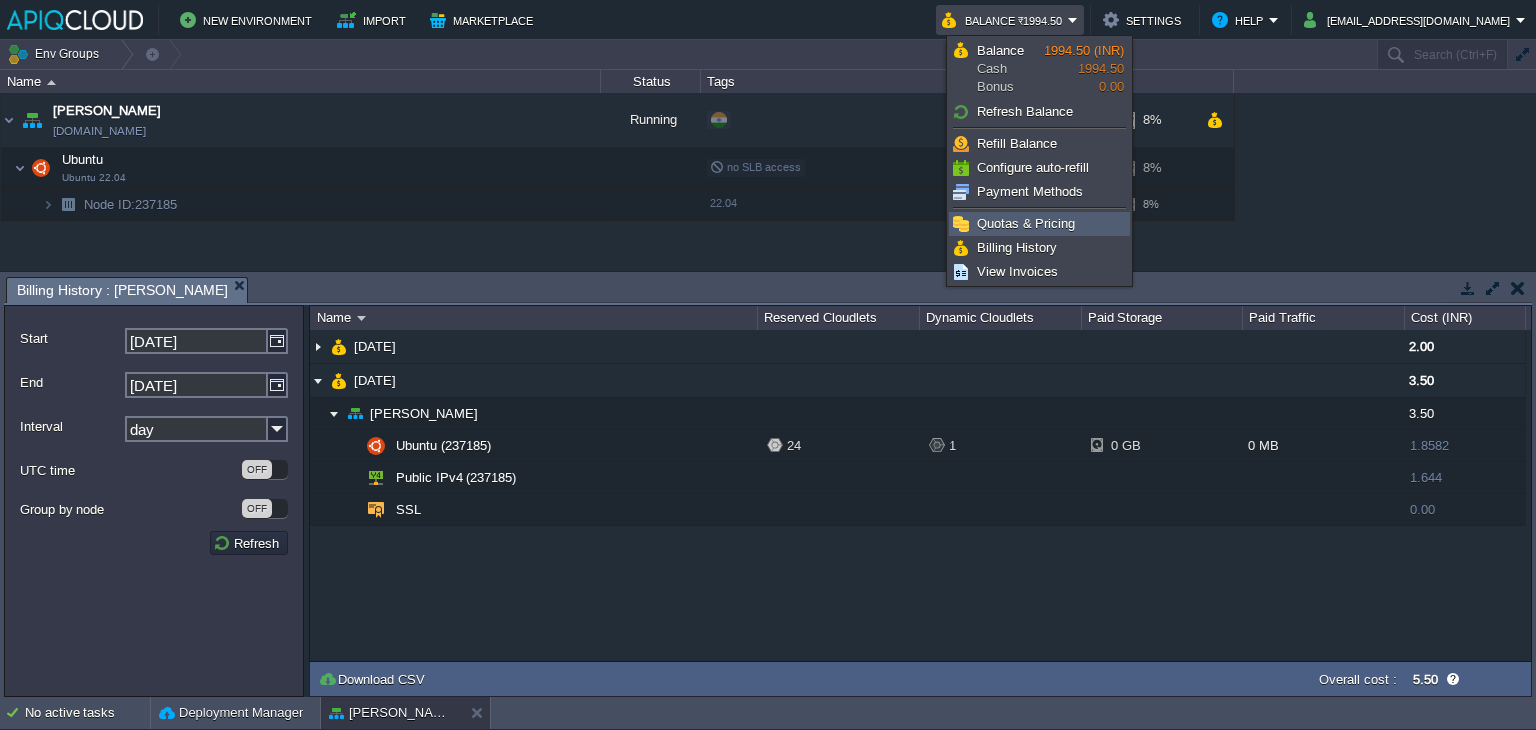 click on "Quotas & Pricing" at bounding box center (1026, 223) 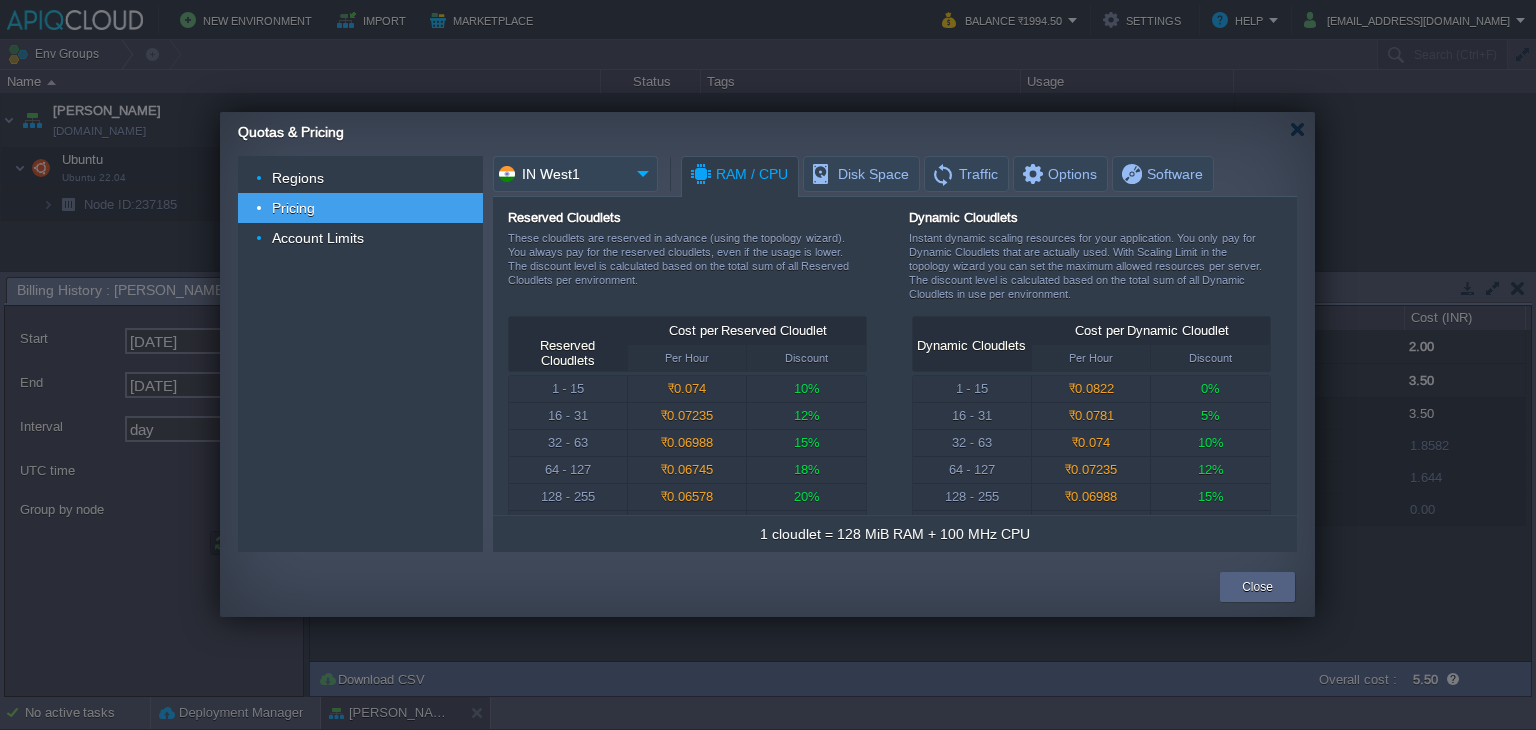 click at bounding box center (768, 365) 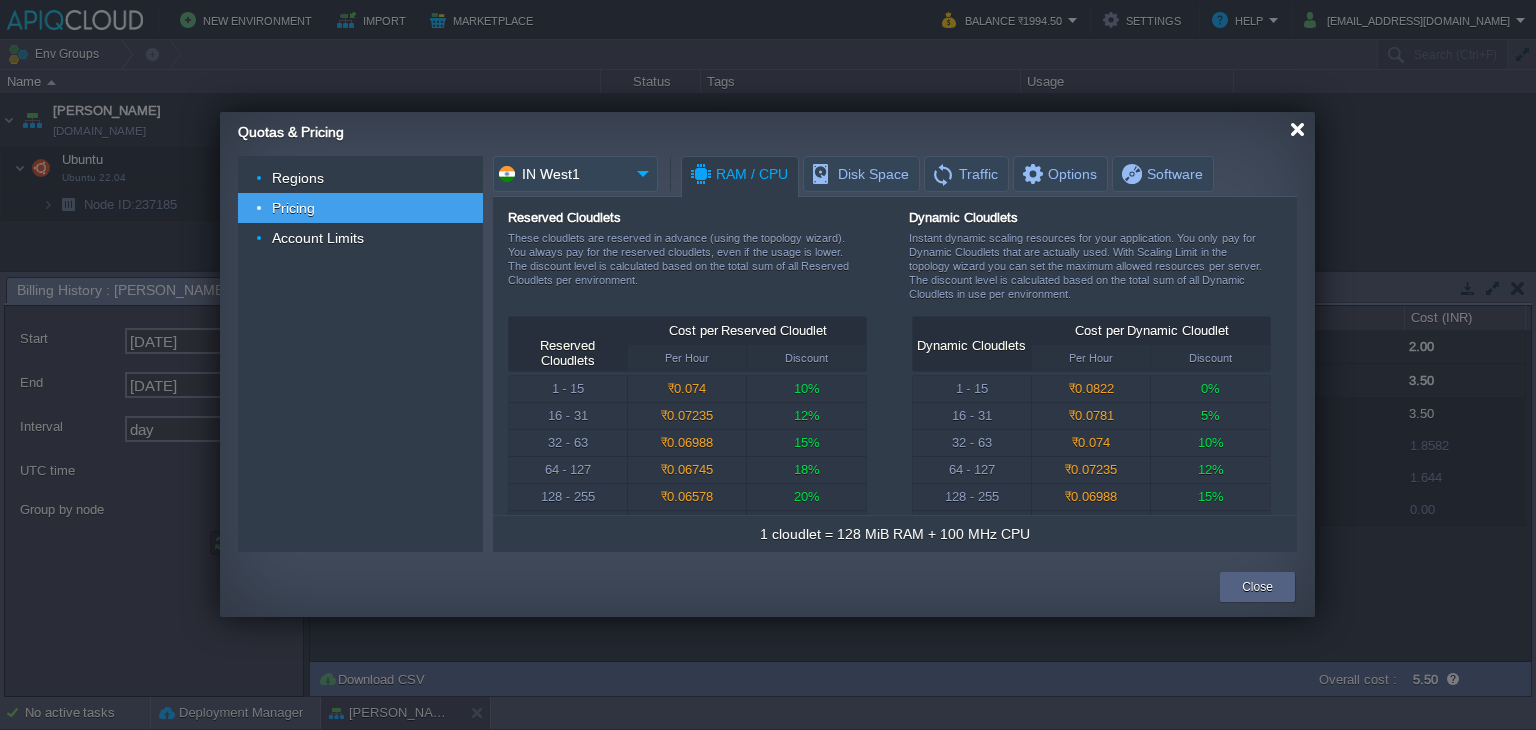 click at bounding box center (1297, 129) 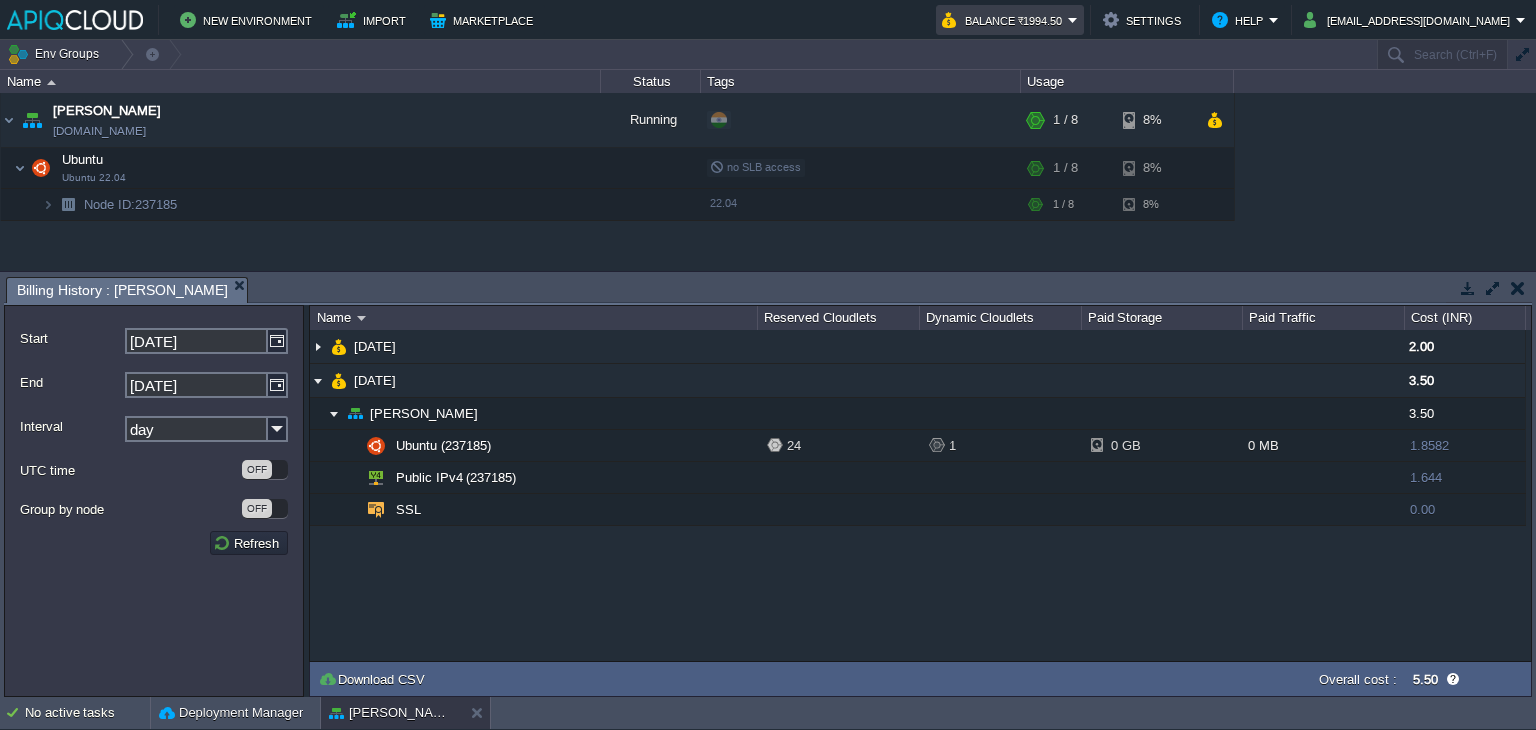 click on "Balance ₹1994.50" at bounding box center (1005, 20) 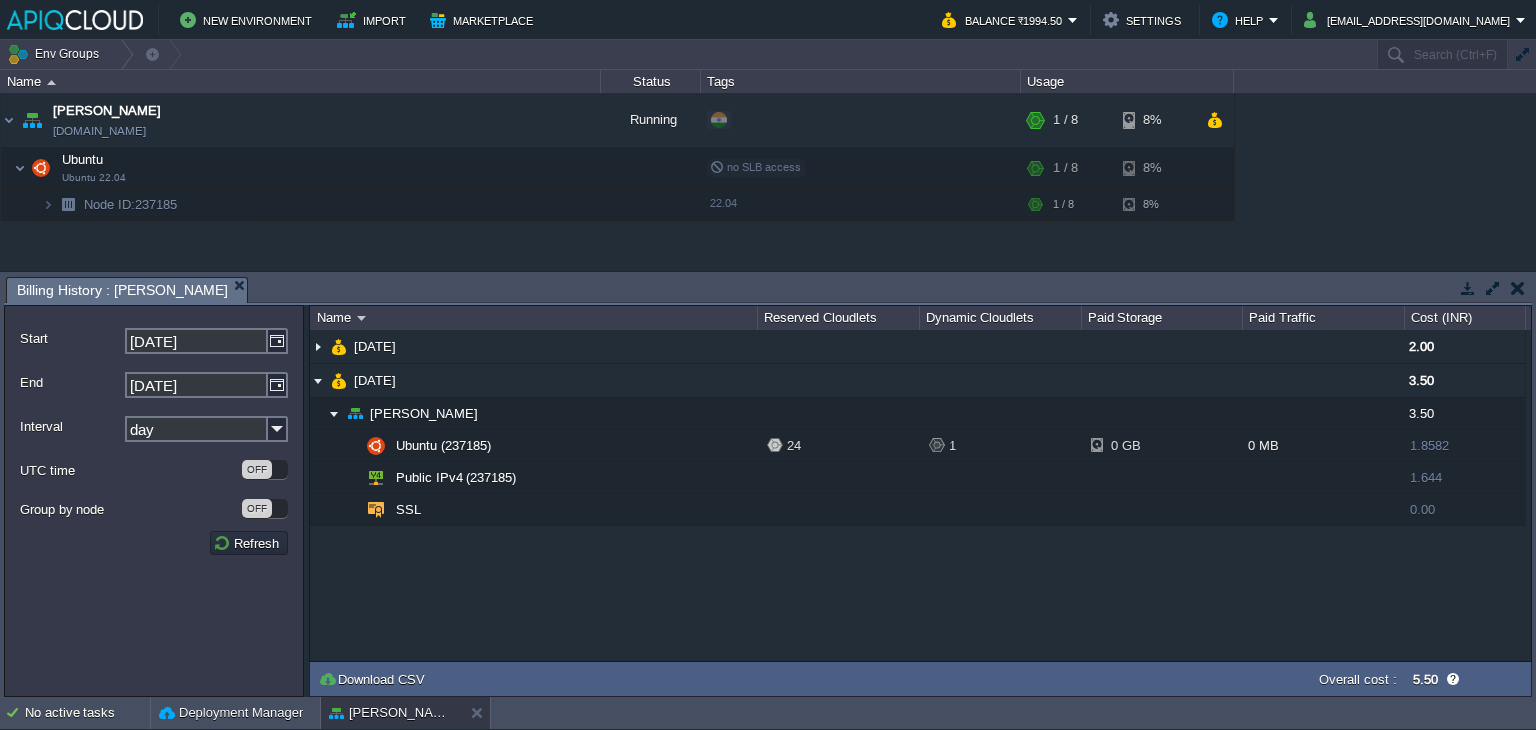 click on "New Environment Import Marketplace" at bounding box center (463, 20) 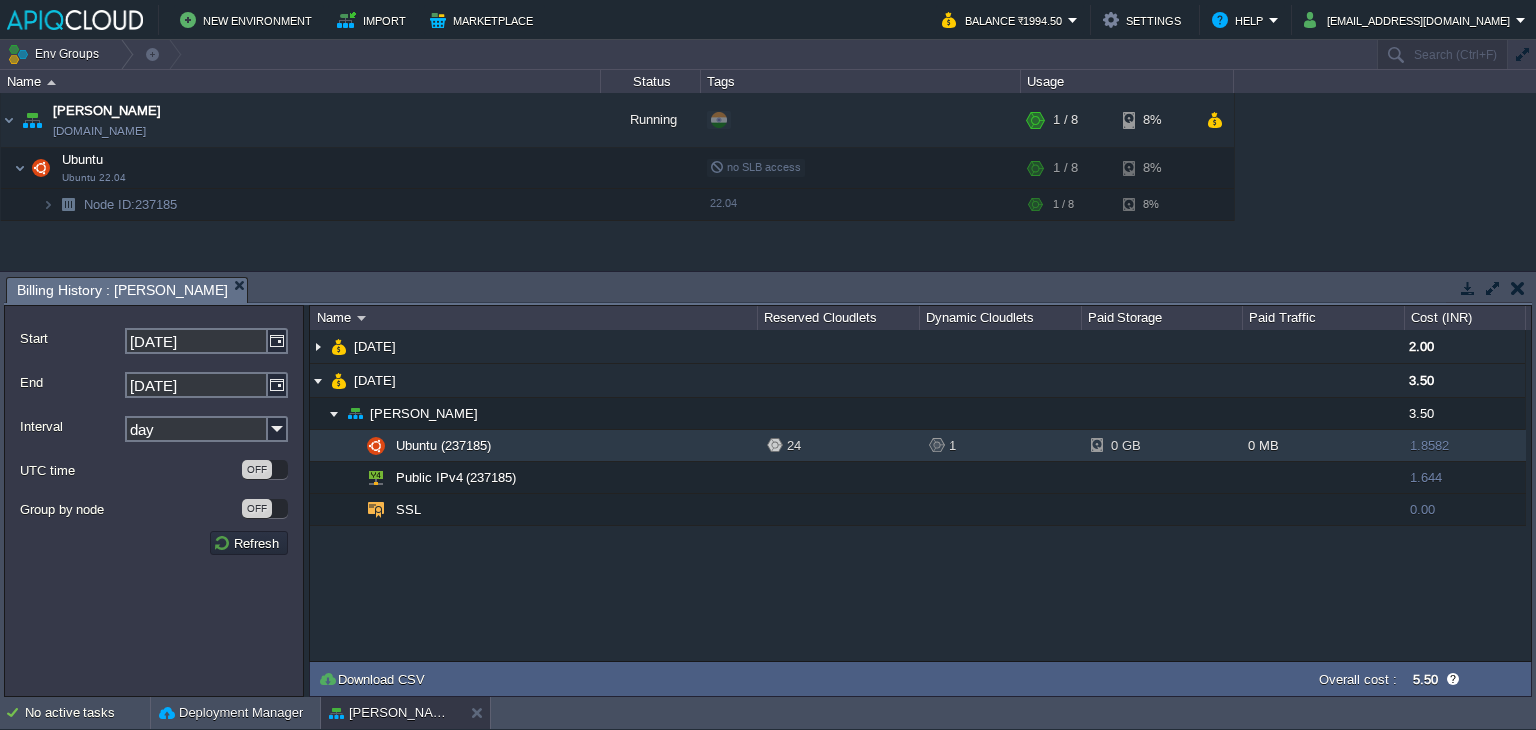 click on "24" at bounding box center (843, 445) 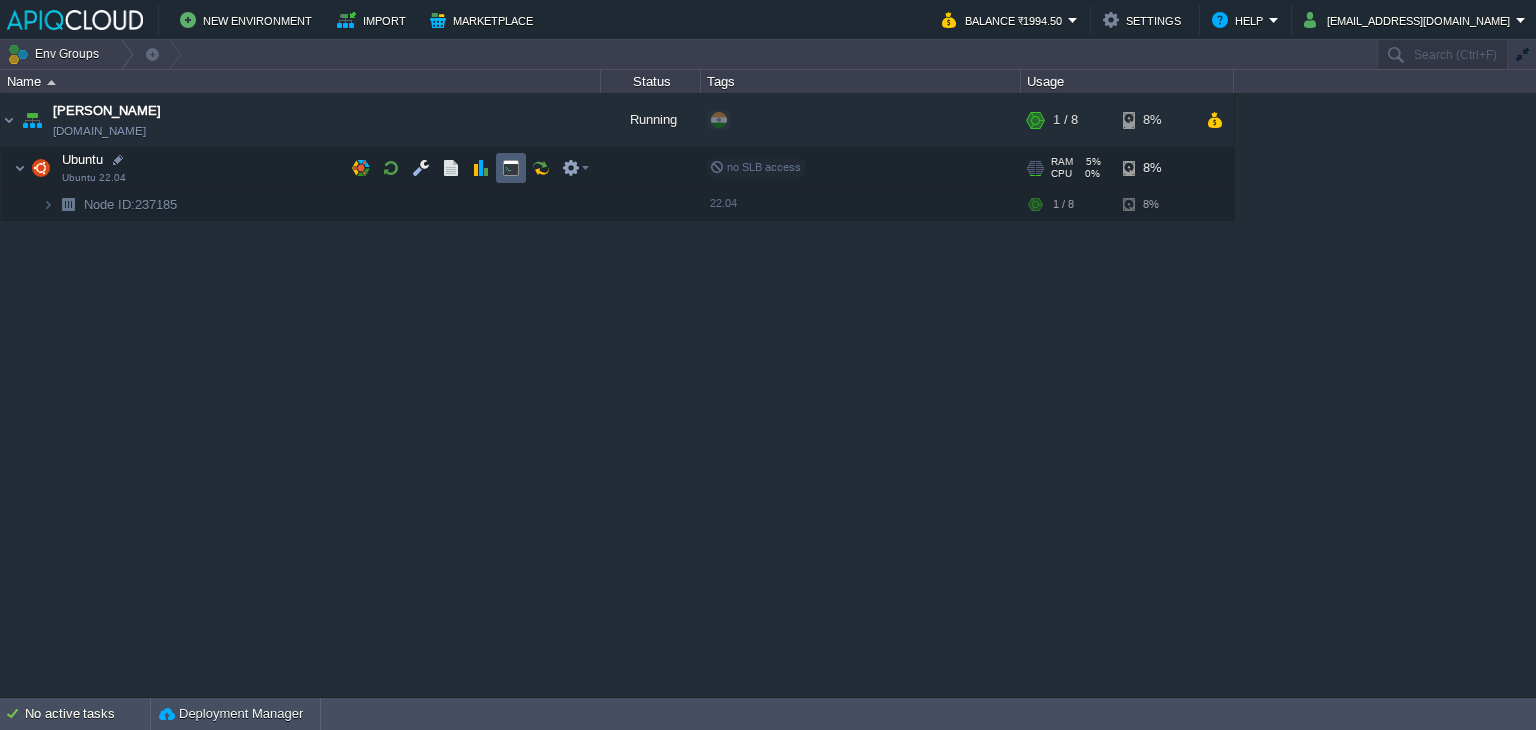 click at bounding box center (511, 168) 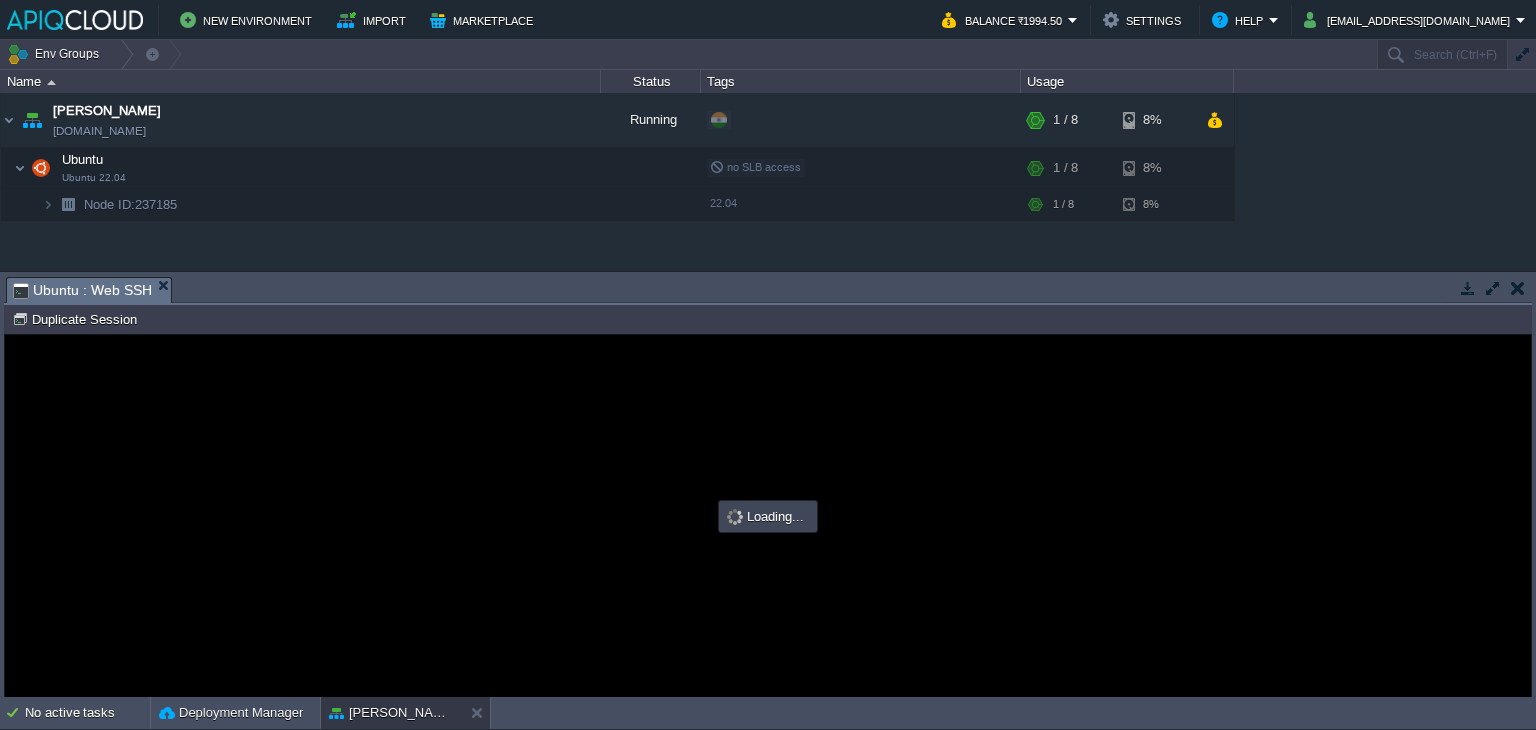 scroll, scrollTop: 0, scrollLeft: 0, axis: both 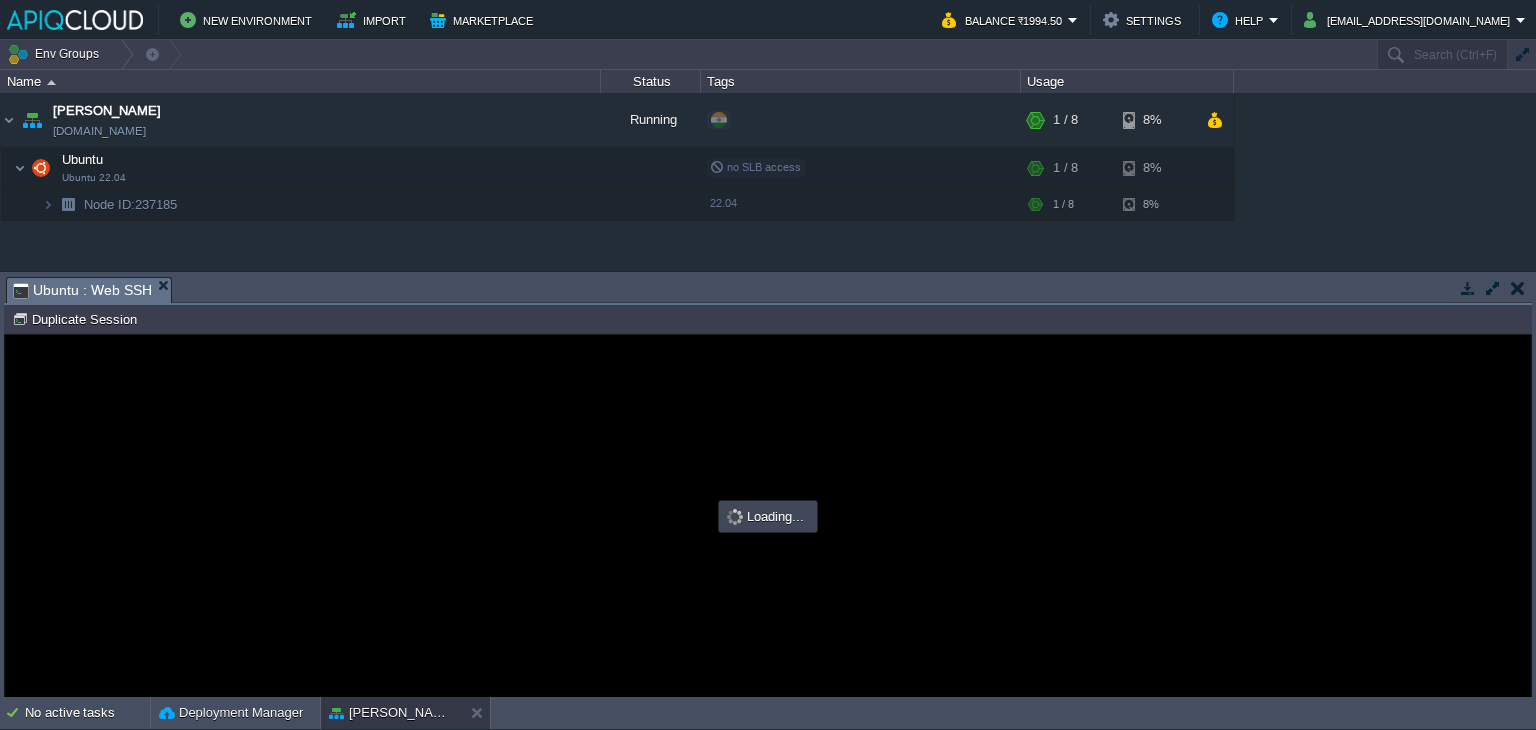 type on "#000000" 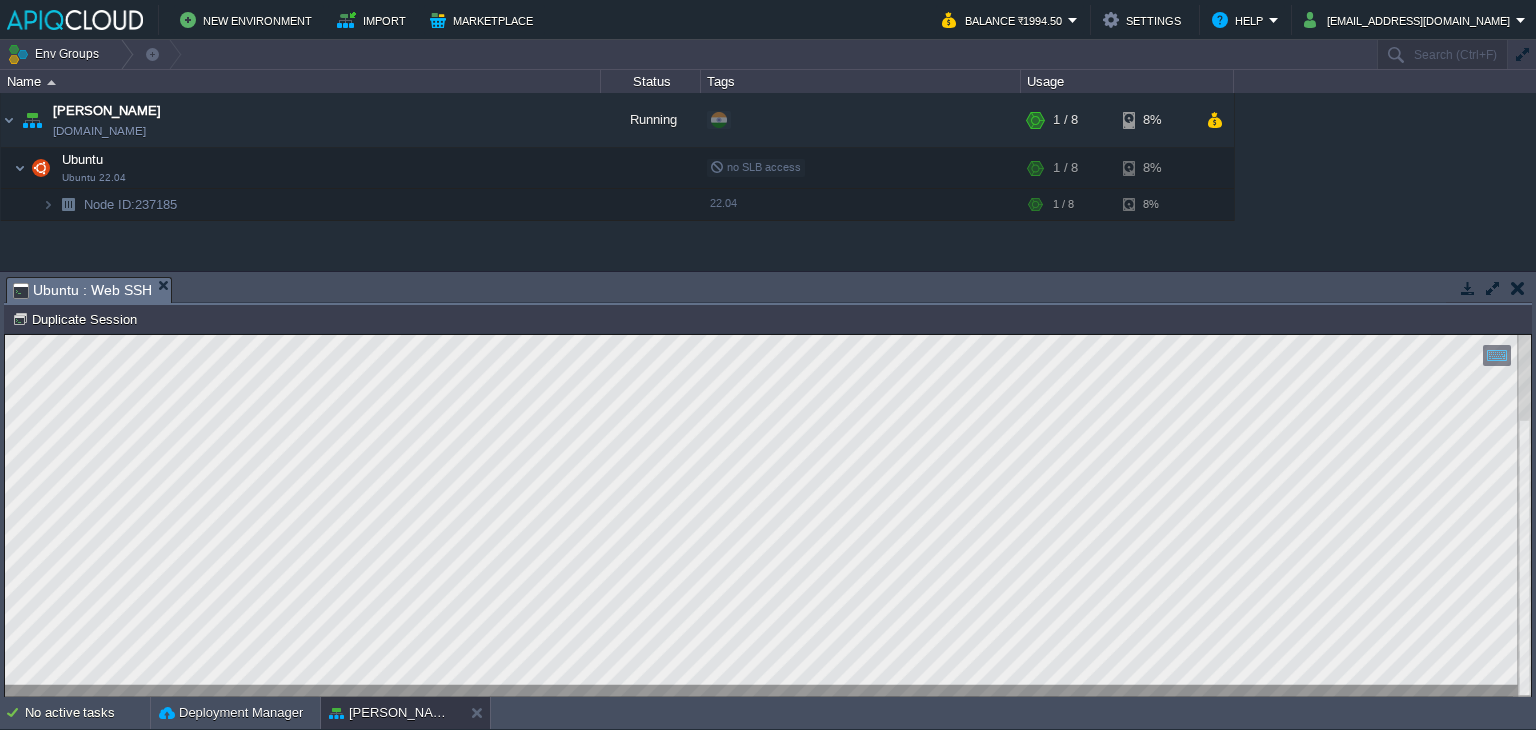 click on "Copy:                  Ctrl + Shift + C                                          Paste:                  Ctrl + V                                         Settings:                  Ctrl + Shift + Alt
0" at bounding box center [768, 335] 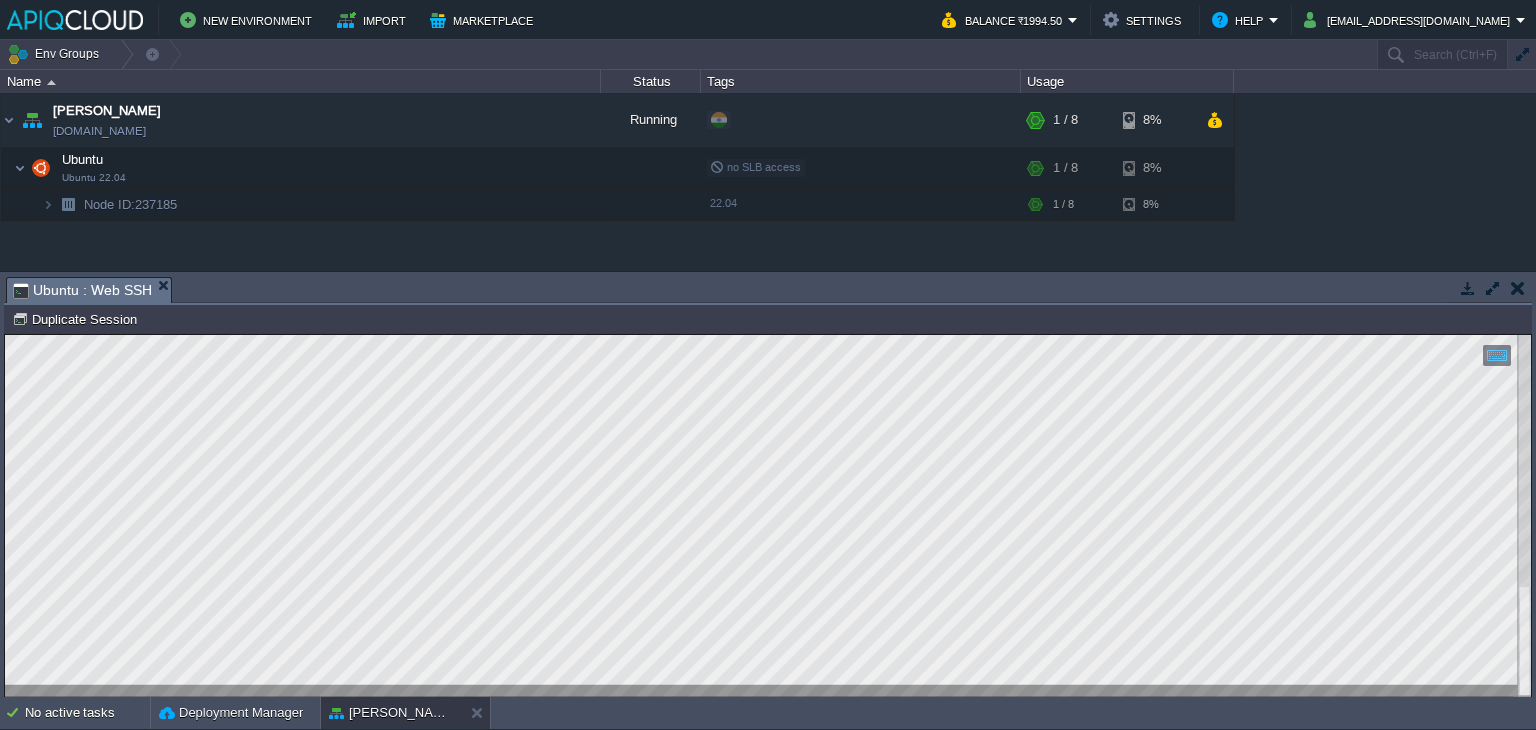 scroll, scrollTop: 76, scrollLeft: 226, axis: both 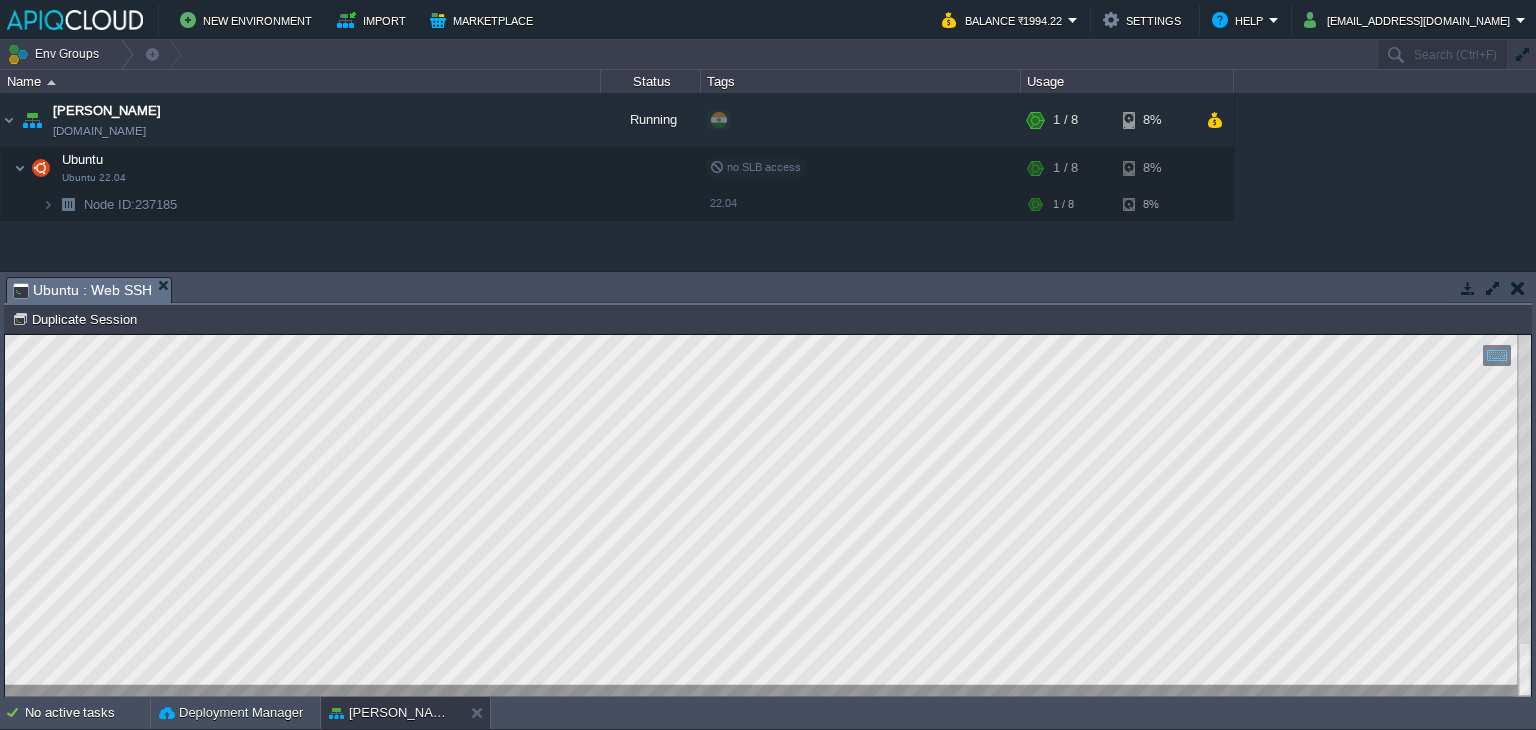 type on ""/home/myfiles/logs/monitor.log"" 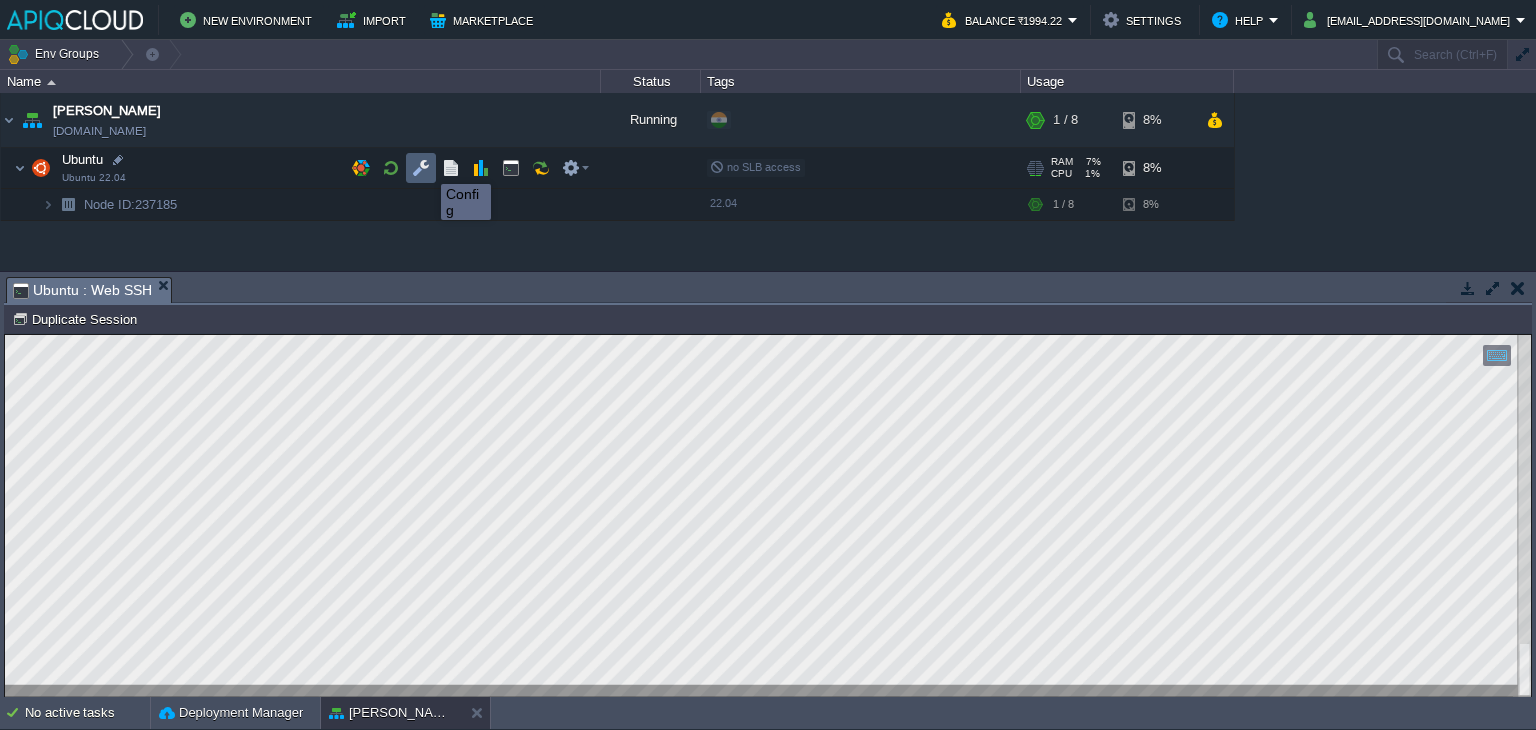 click at bounding box center (421, 168) 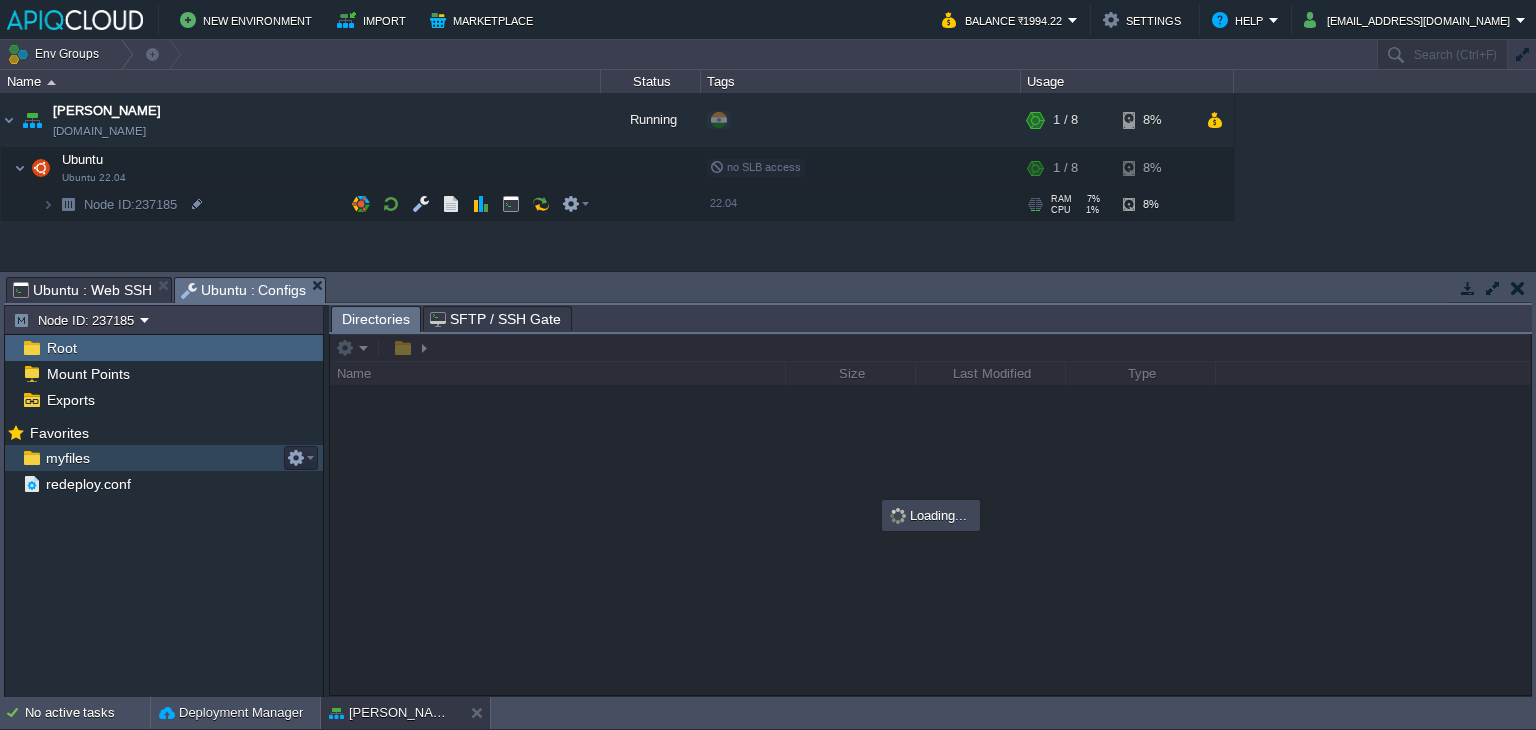 click on "myfiles" at bounding box center [67, 458] 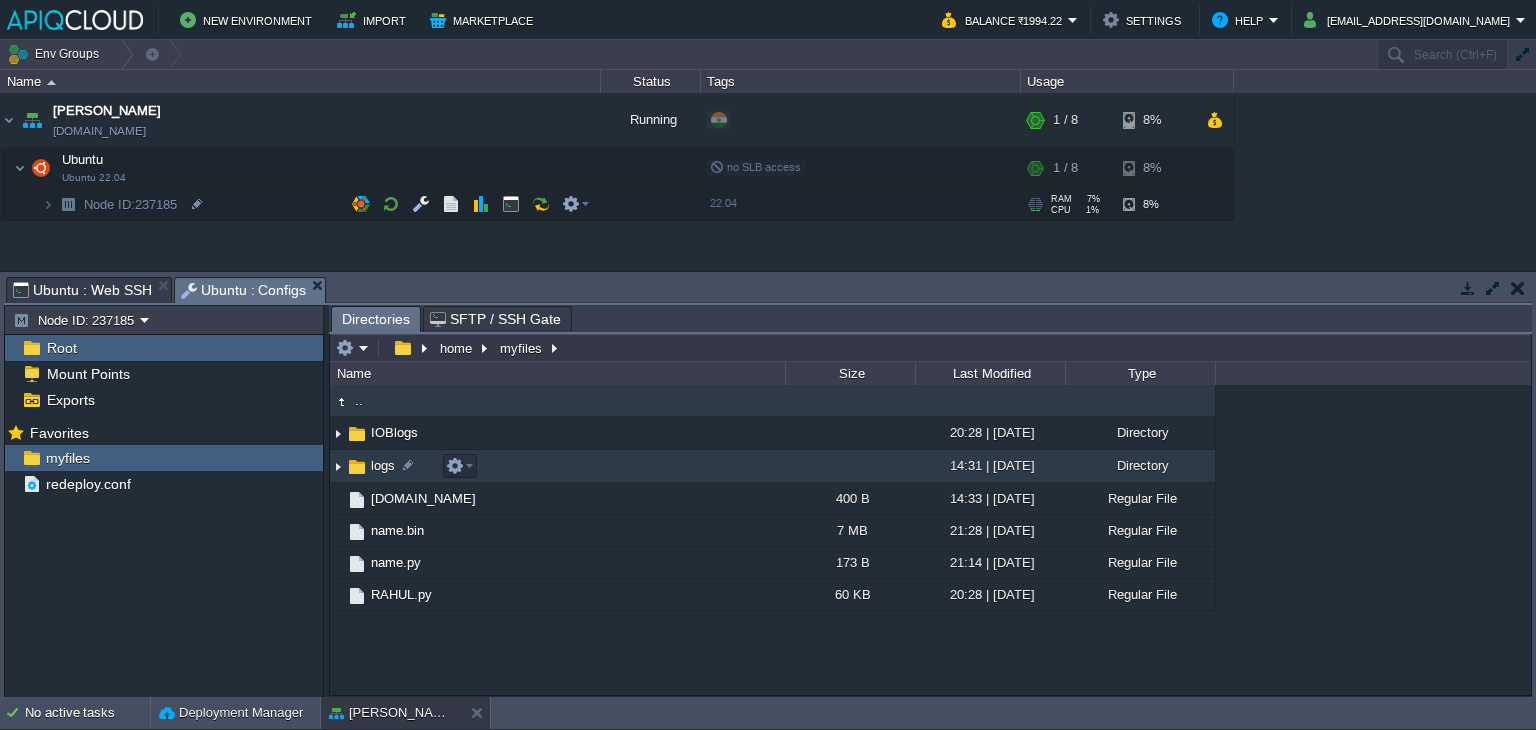 click at bounding box center (338, 466) 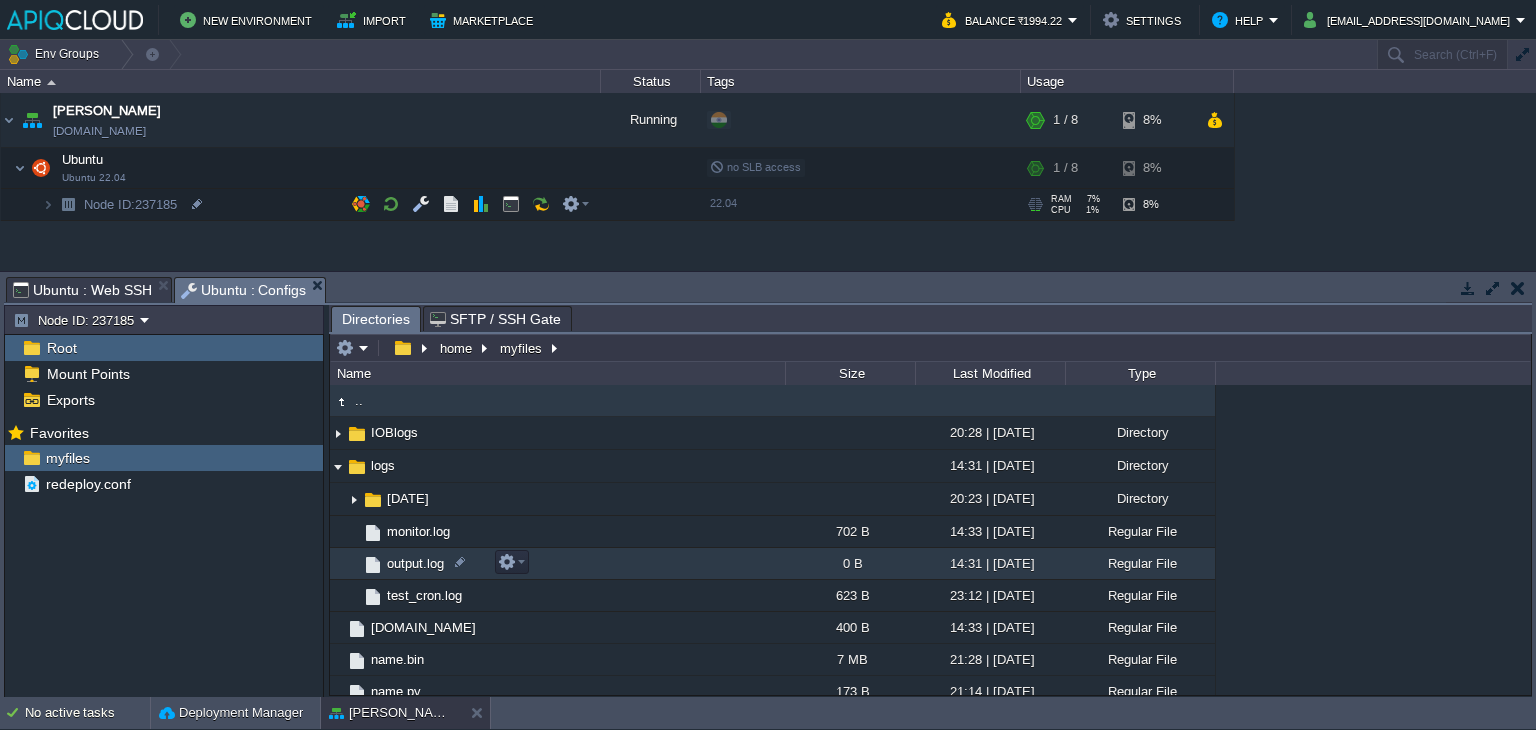 click on "output.log" at bounding box center [415, 563] 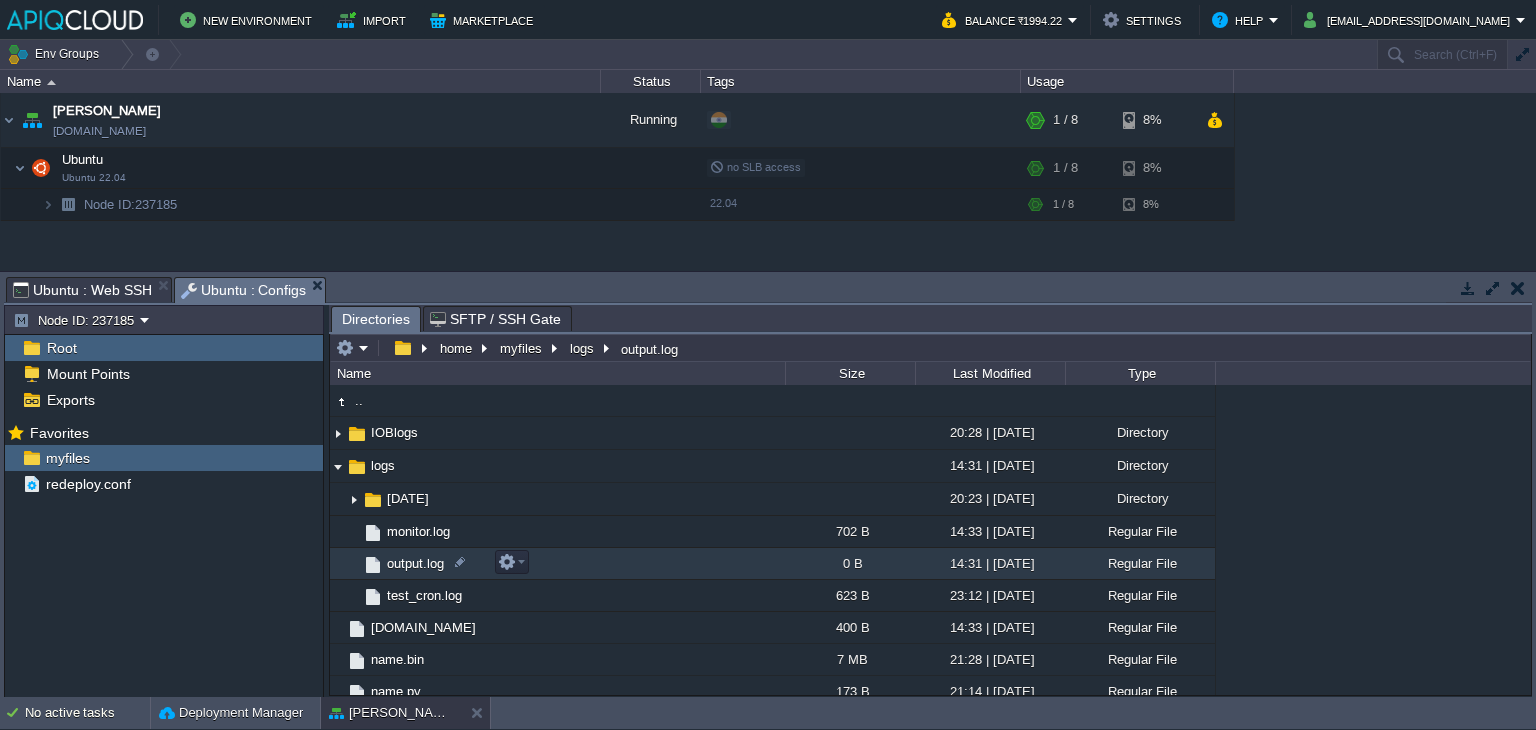 click on "output.log" at bounding box center (415, 563) 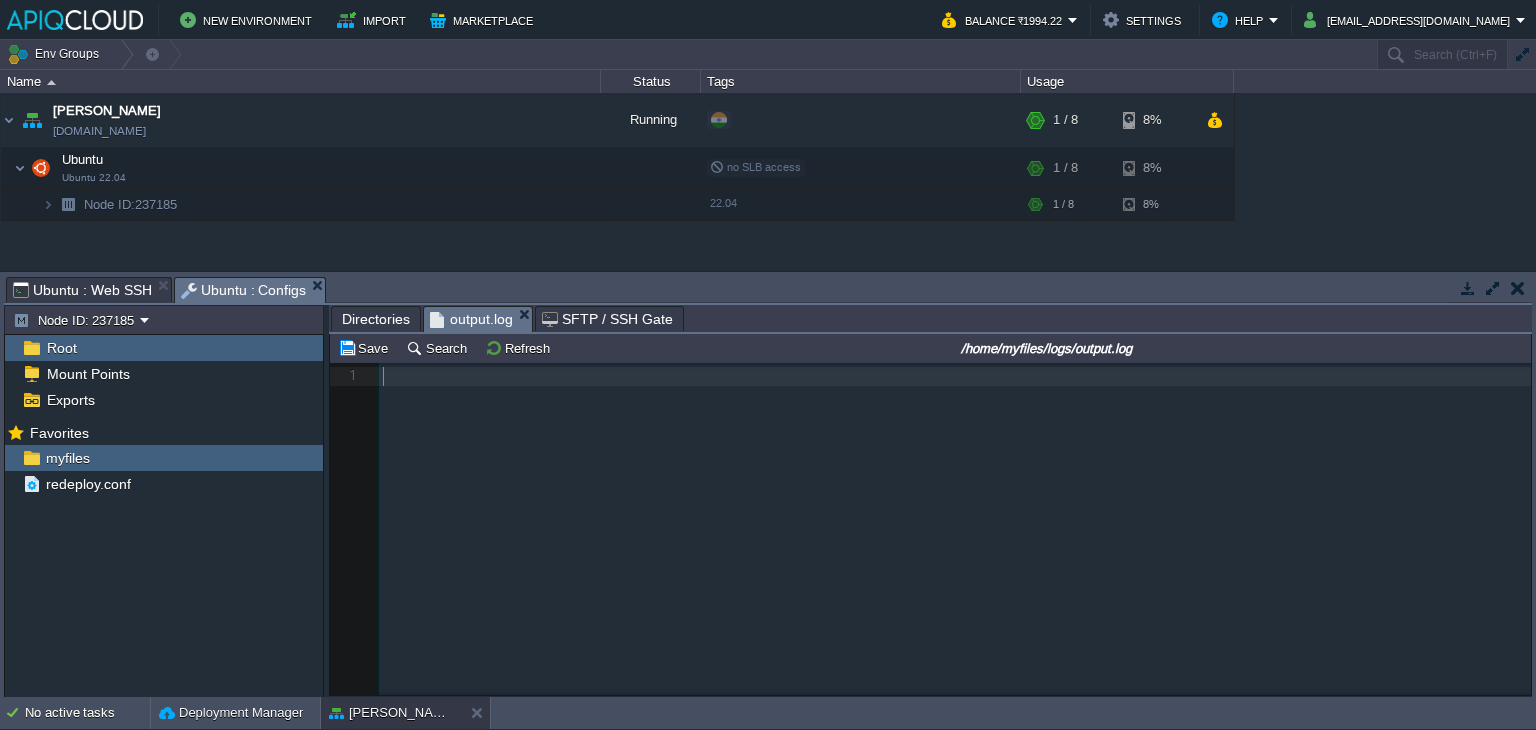 scroll, scrollTop: 6, scrollLeft: 0, axis: vertical 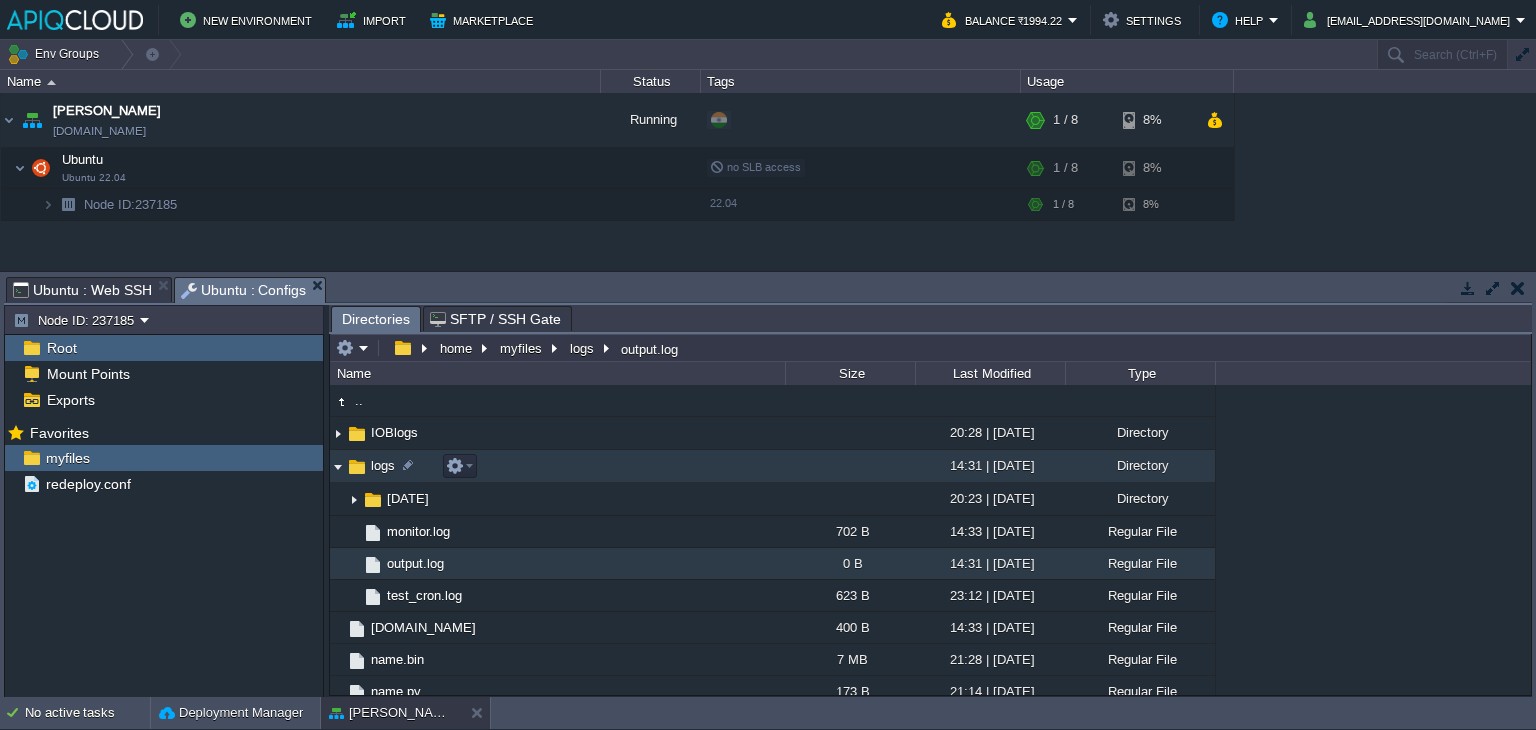 click at bounding box center (338, 466) 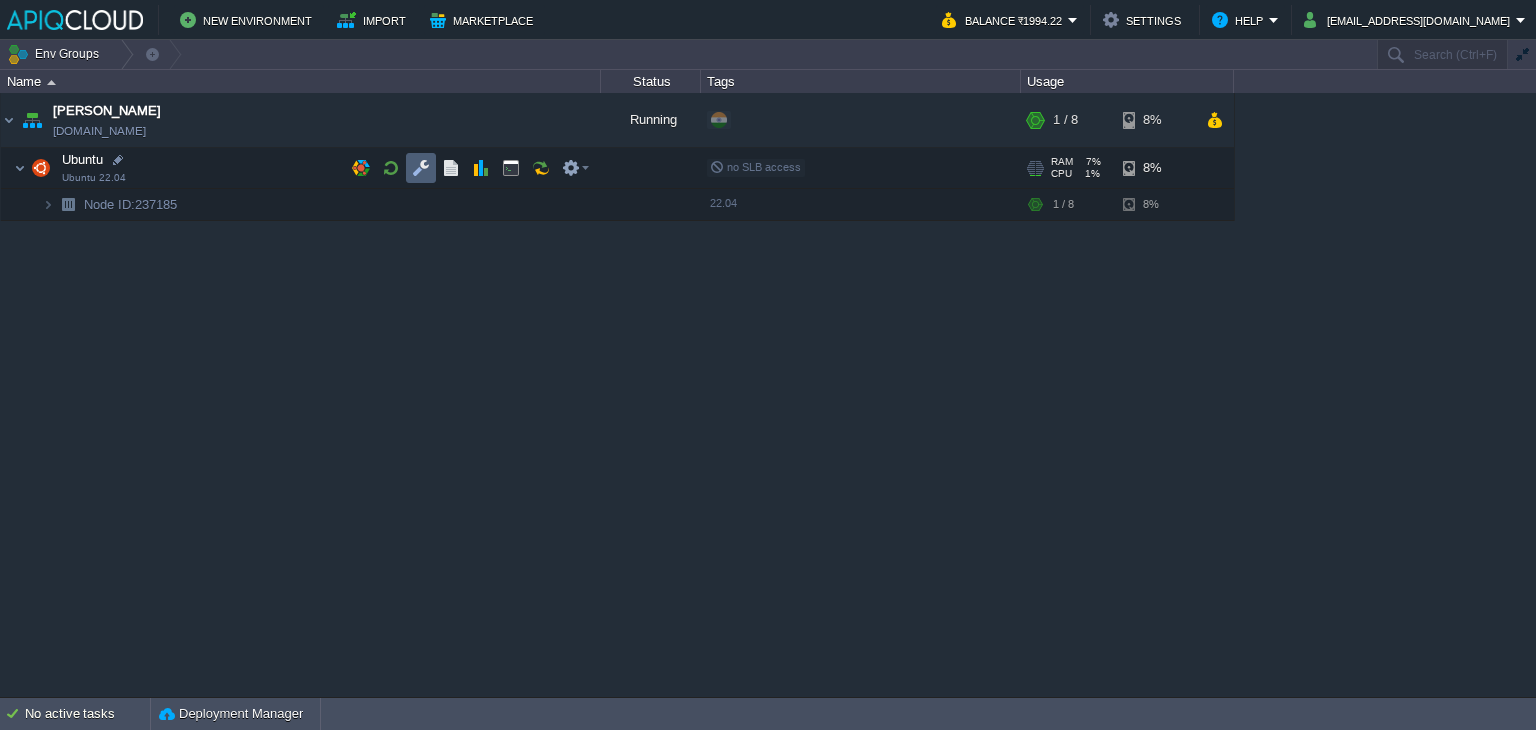 click at bounding box center [421, 168] 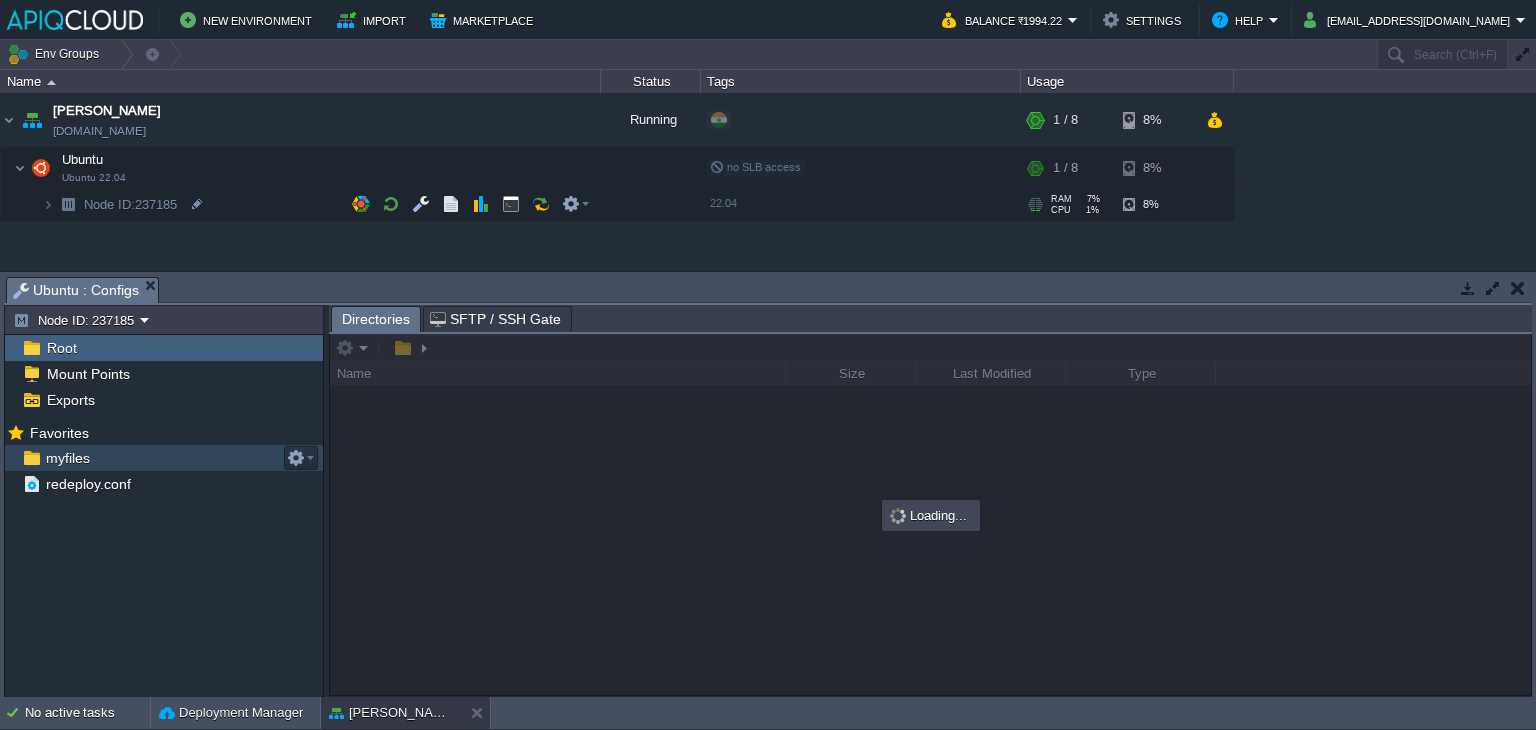 click on "myfiles" at bounding box center [67, 458] 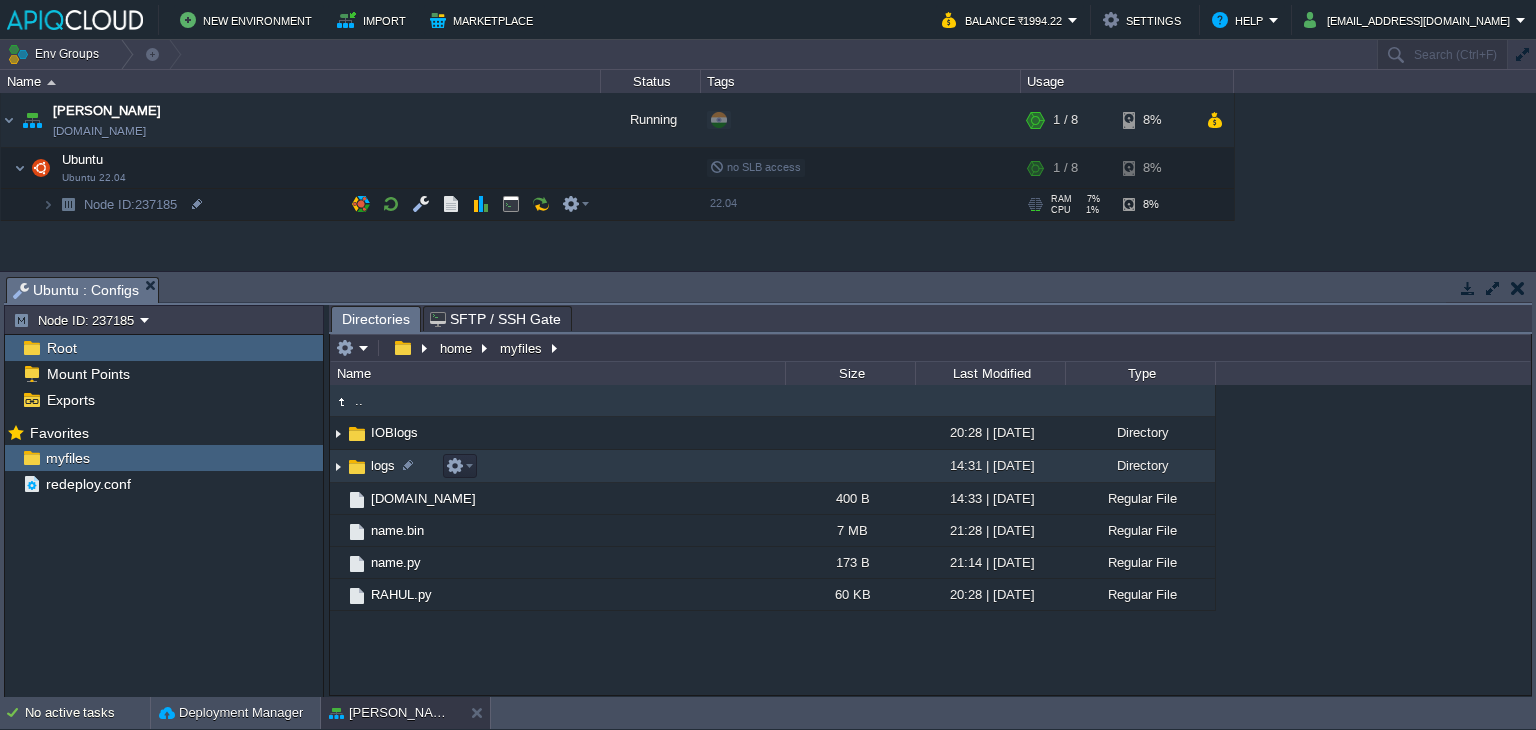 click at bounding box center [338, 466] 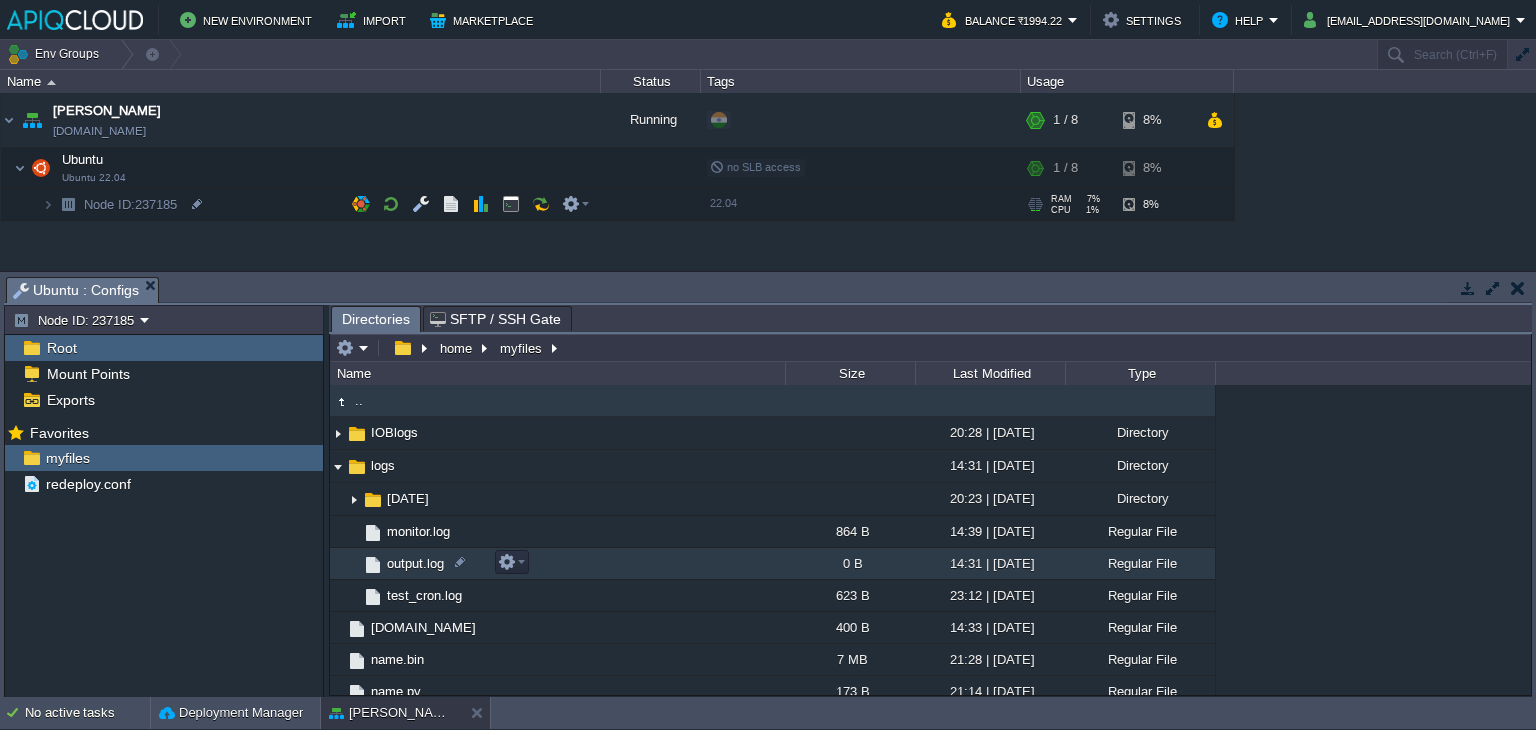 click on "output.log" at bounding box center (415, 563) 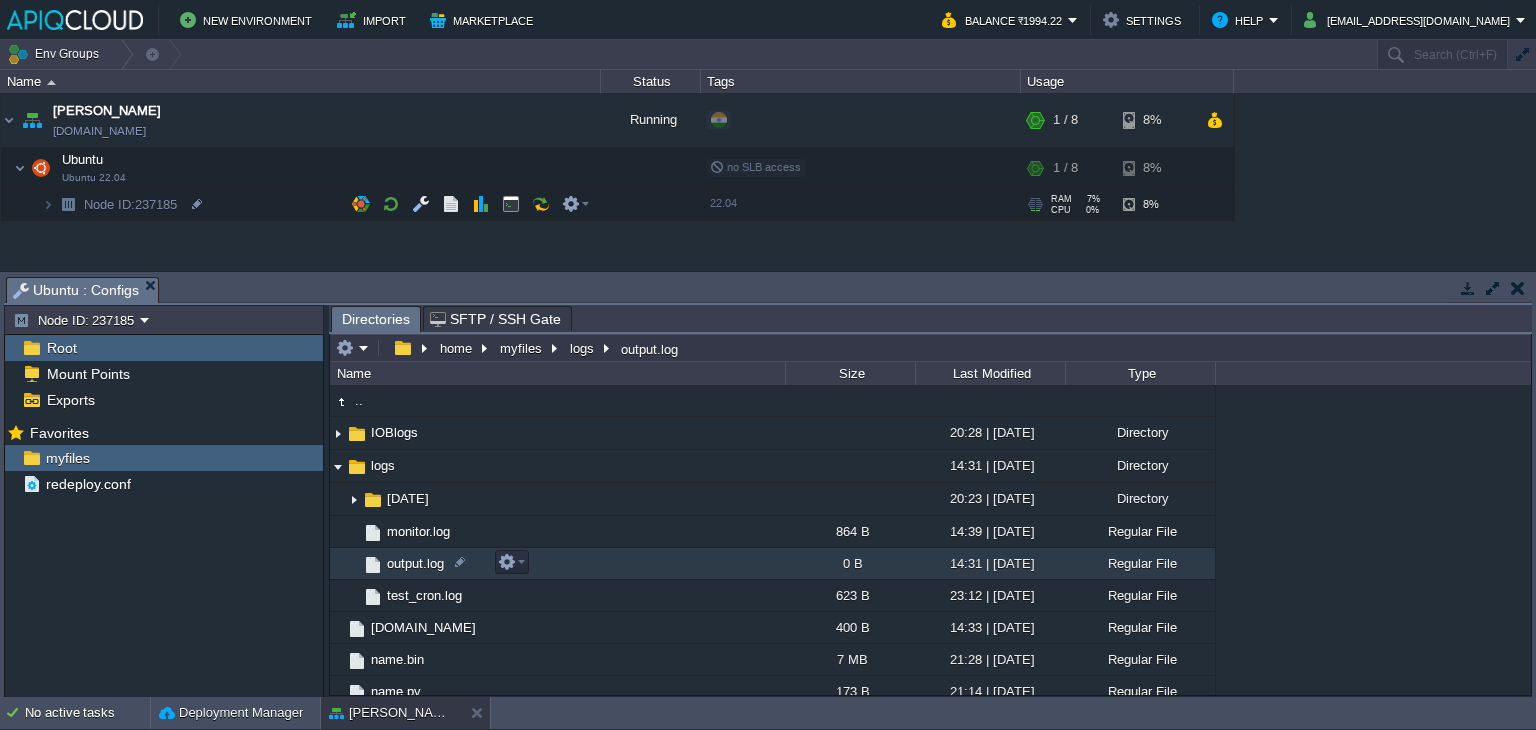 click on "output.log" at bounding box center [415, 563] 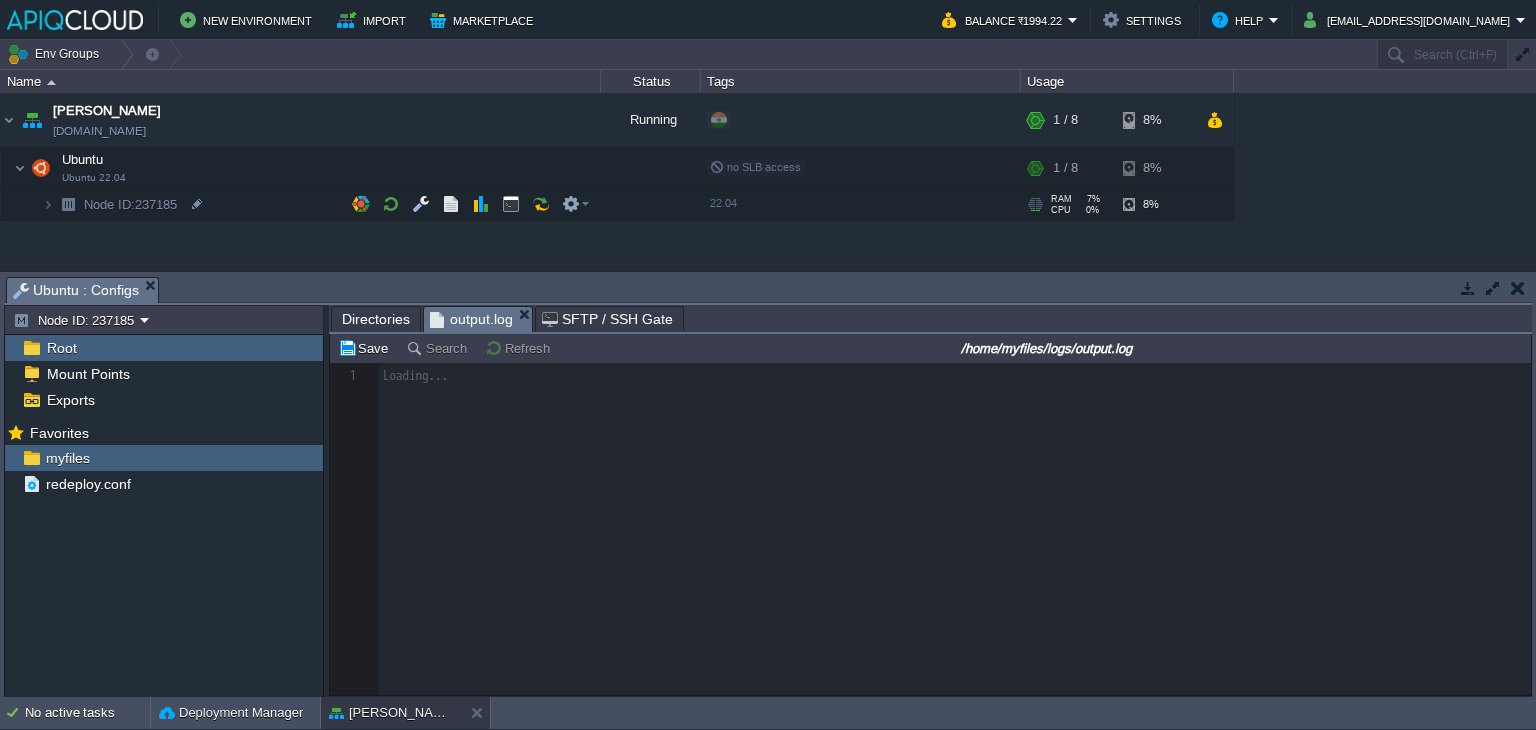 scroll, scrollTop: 6, scrollLeft: 0, axis: vertical 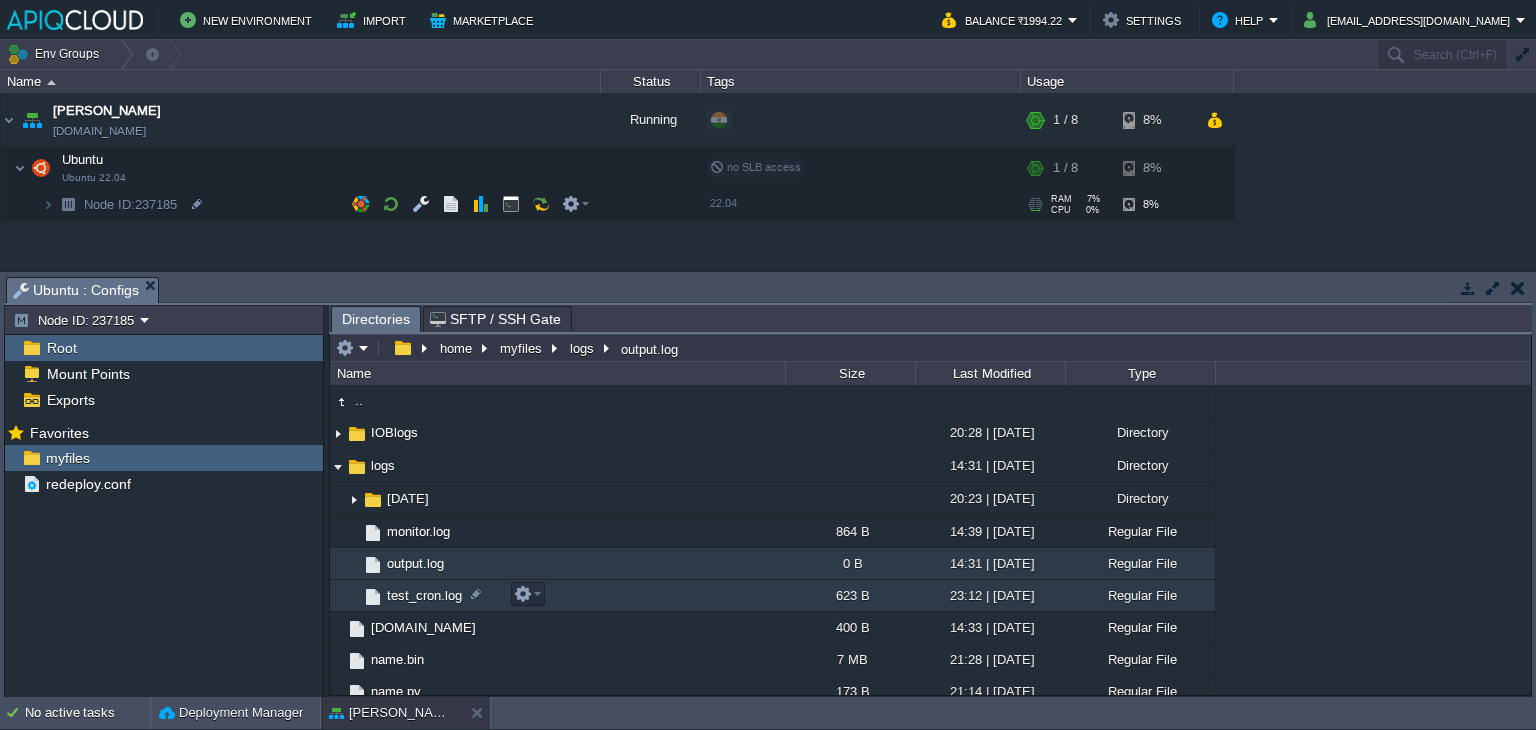 click on "test_cron.log" at bounding box center (424, 595) 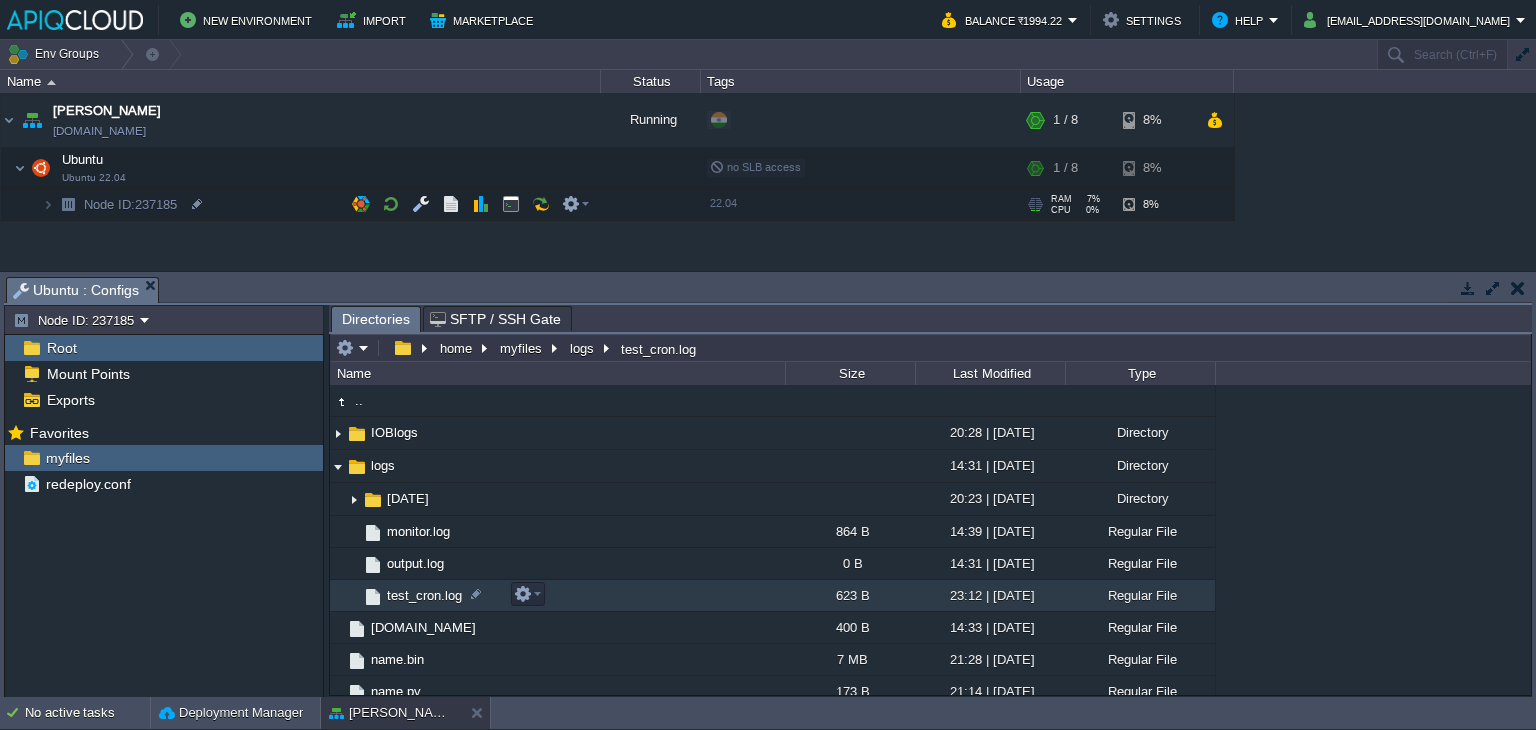 click on "test_cron.log" at bounding box center (424, 595) 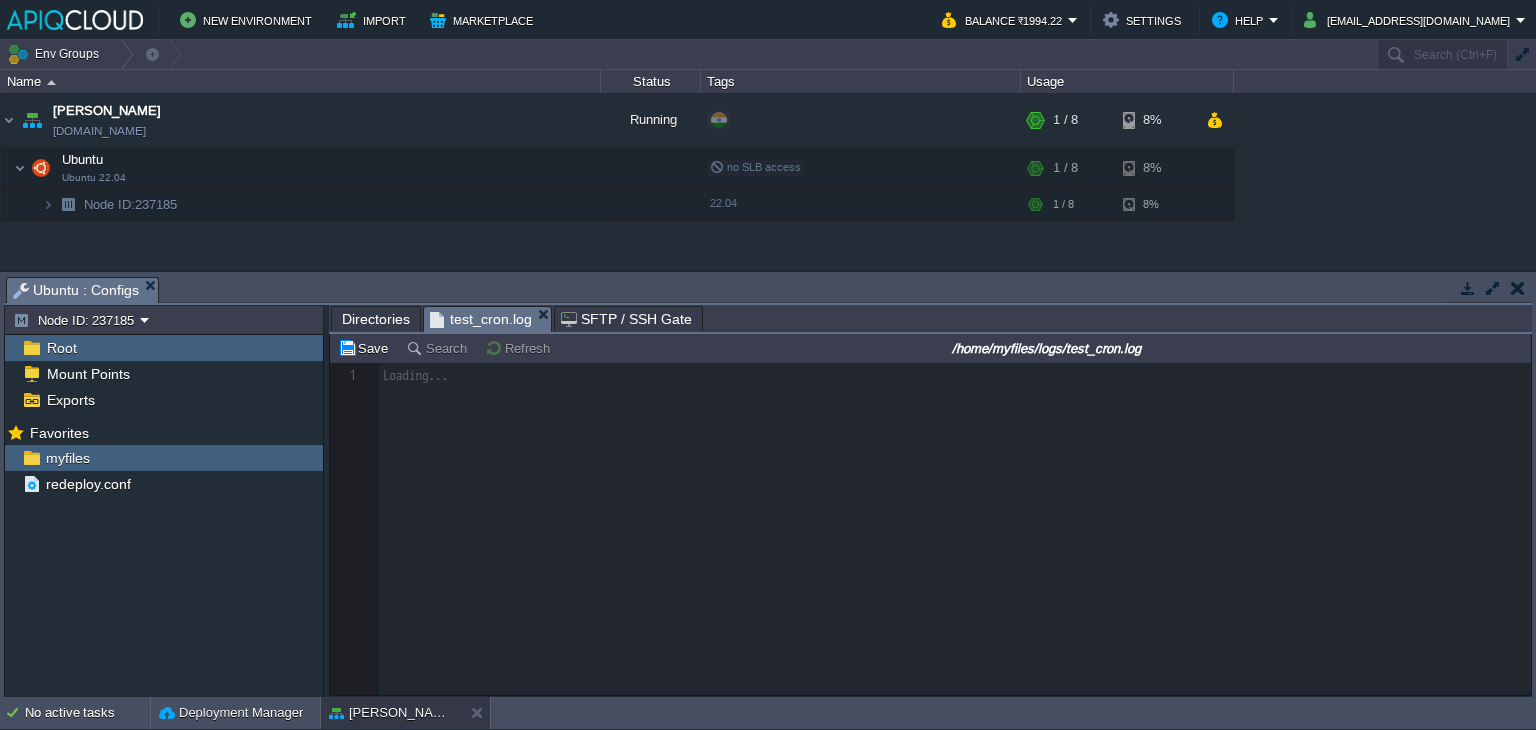 scroll, scrollTop: 6, scrollLeft: 0, axis: vertical 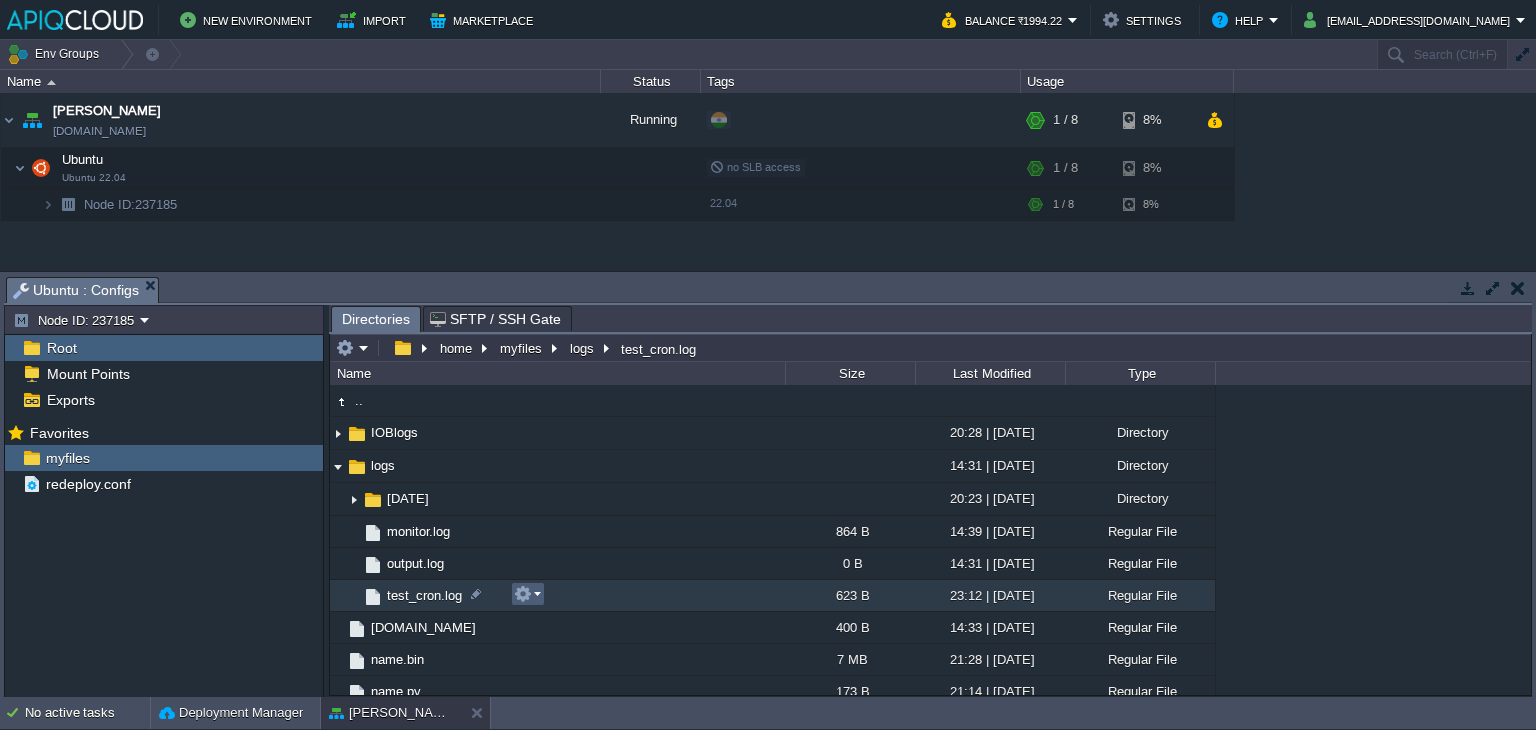 click at bounding box center (527, 594) 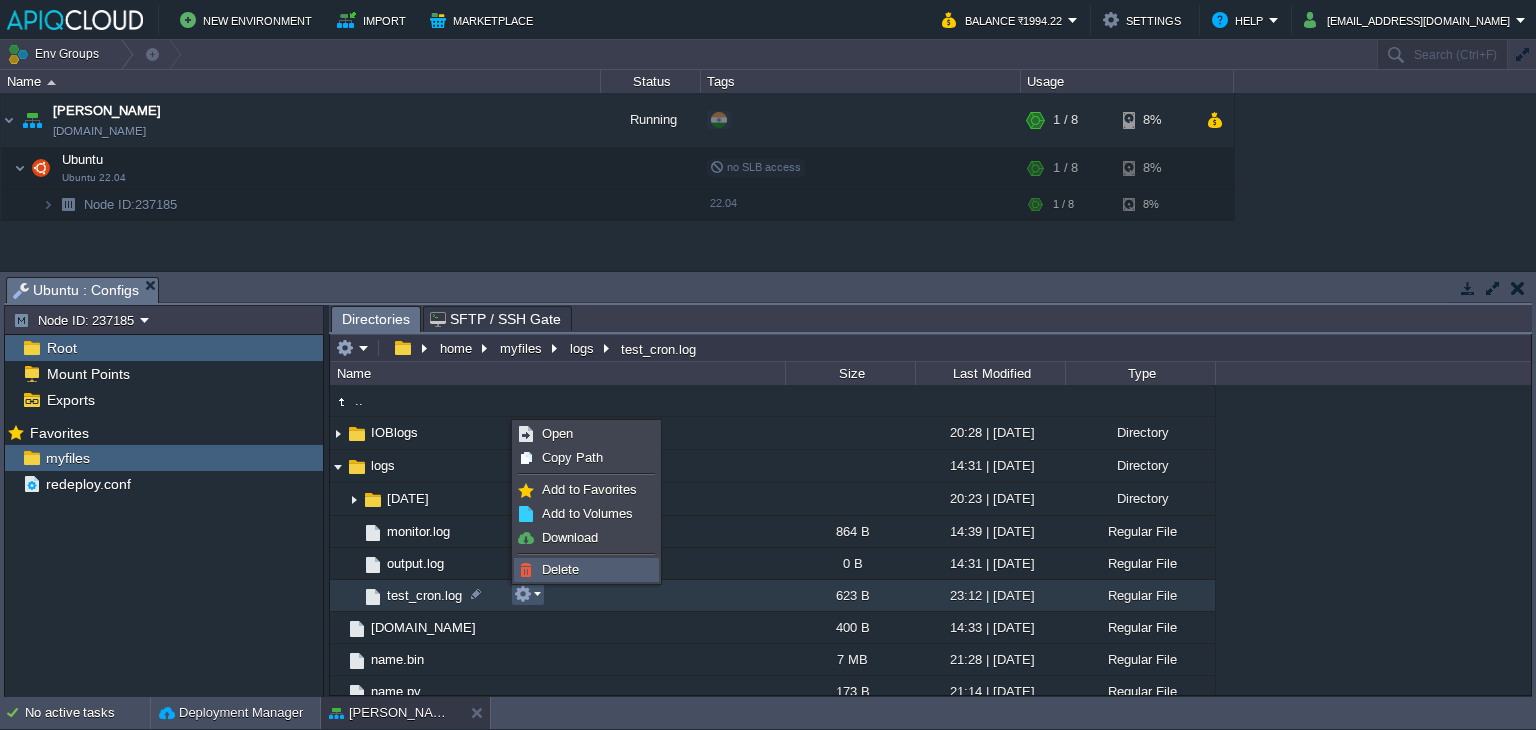 click on "Delete" at bounding box center [560, 569] 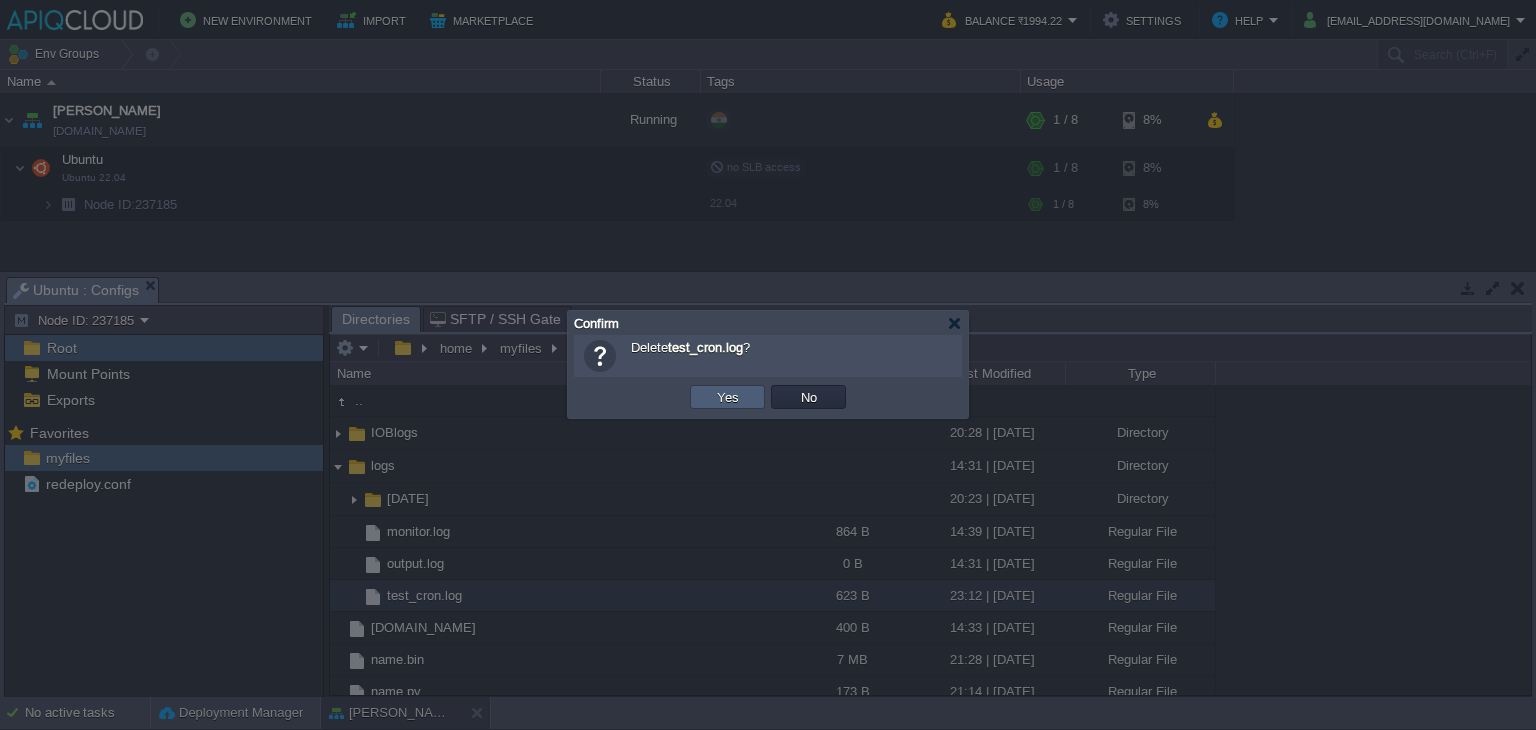 click on "Yes" at bounding box center (728, 397) 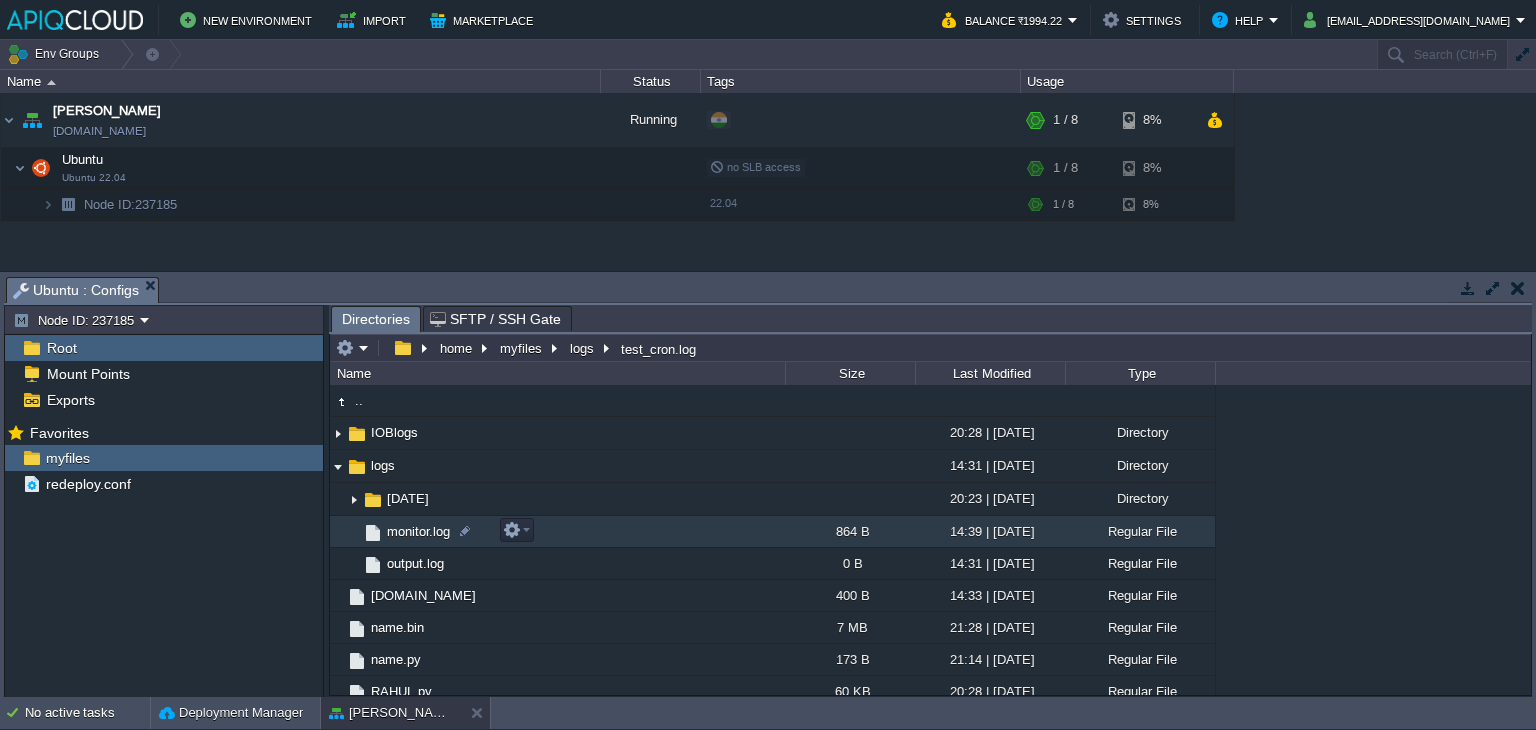 click on "monitor.log" at bounding box center [418, 531] 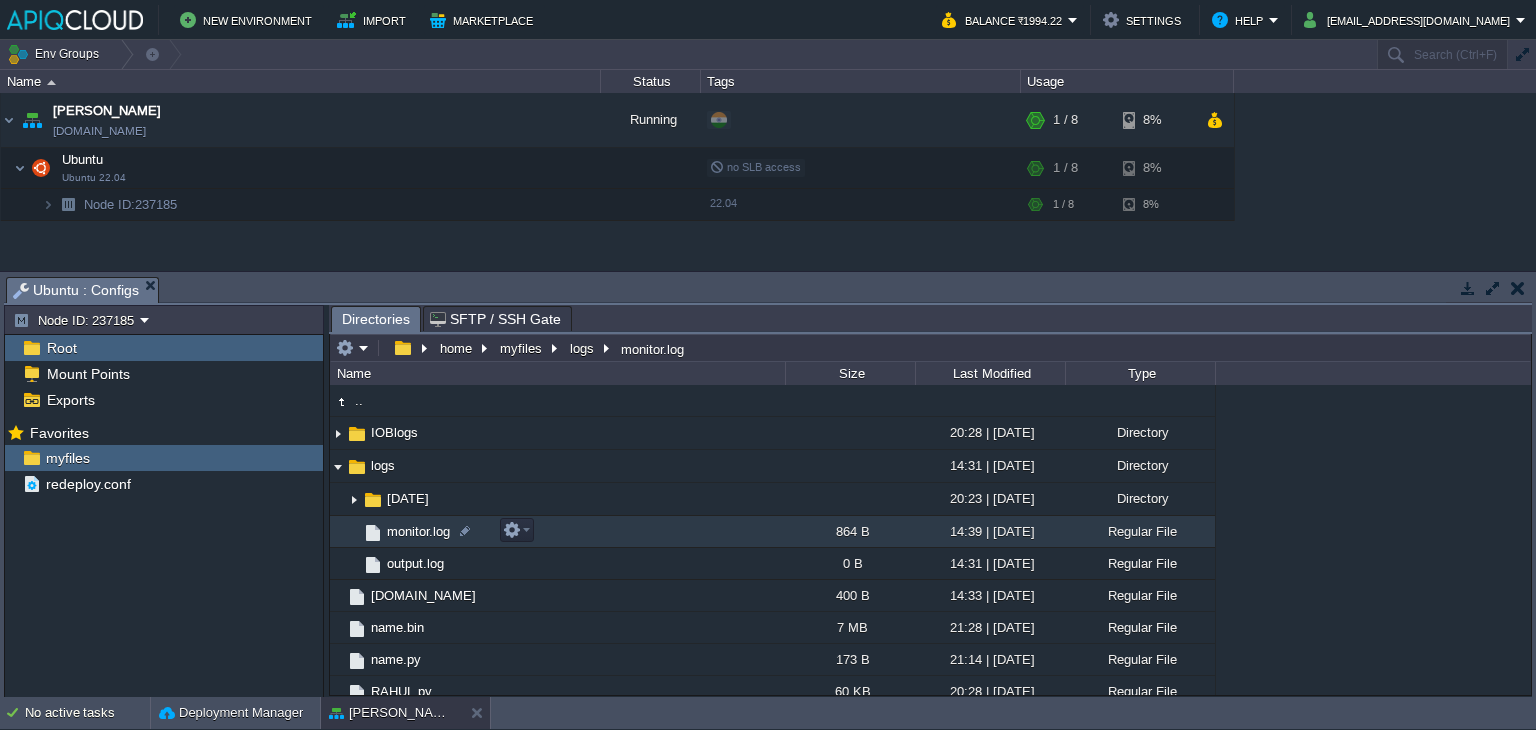 click on "monitor.log" at bounding box center [418, 531] 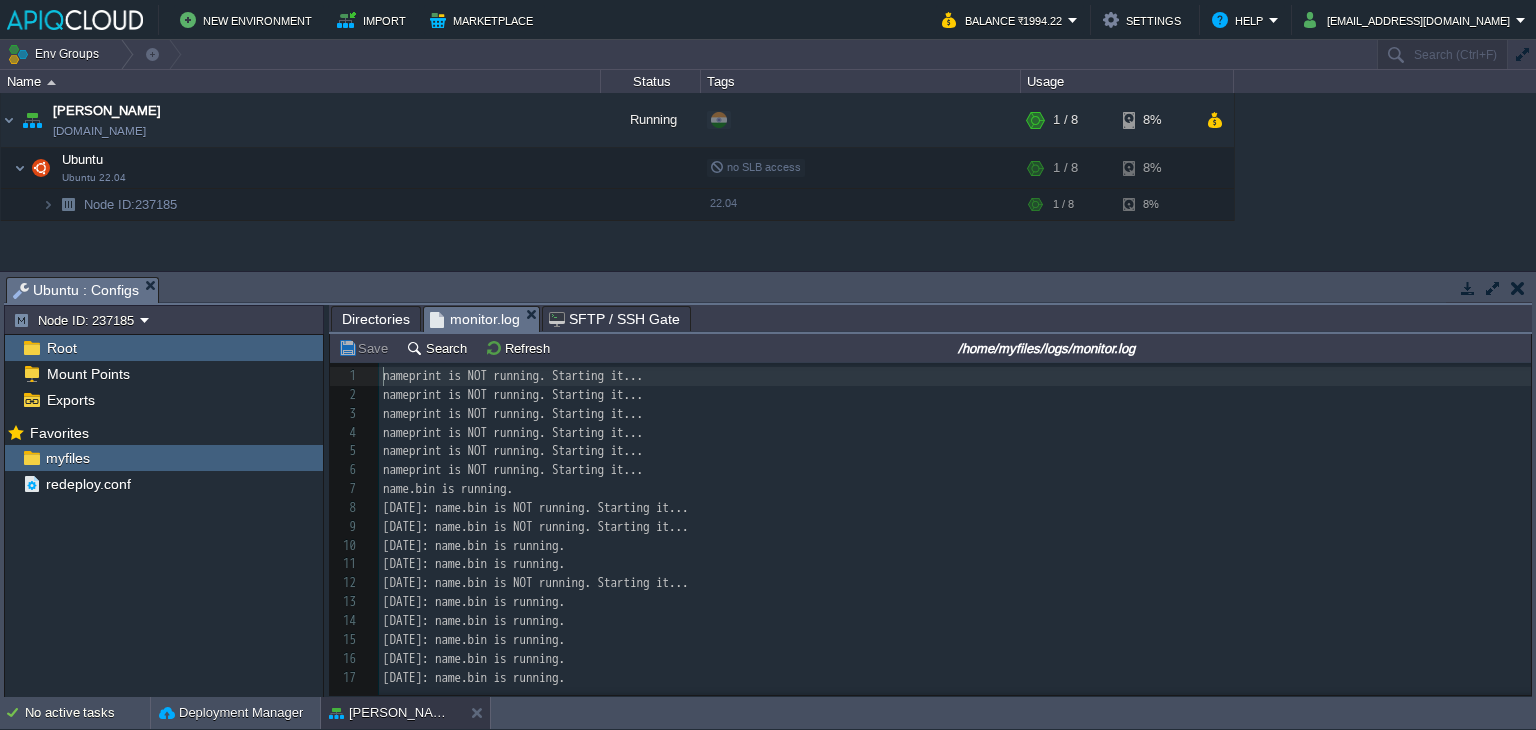 scroll, scrollTop: 6, scrollLeft: 0, axis: vertical 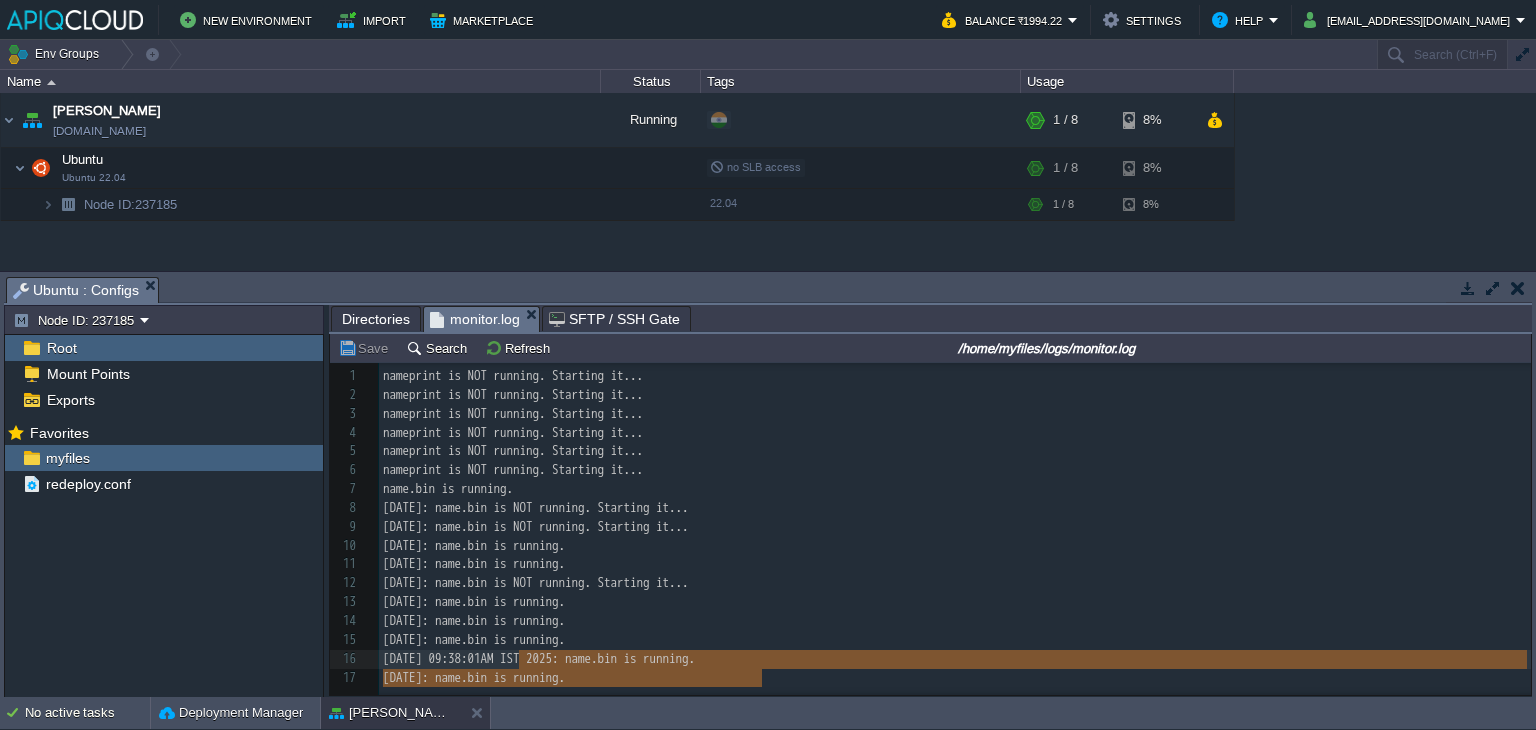 type on "[DATE]: name.bin is running.
[DATE]: name.bin is running.
[DATE]: name.bin is running." 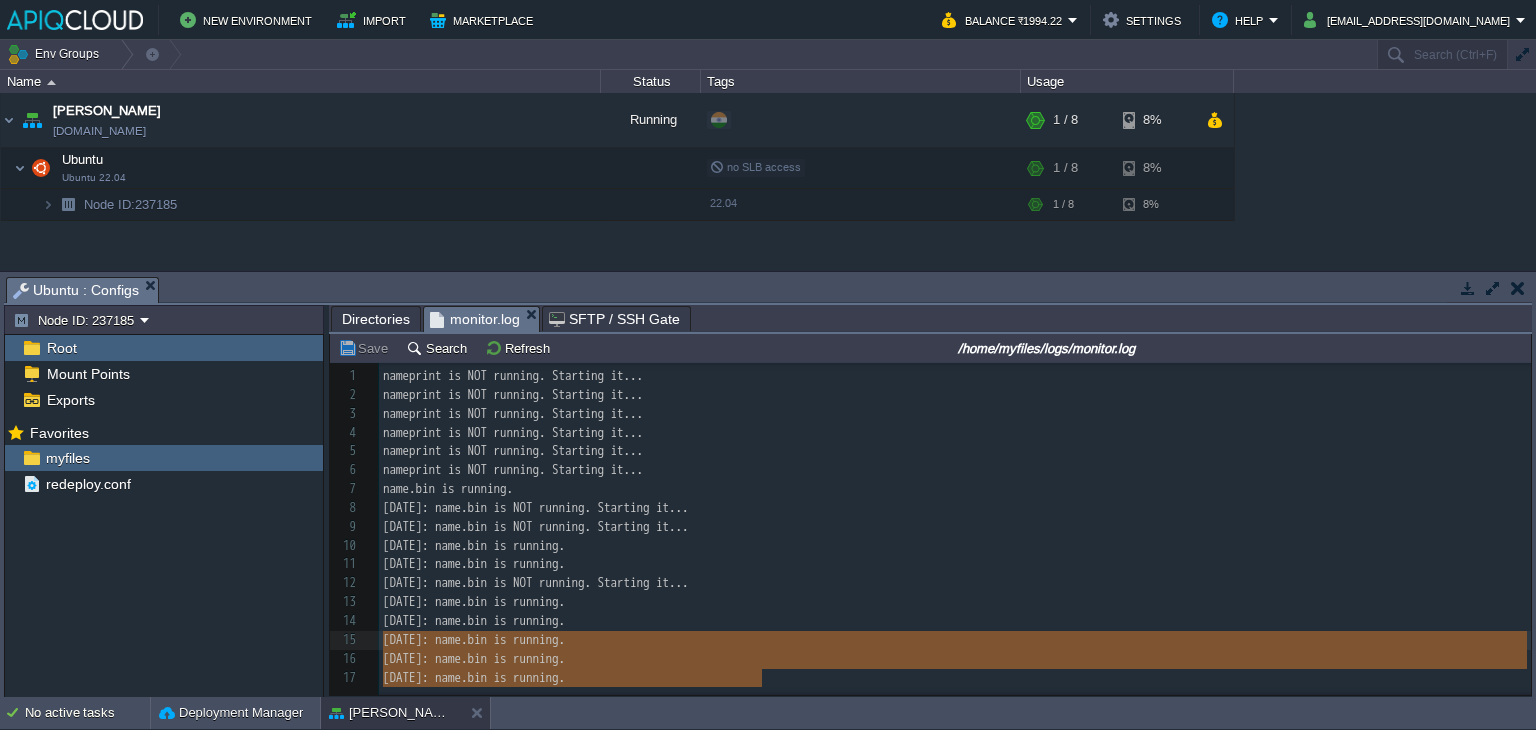 drag, startPoint x: 779, startPoint y: 683, endPoint x: 340, endPoint y: 644, distance: 440.72894 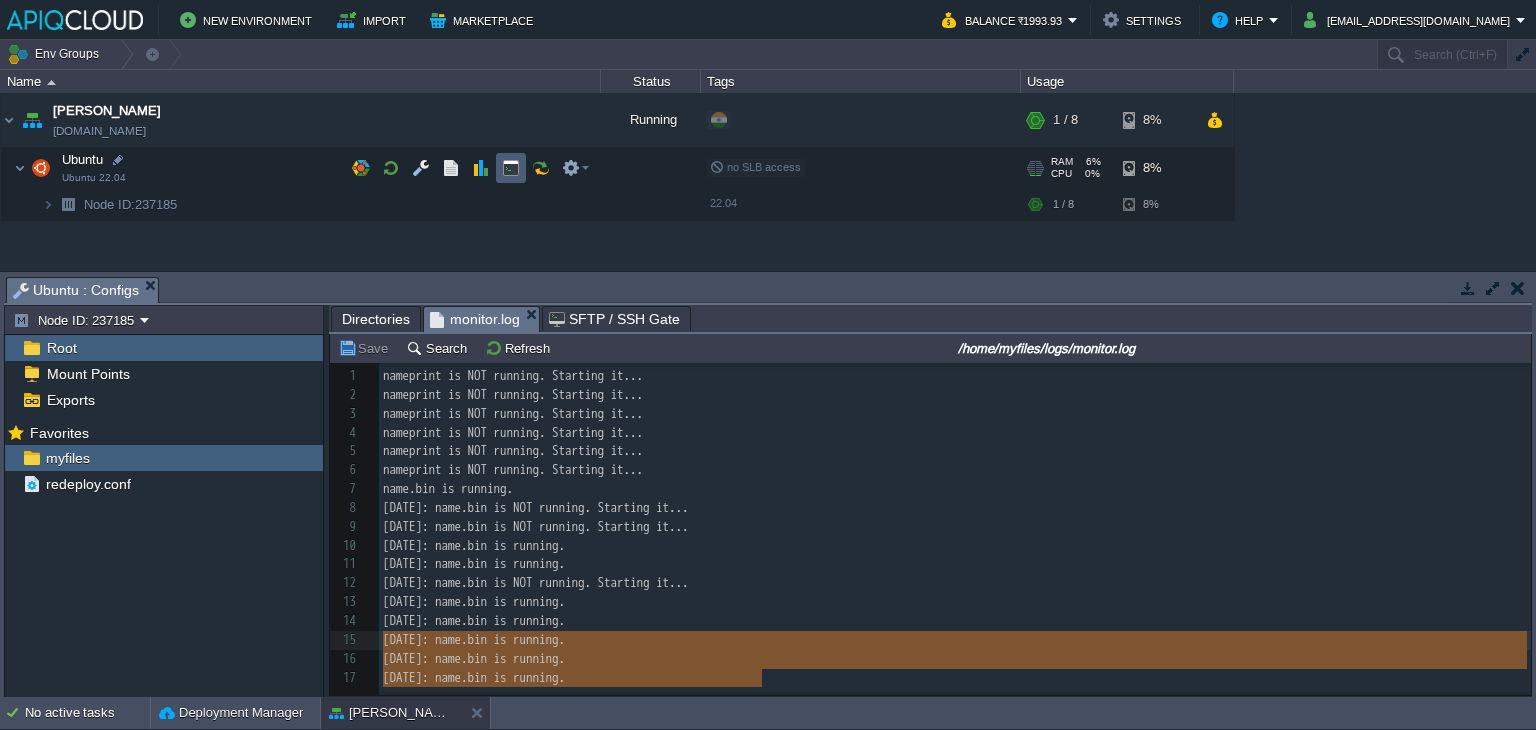 click at bounding box center (511, 168) 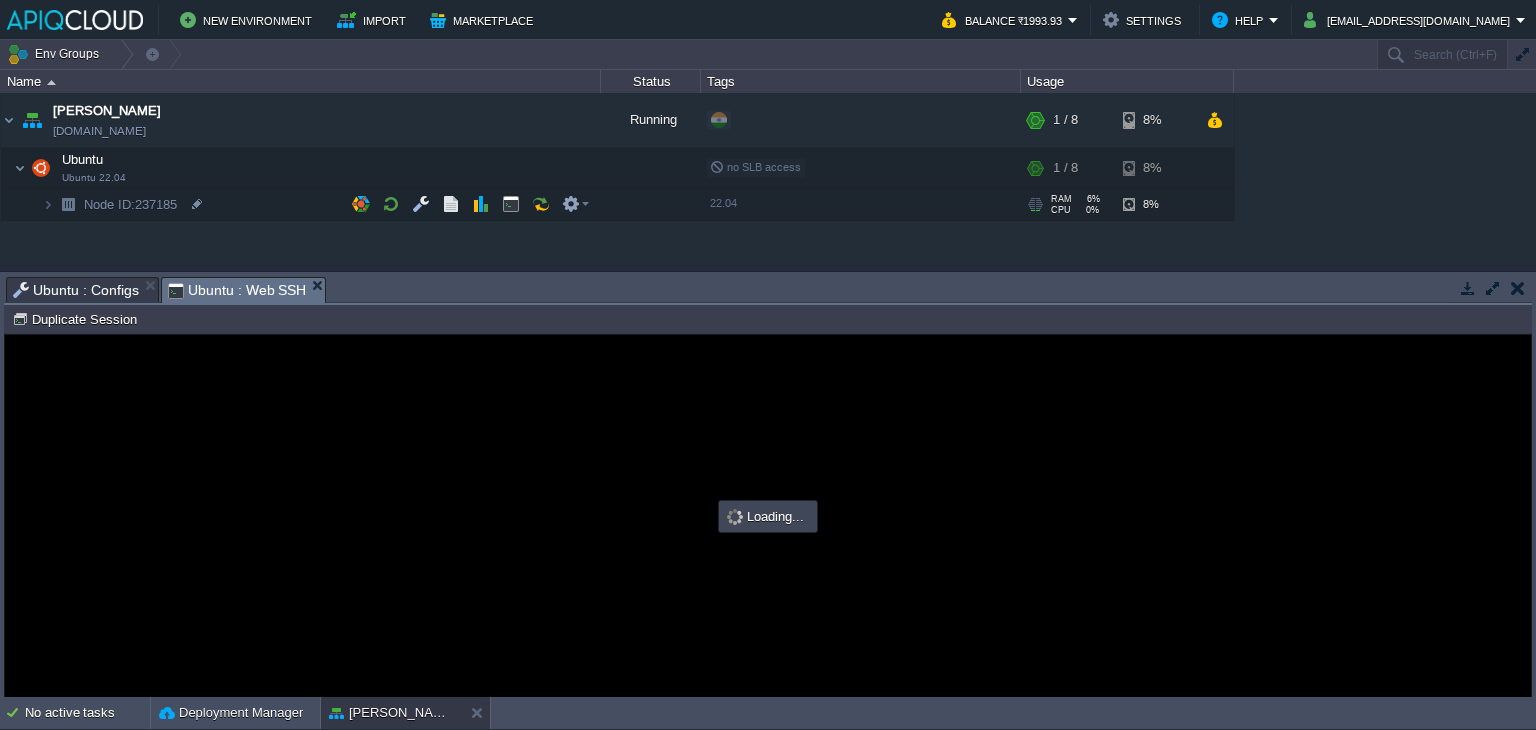 scroll, scrollTop: 0, scrollLeft: 0, axis: both 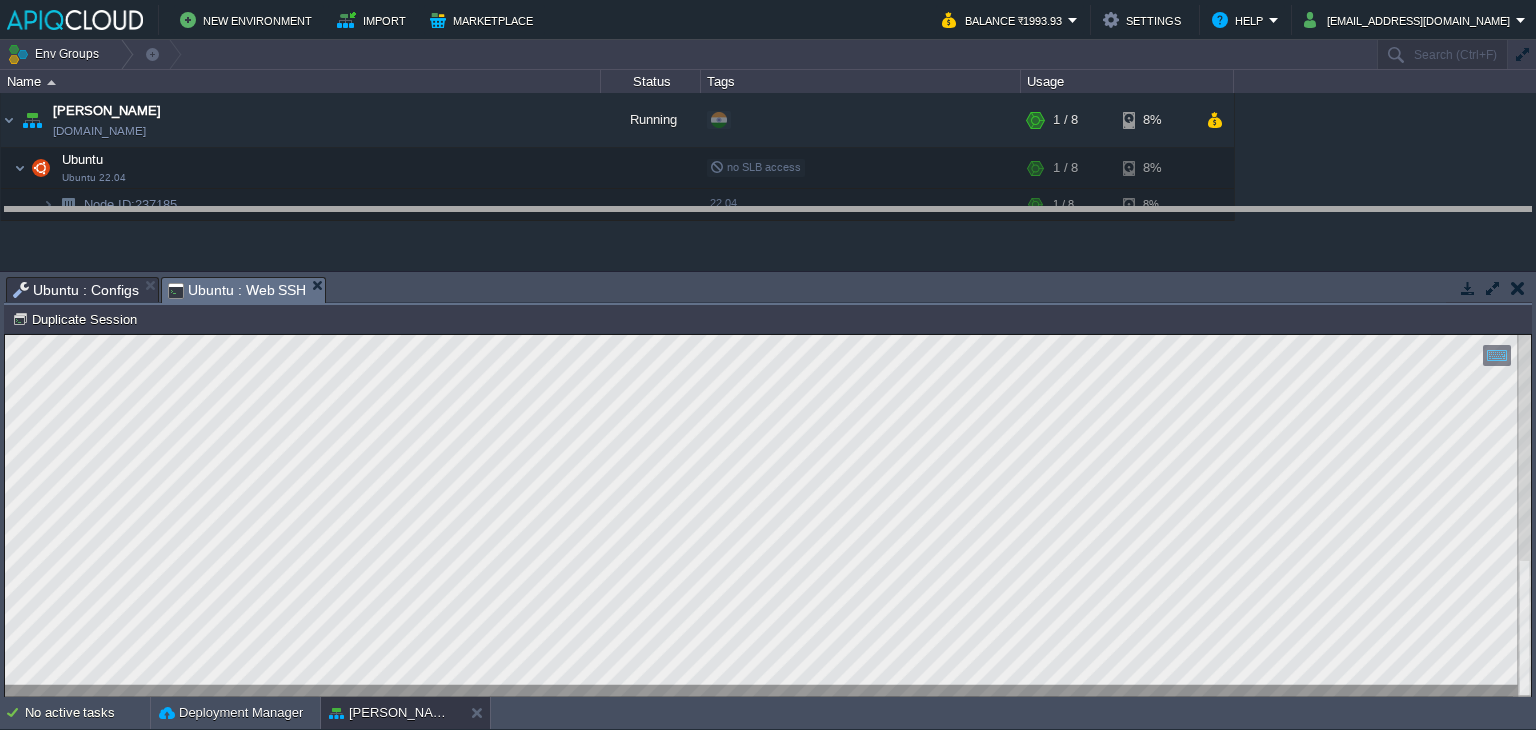 drag, startPoint x: 514, startPoint y: 293, endPoint x: 515, endPoint y: 281, distance: 12.0415945 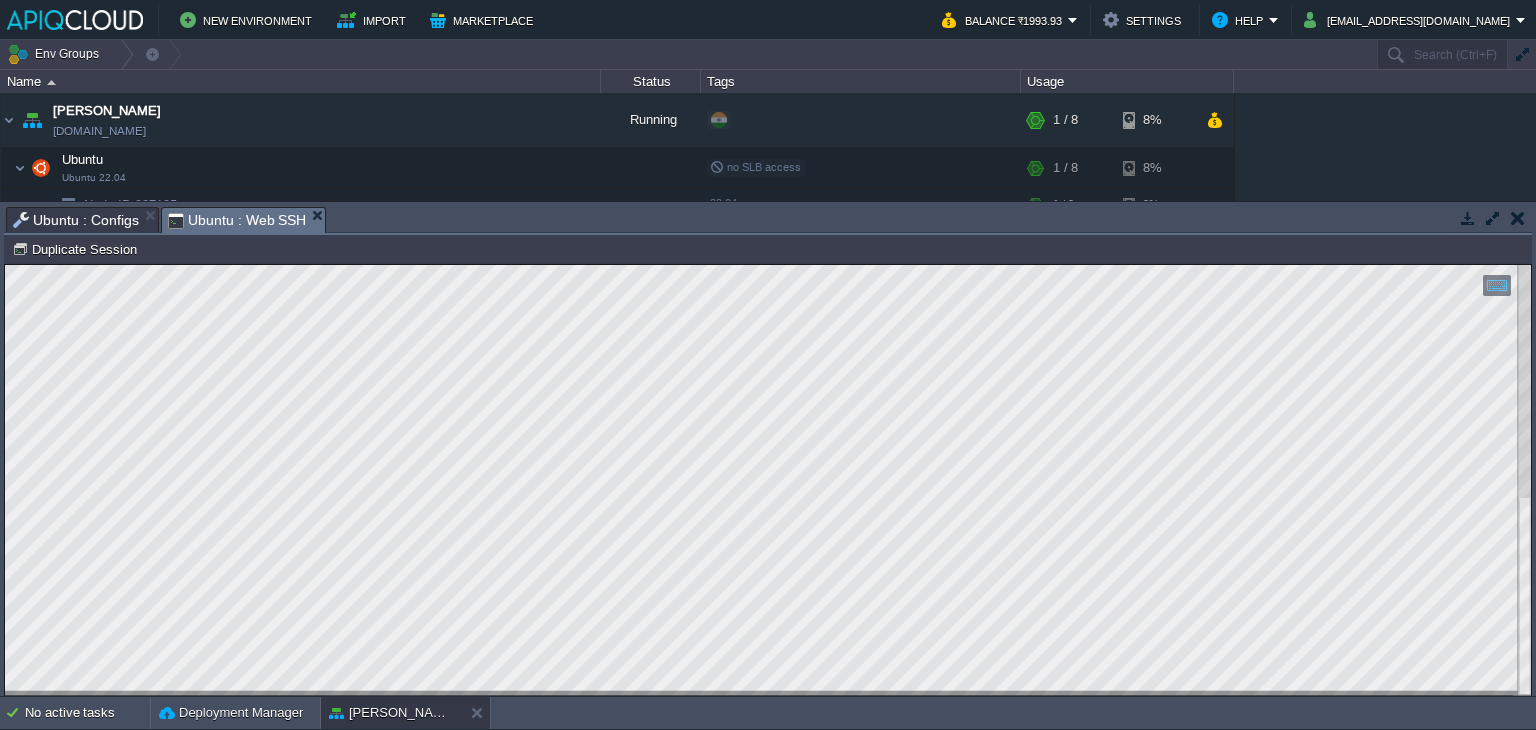 click on "Copy:                  Ctrl + Shift + C                                          Paste:                  Ctrl + V                                         Settings:                  Ctrl + Shift + Alt
0" at bounding box center (768, 265) 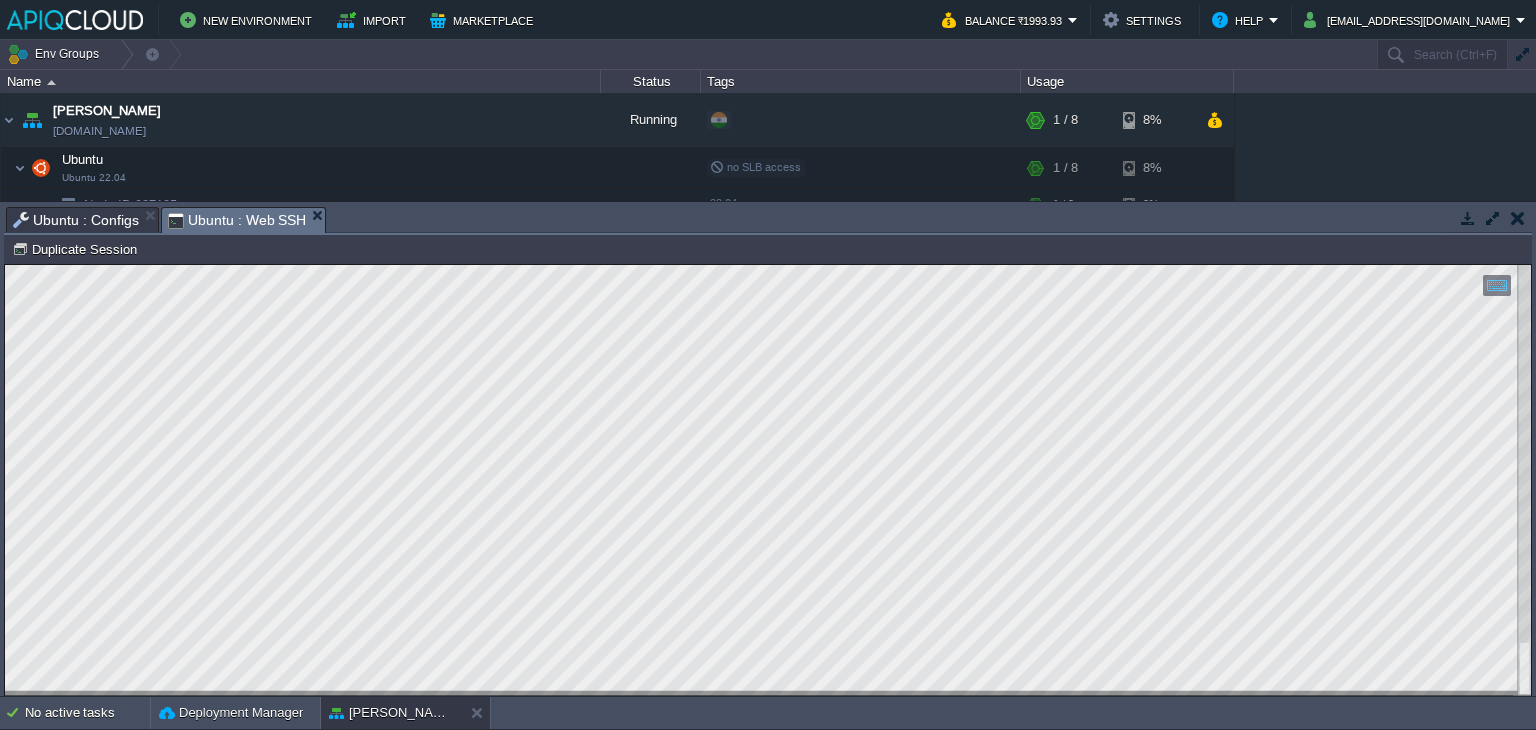 click on "Ubuntu : Configs" at bounding box center (76, 220) 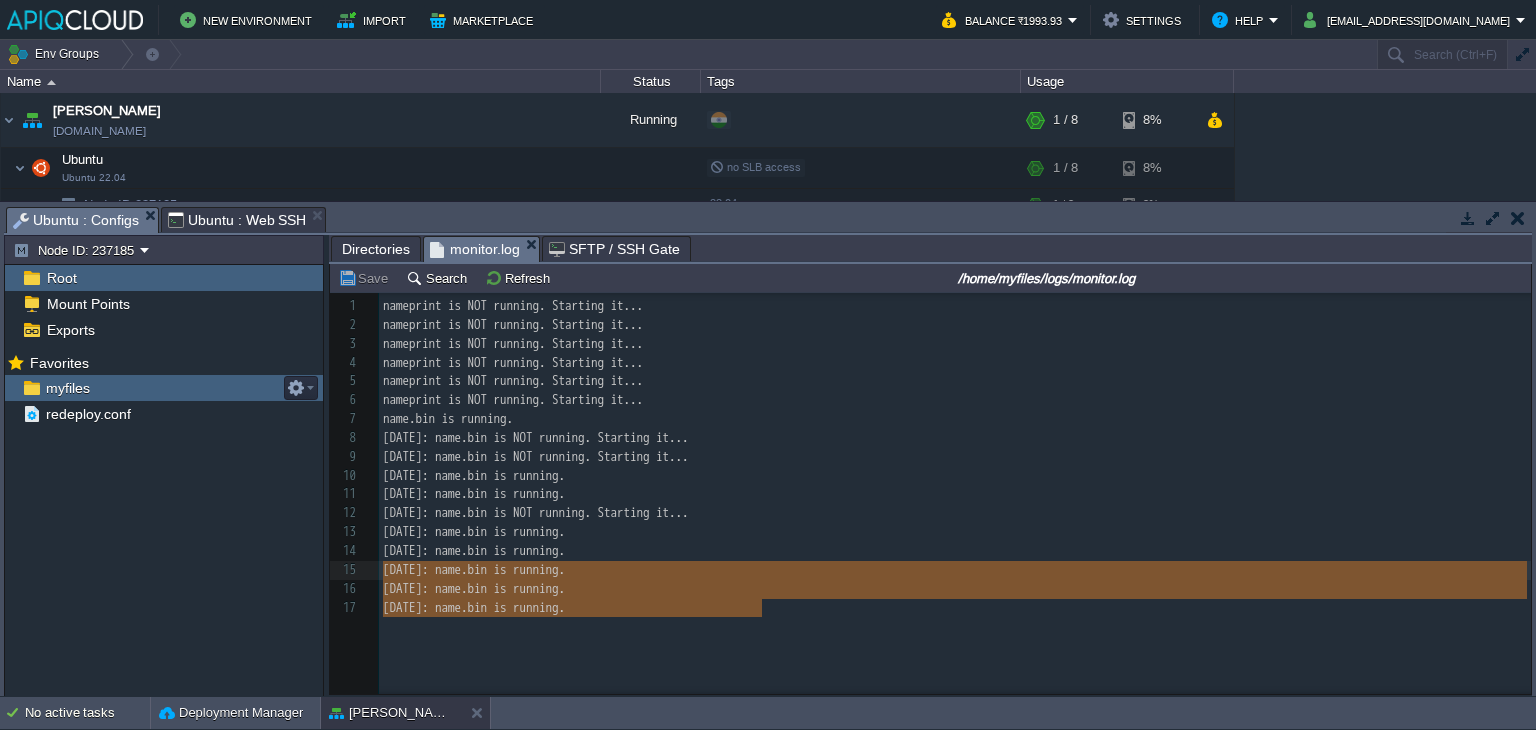 click on "myfiles" at bounding box center [67, 388] 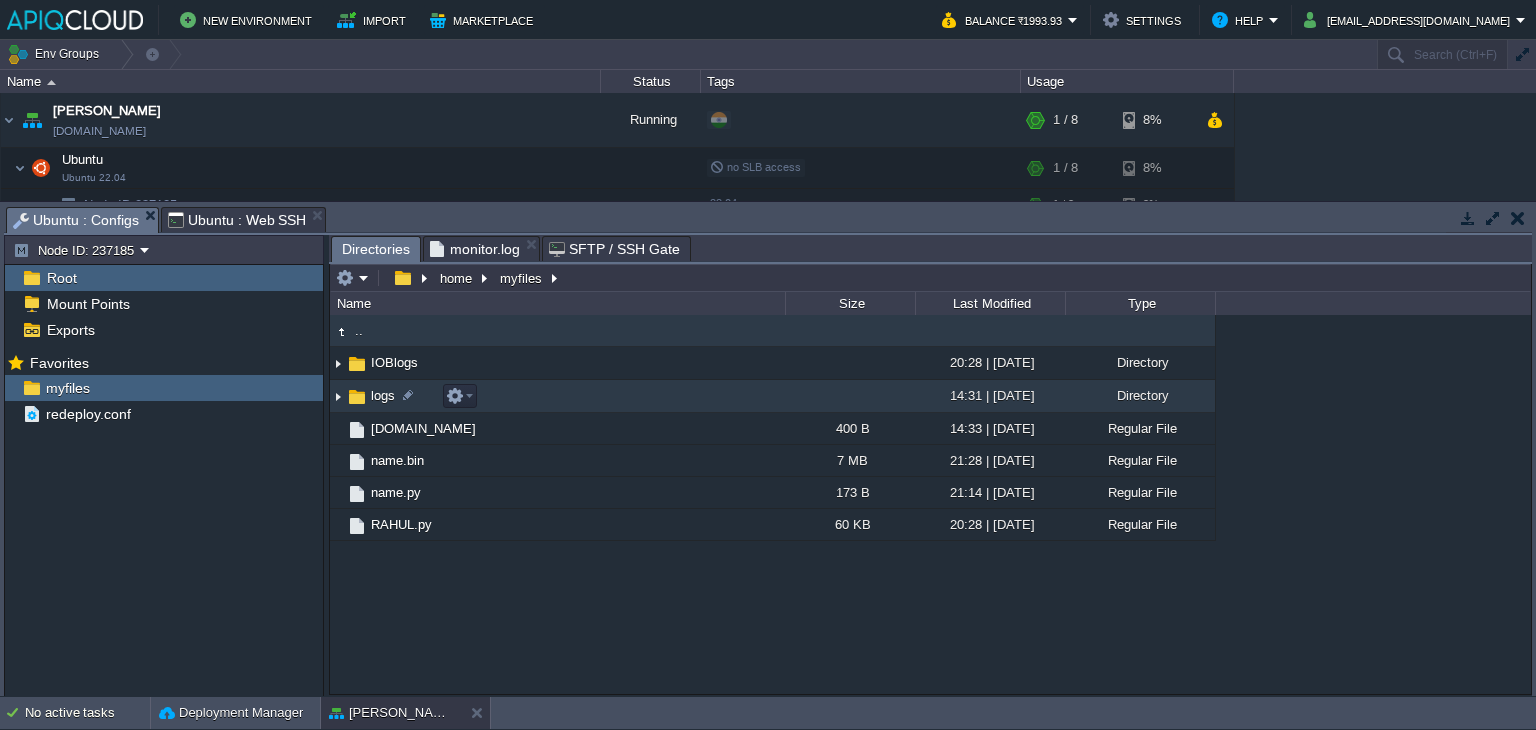 click at bounding box center [338, 396] 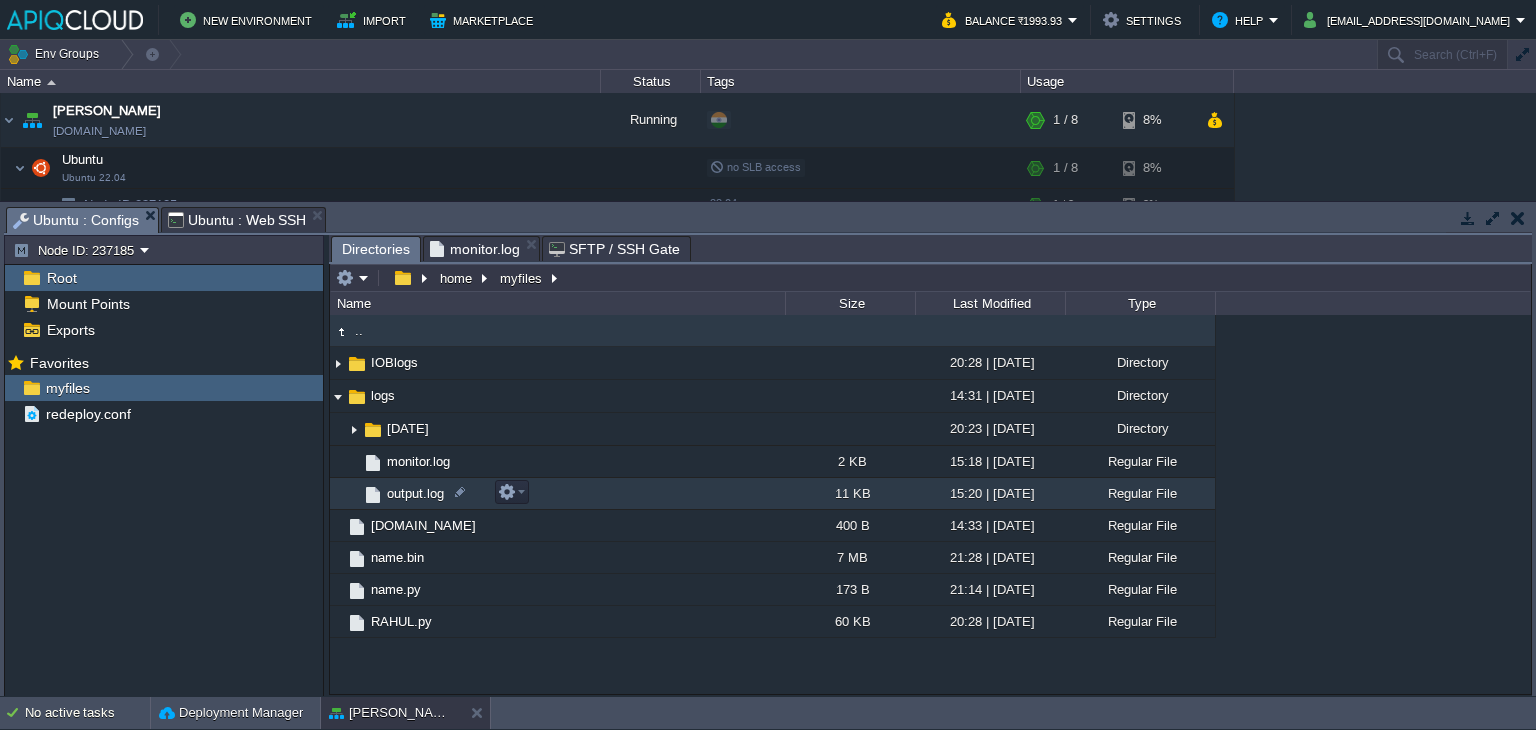 click on "output.log" at bounding box center (415, 493) 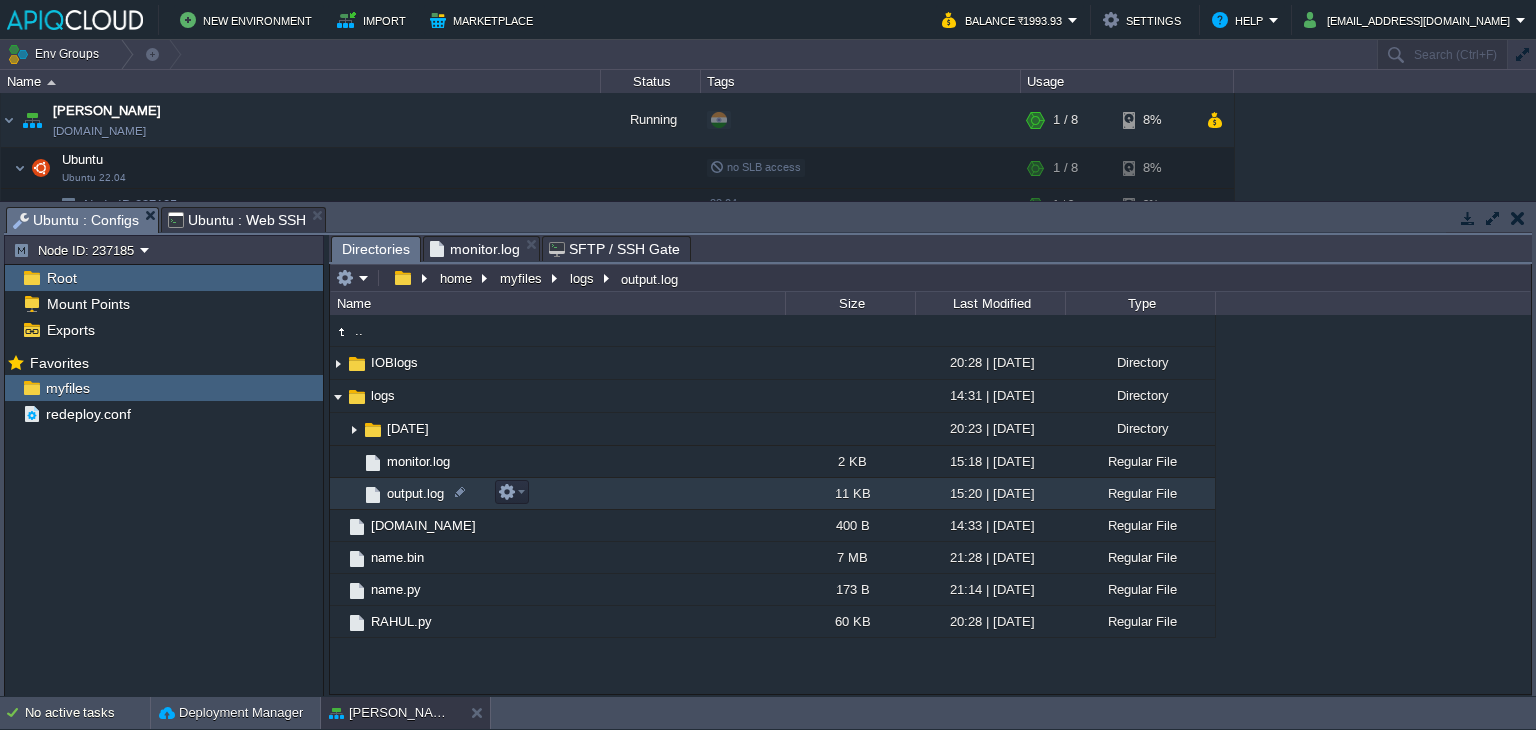 click on "output.log" at bounding box center (415, 493) 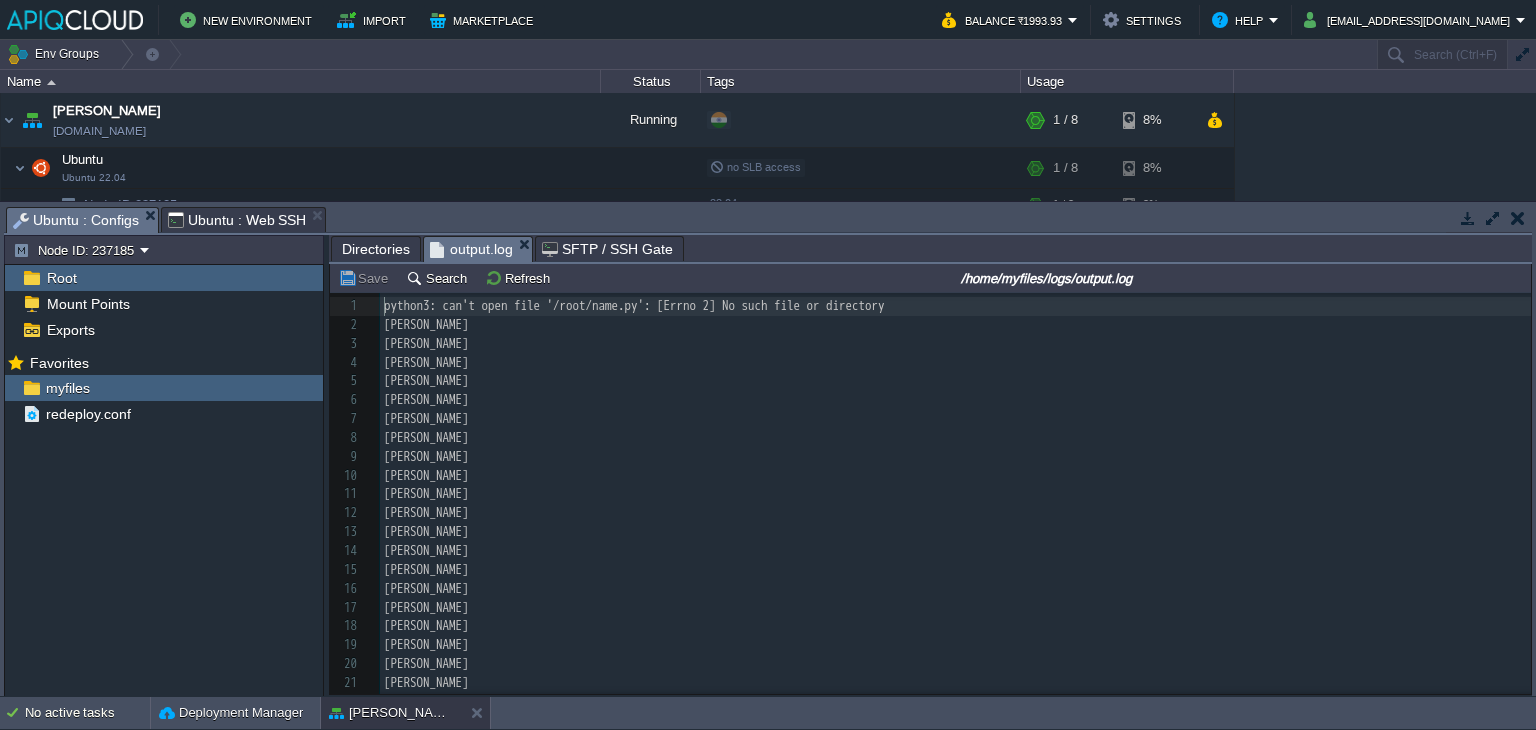 scroll, scrollTop: 6, scrollLeft: 0, axis: vertical 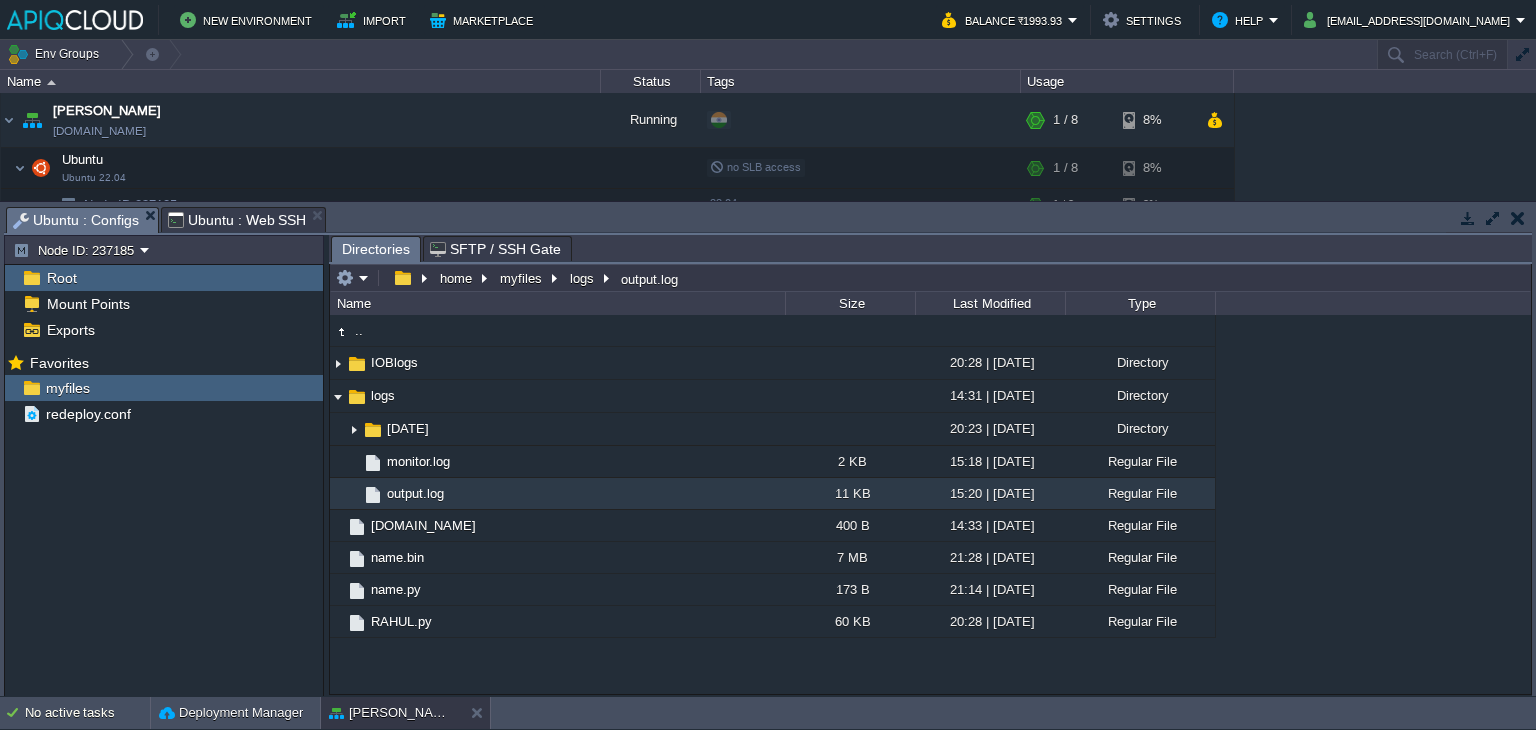 click on "SFTP / SSH Gate" at bounding box center [495, 249] 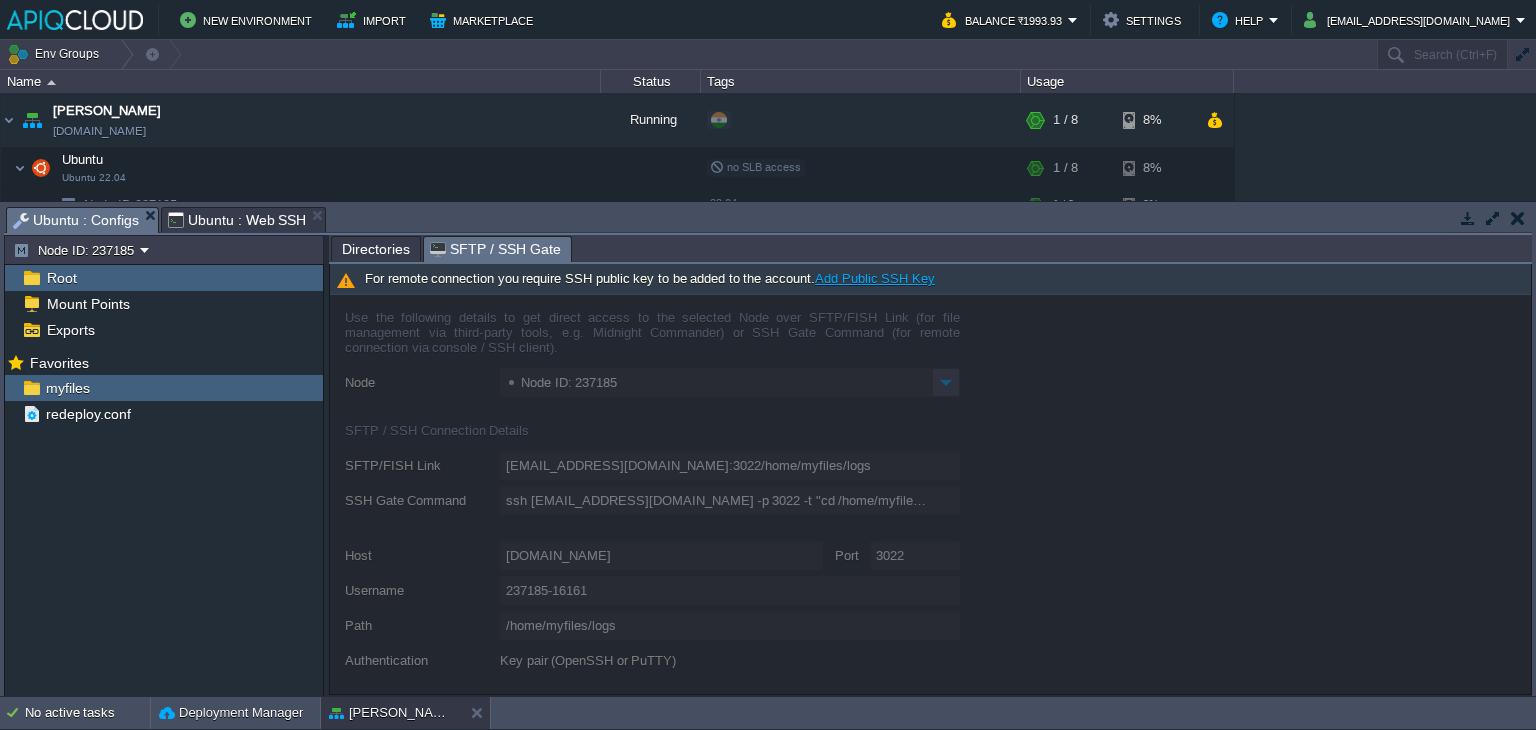 click on "Directories" at bounding box center [376, 249] 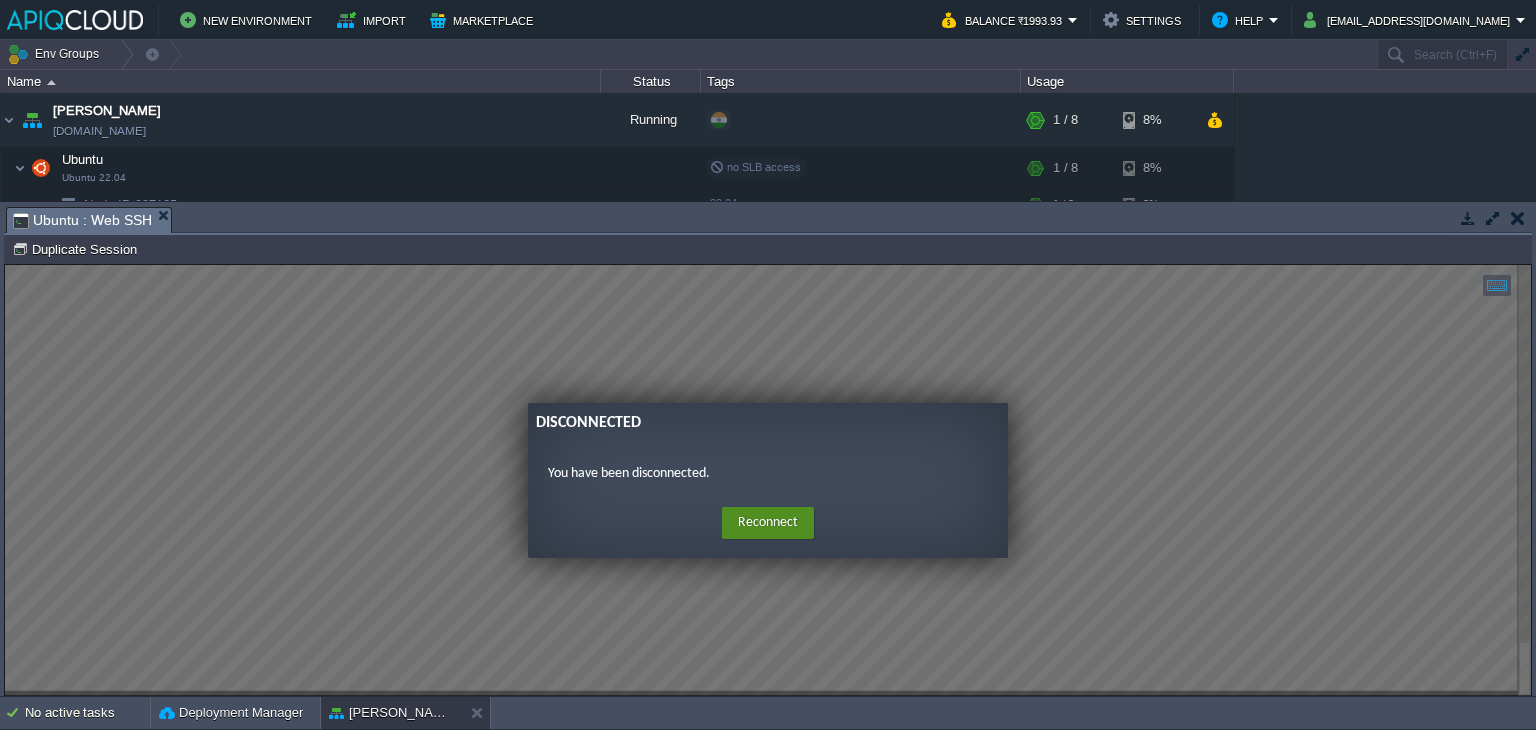 click on "Reconnect" at bounding box center [768, 523] 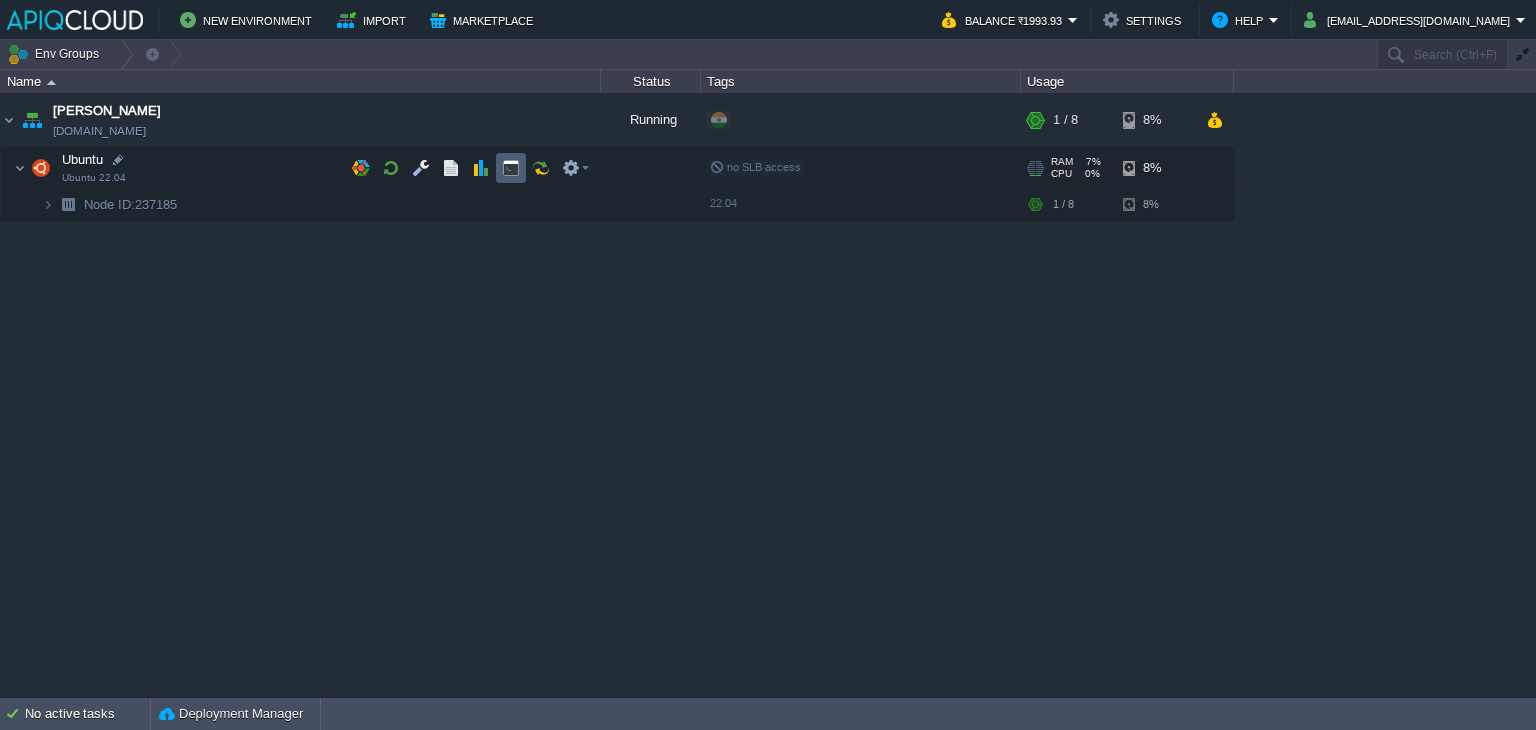 click at bounding box center [511, 168] 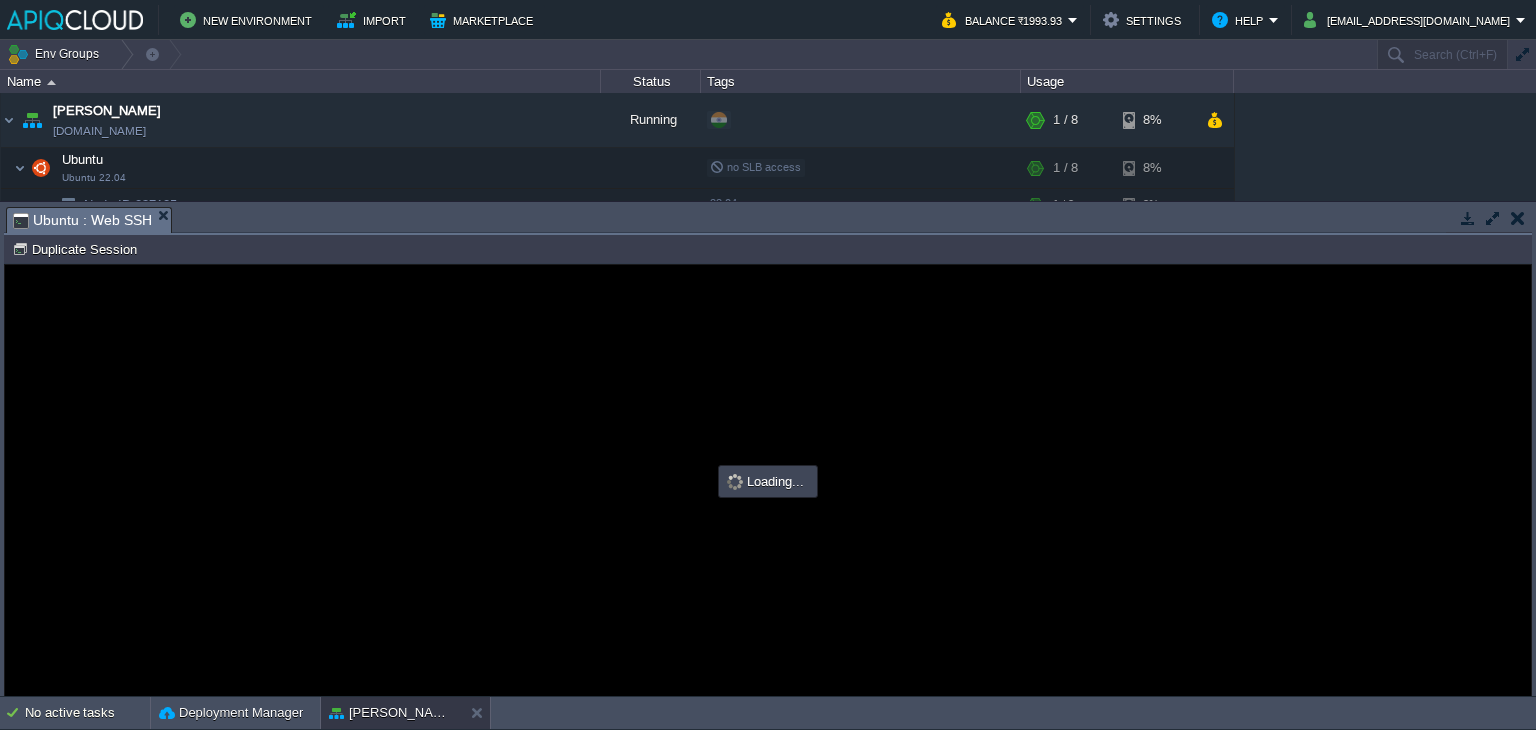 scroll, scrollTop: 0, scrollLeft: 0, axis: both 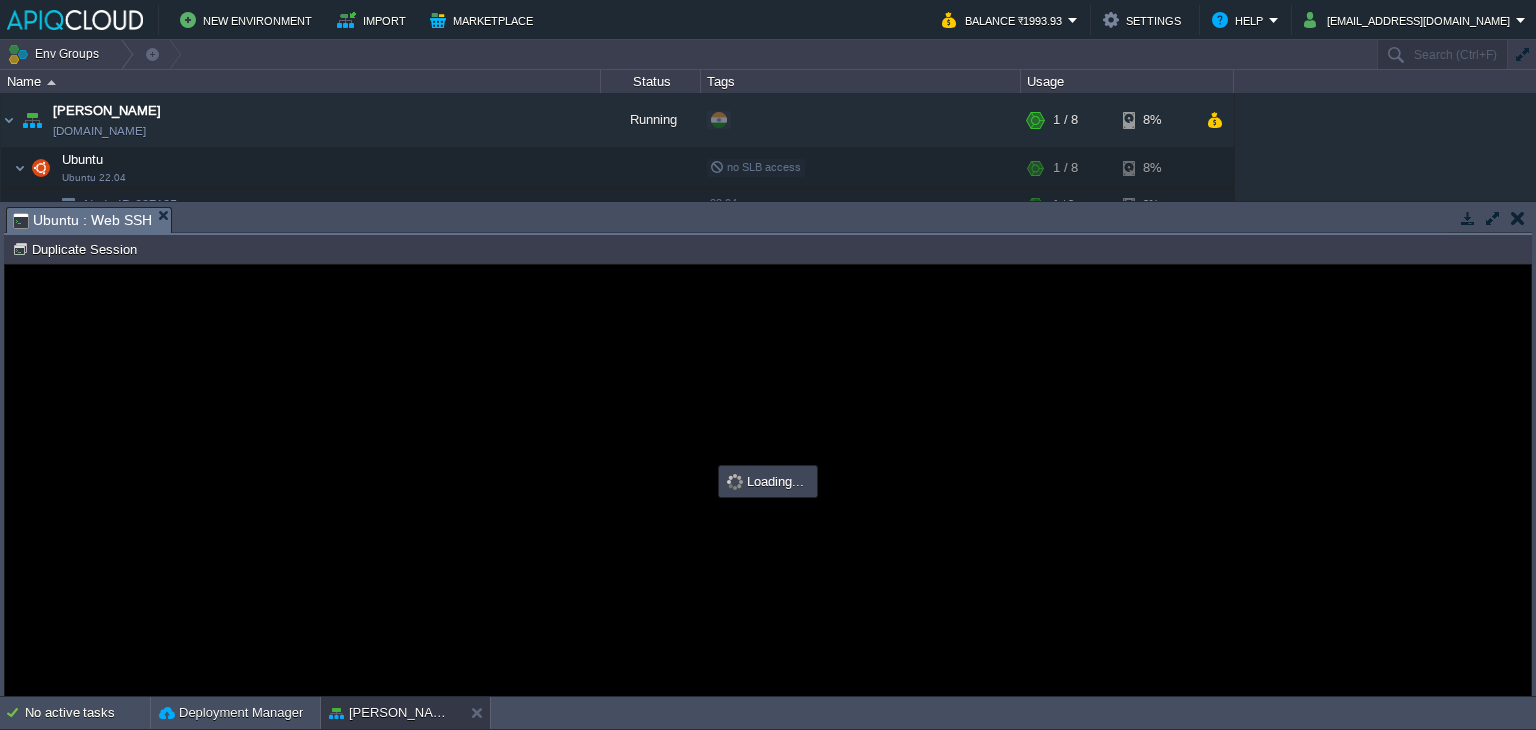 type on "#000000" 